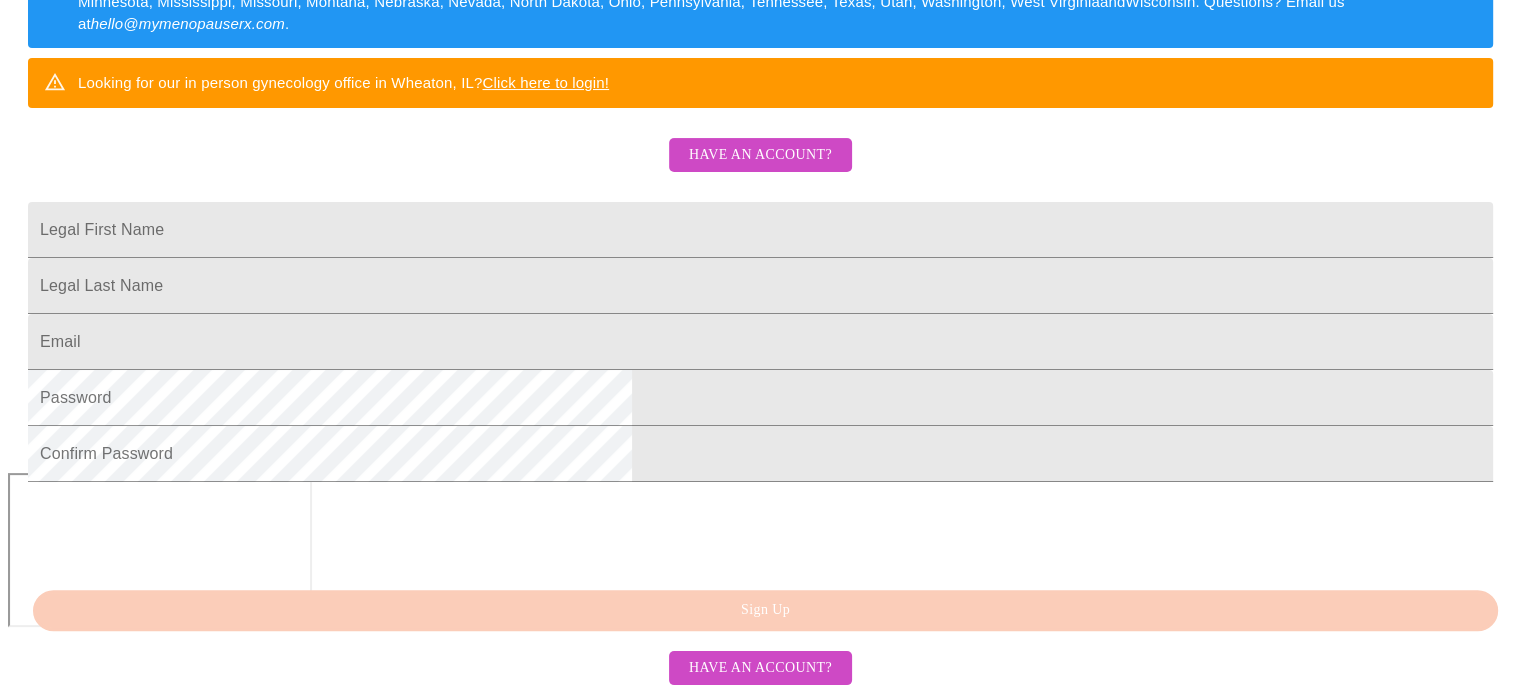 scroll, scrollTop: 422, scrollLeft: 0, axis: vertical 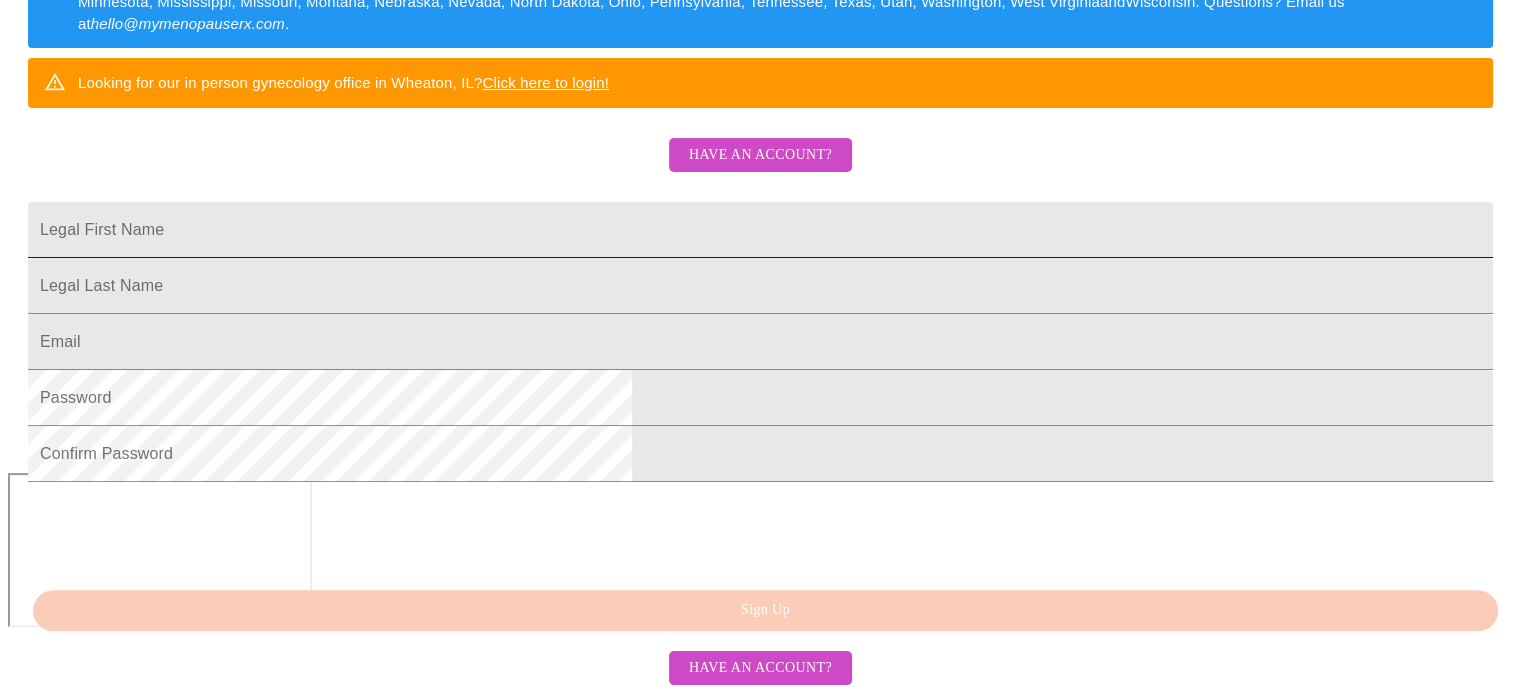 click on "Legal First Name" at bounding box center (760, 230) 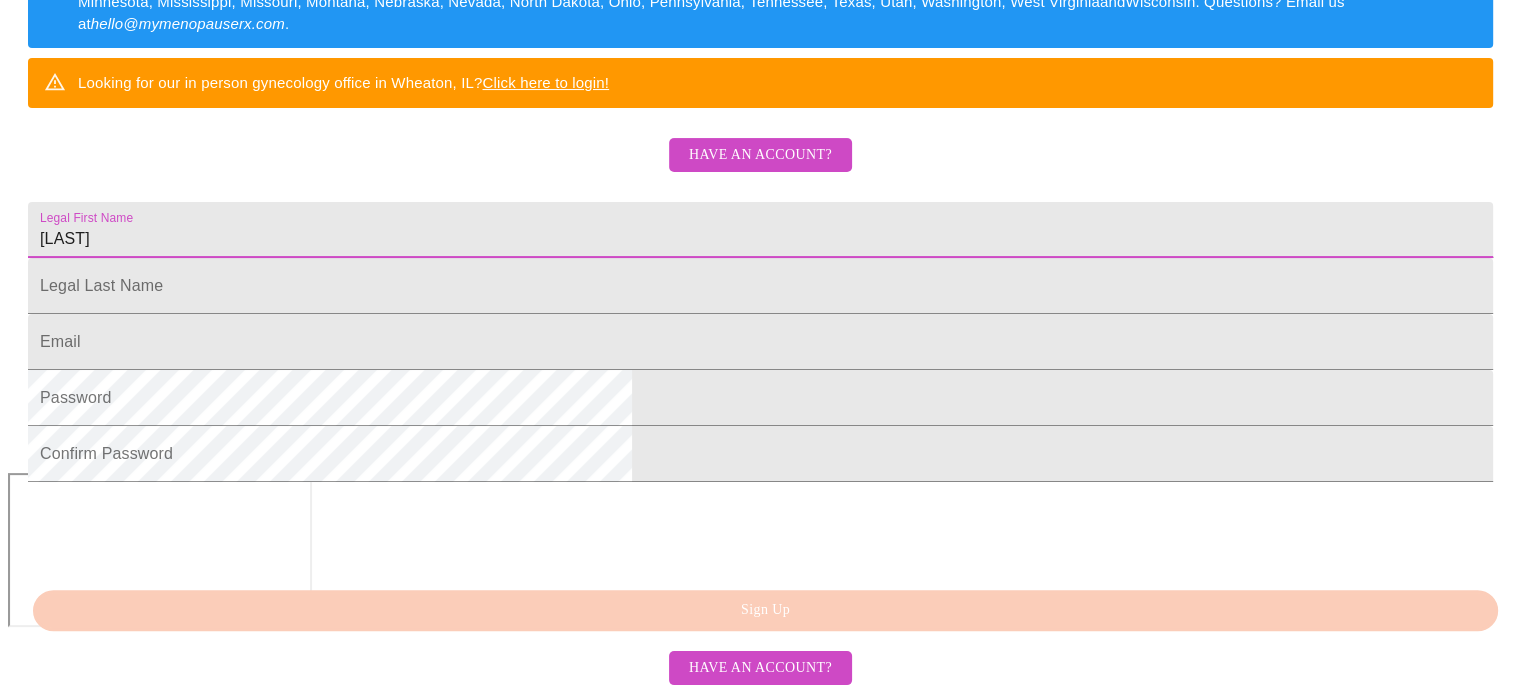 type on "[LAST]" 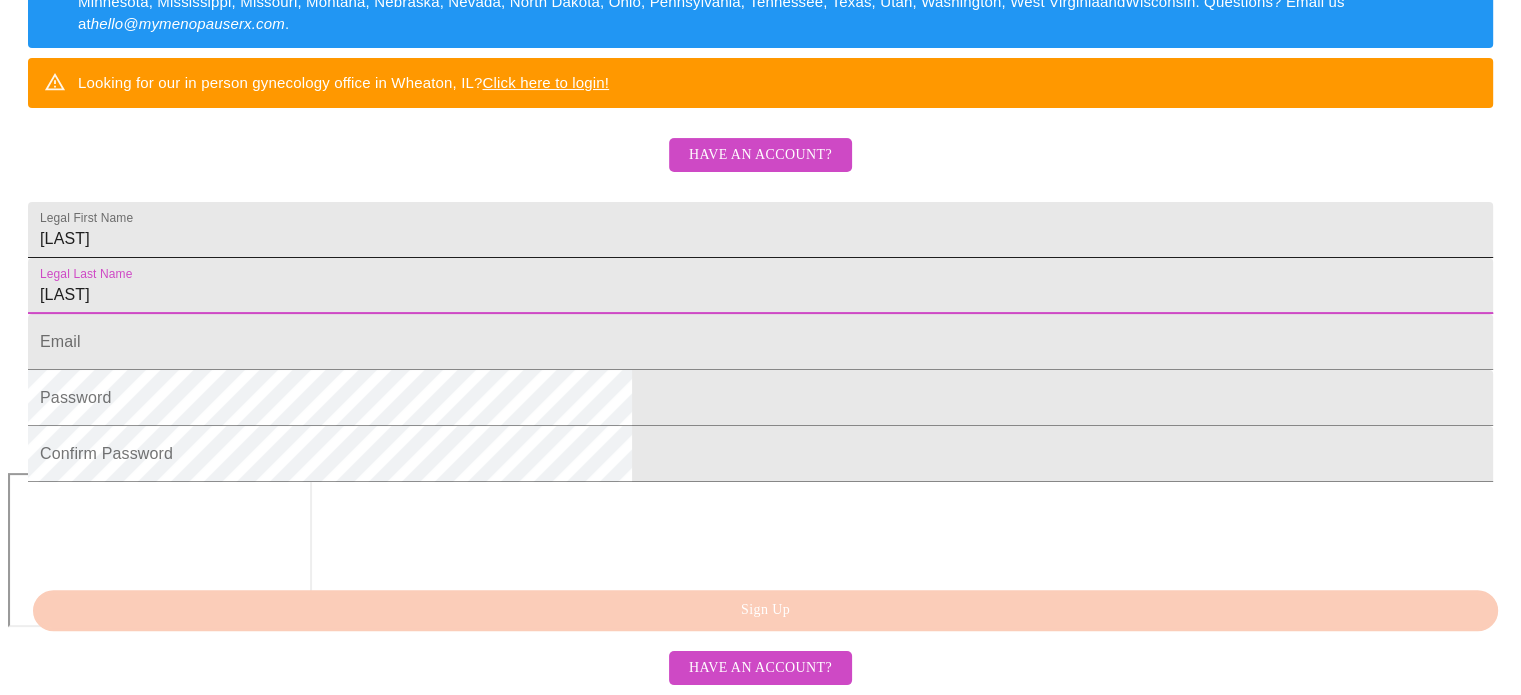 type on "[LAST]" 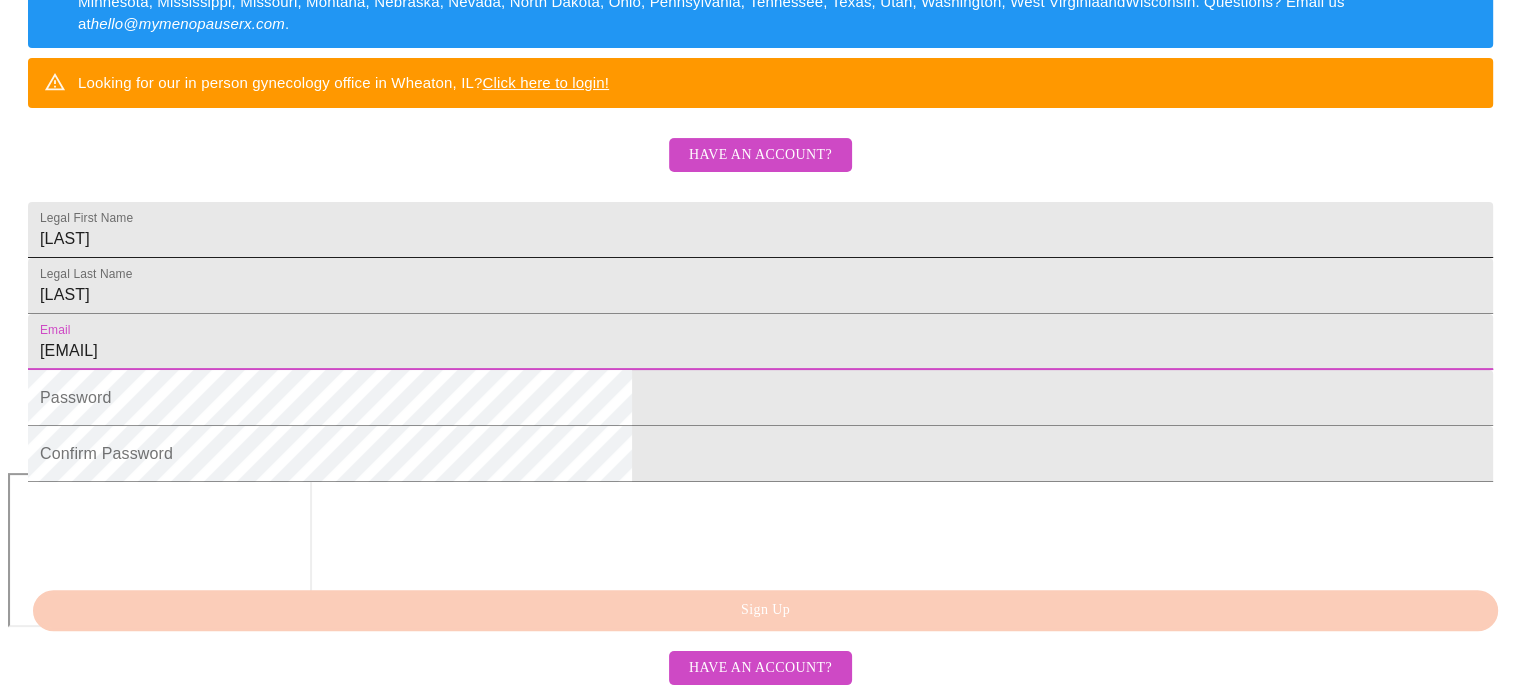 type on "[EMAIL]" 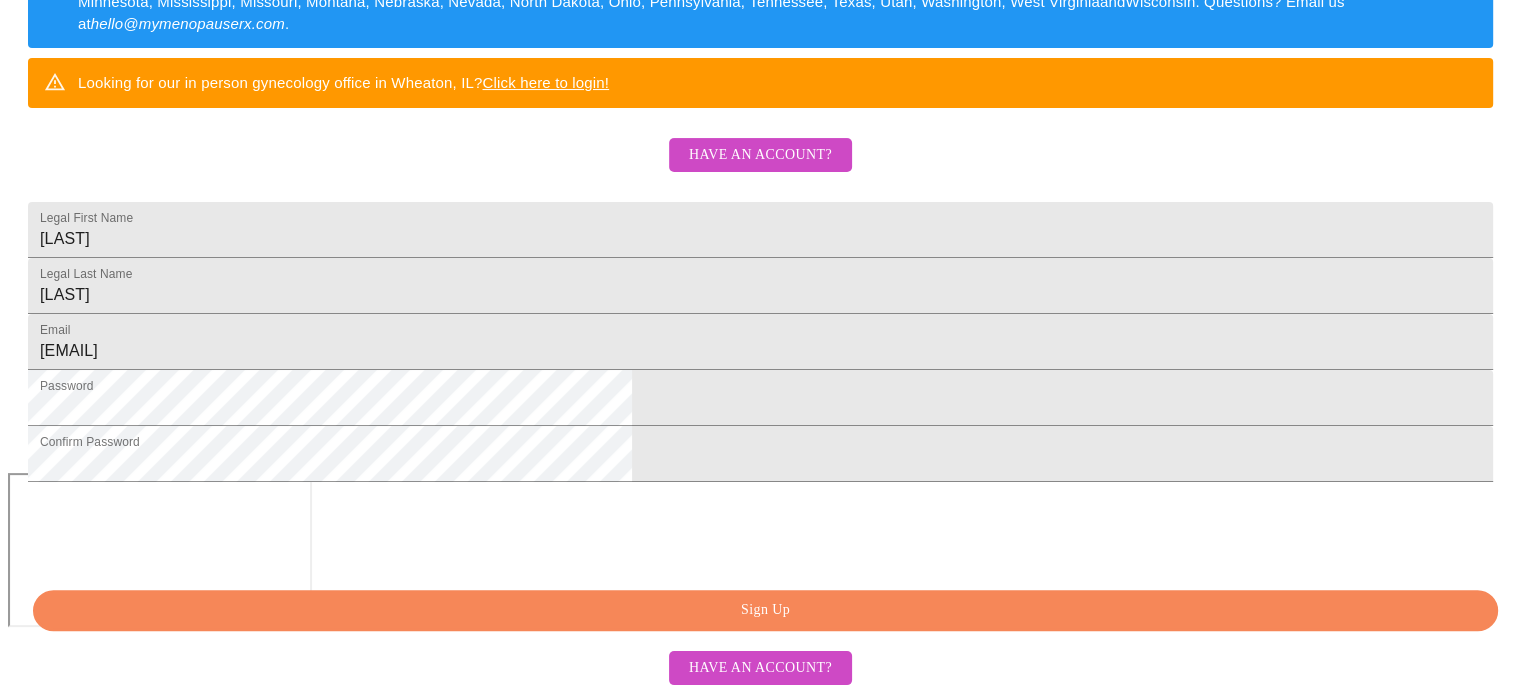 scroll, scrollTop: 522, scrollLeft: 0, axis: vertical 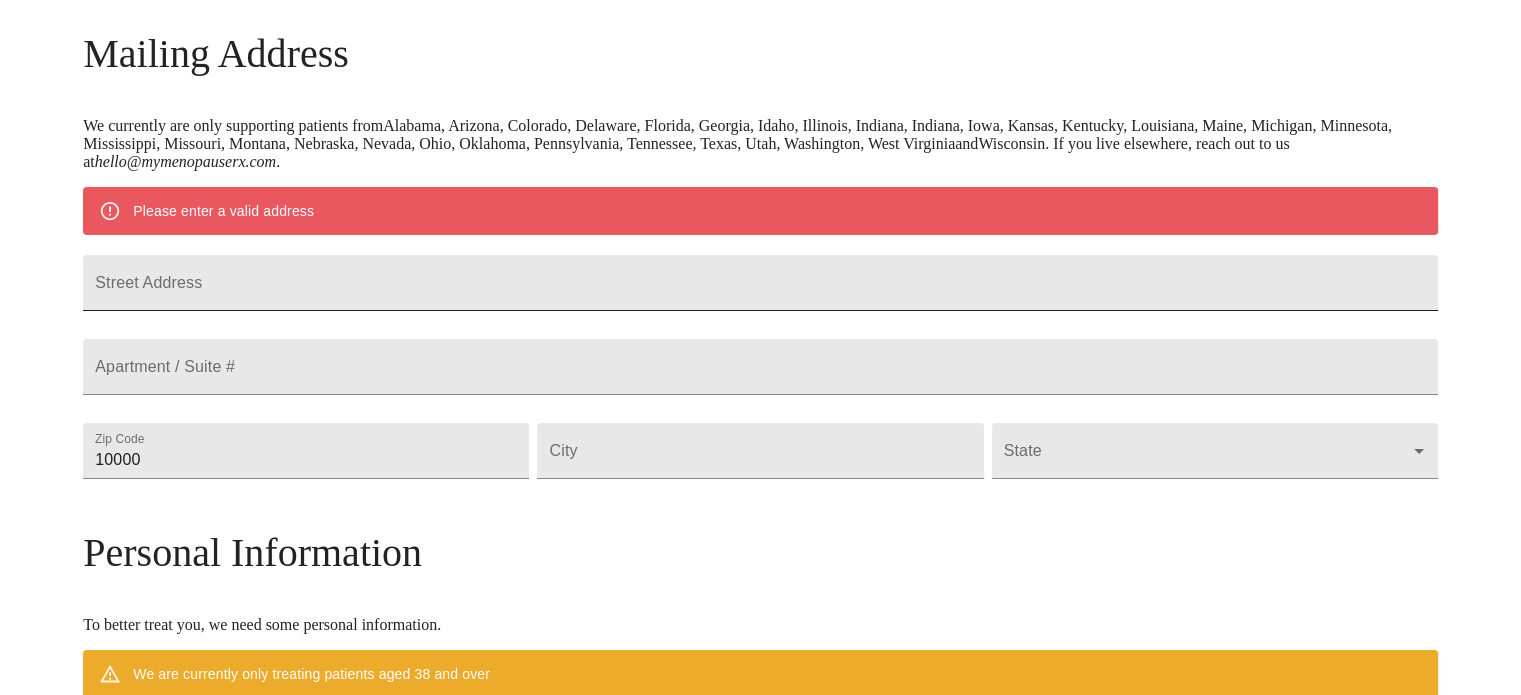 click on "Street Address" at bounding box center [760, 283] 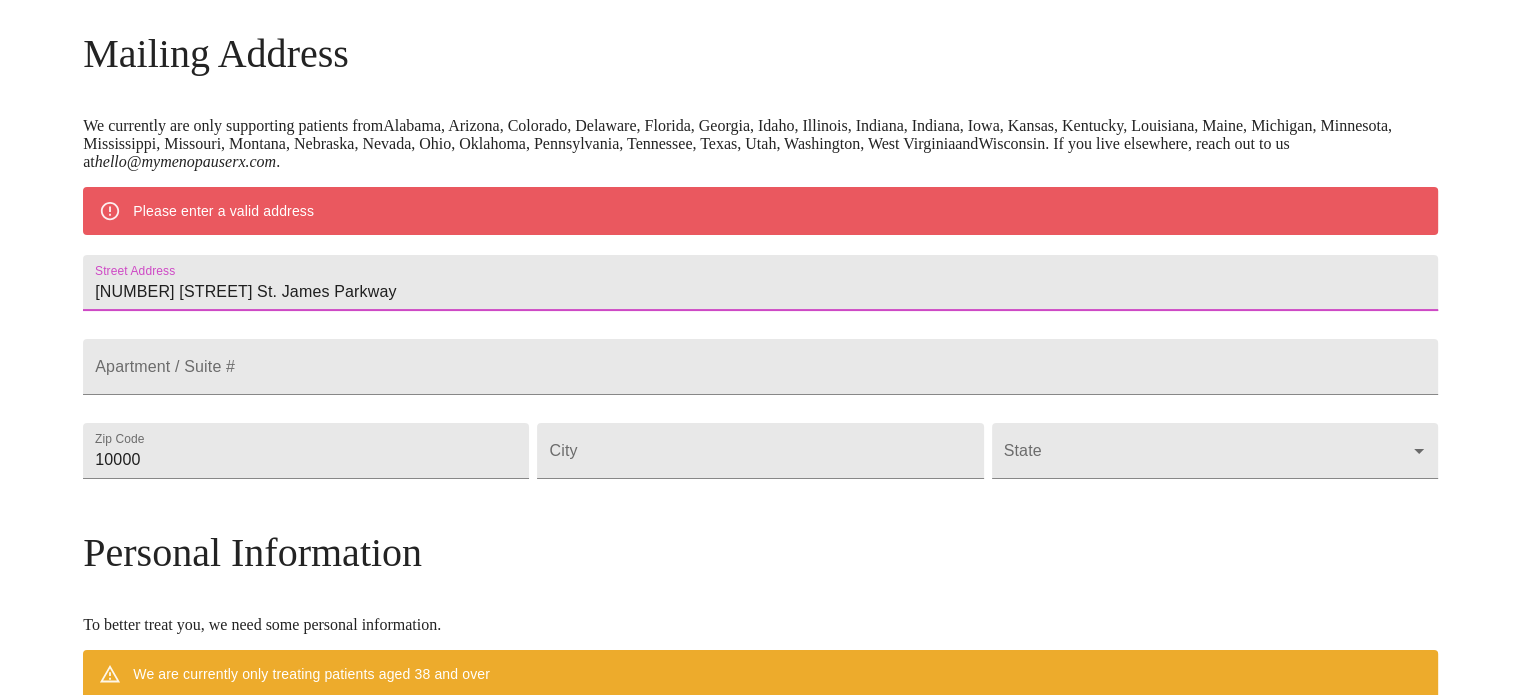 type on "[NUMBER] [STREET] St. James Parkway" 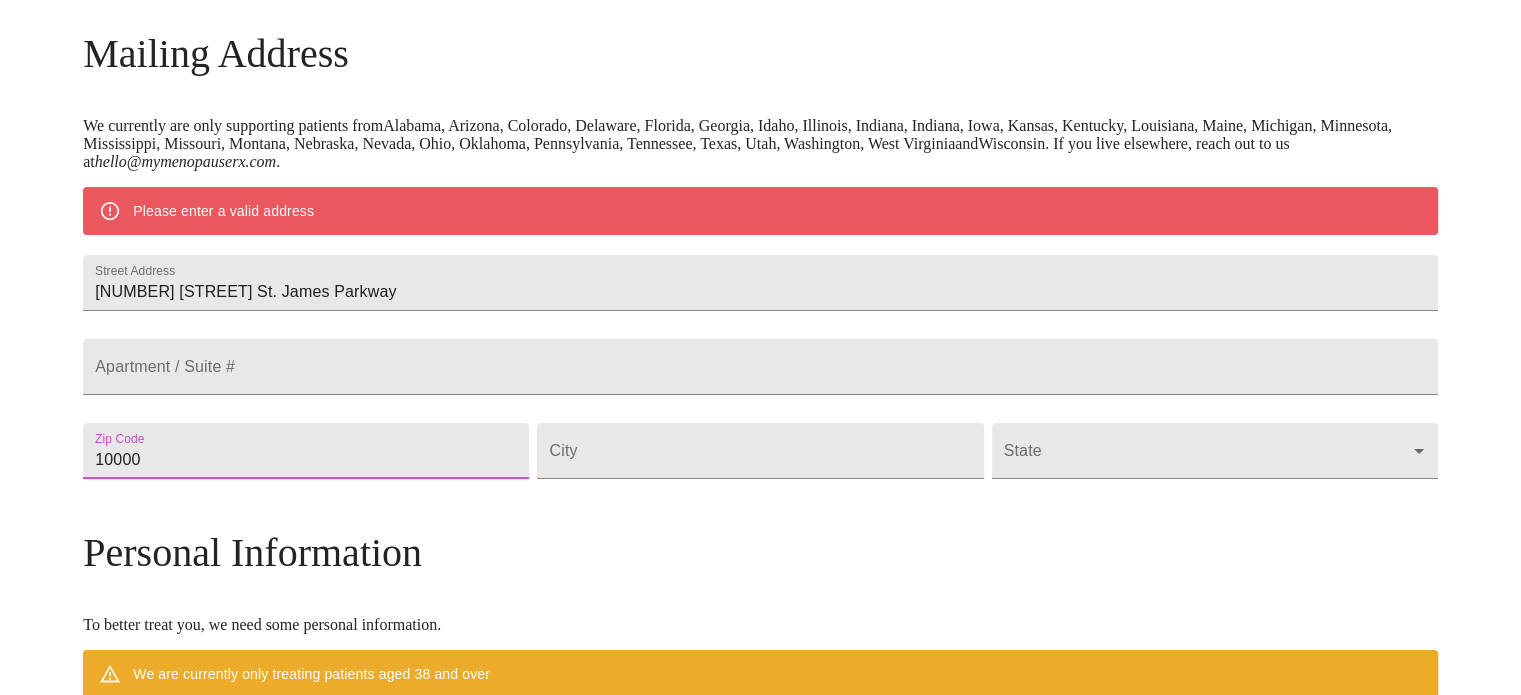 type on "[POSTAL_CODE]" 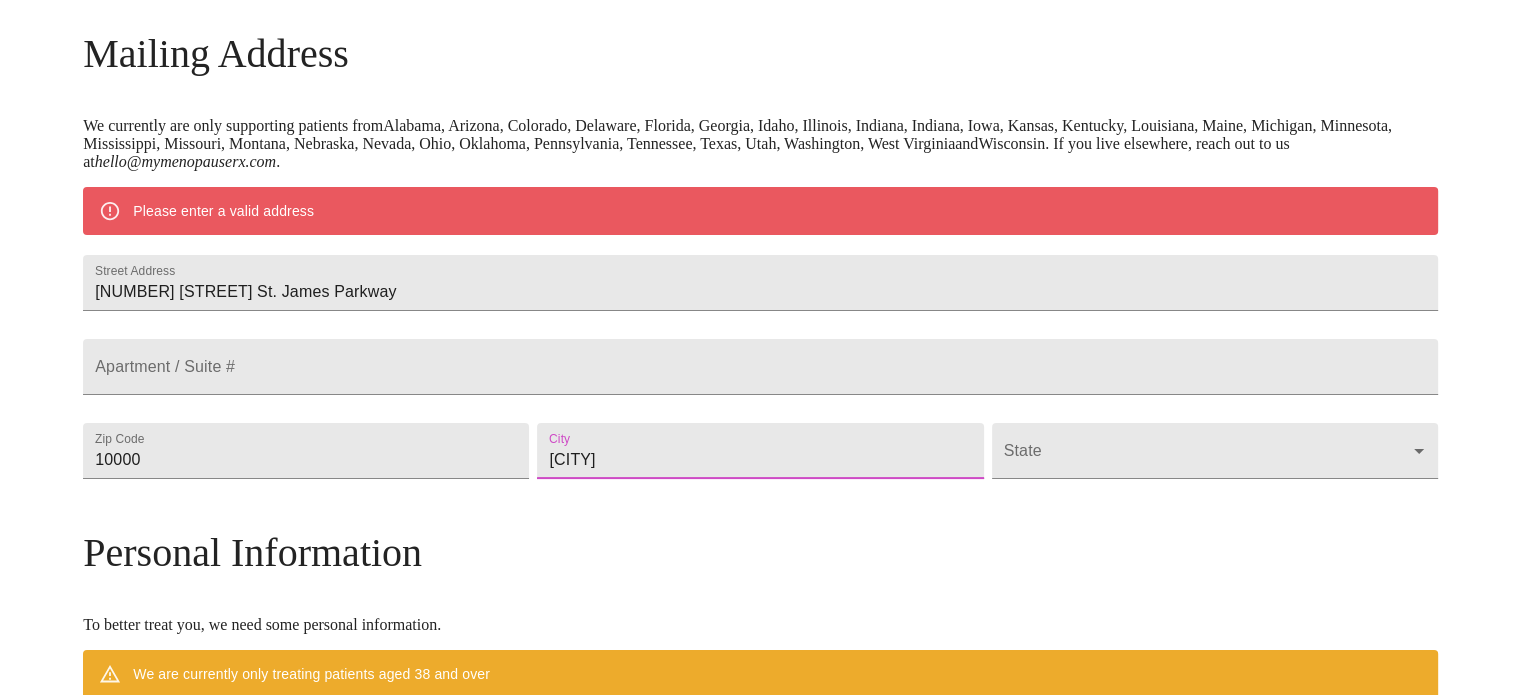 type on "[CITY]" 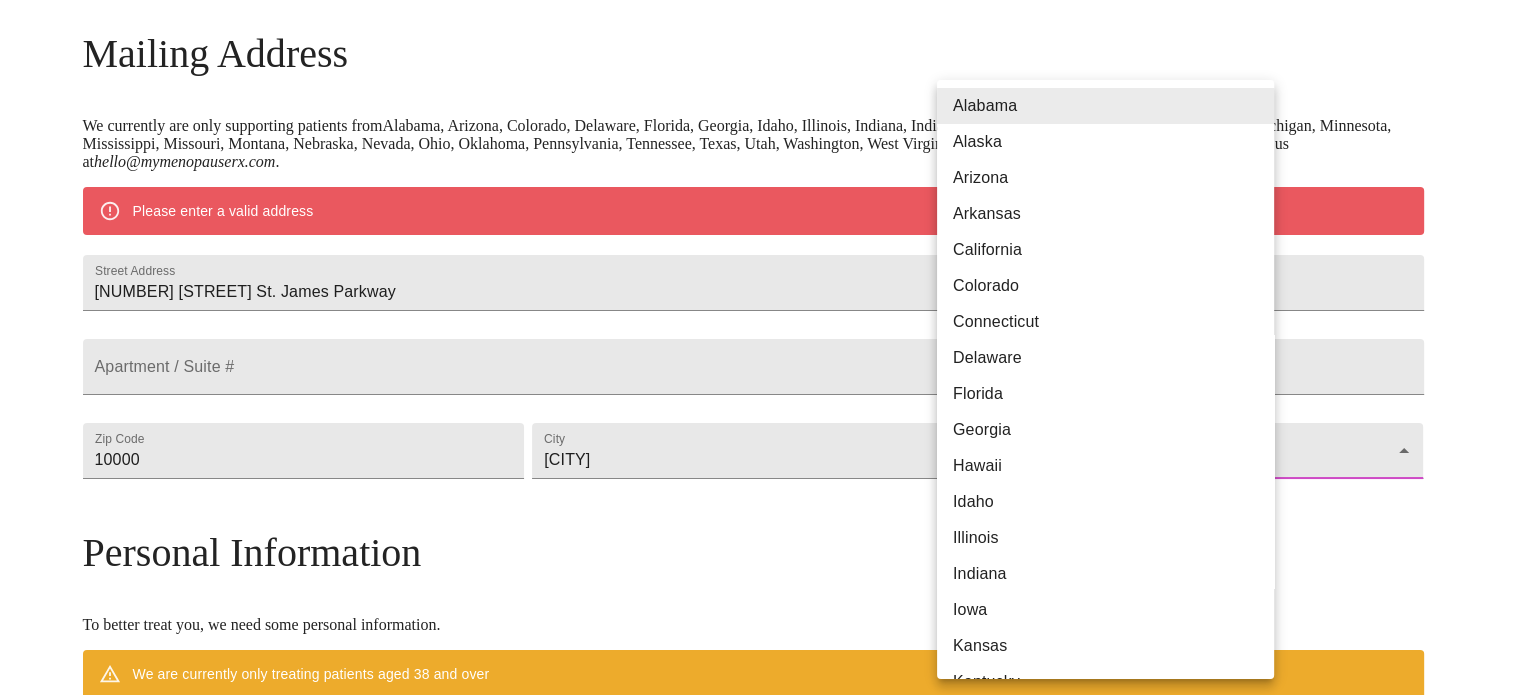 click on "MyMenopauseRx Welcome to MyMenopauseRx Since it's your first time here, you'll need to enter some medical and social information.  We'll guide you through it! Mailing Address We currently are only supporting patients from  [STATE], [STATE], [STATE], [STATE], [STATE], [STATE], [STATE], [STATE], [STATE], [STATE], [STATE], [STATE], [STATE], [STATE], [STATE], [STATE], [STATE], [STATE], [STATE], [STATE], [STATE], [STATE], [STATE], [STATE], [STATE], [STATE], [STATE], [STATE], [STATE], [STATE], [STATE], [STATE] . If you live elsewhere, reach out to us at  [EMAIL] . Please enter a valid address Street Address [NUMBER] [STREET] St. James Parkway Apartment / Suite # Zip Code [POSTAL_CODE] City [CITY] State ​ Personal Information To better treat you, we need some personal information. We are currently treating patients aged 38 and over Date of birth [DATE] Sex Female Female Phone Number ([PHONE]) [PHONE]- Receive Text Message Notifications Terms of Service & Privacy Policy By  Continuing ." at bounding box center (760, 564) 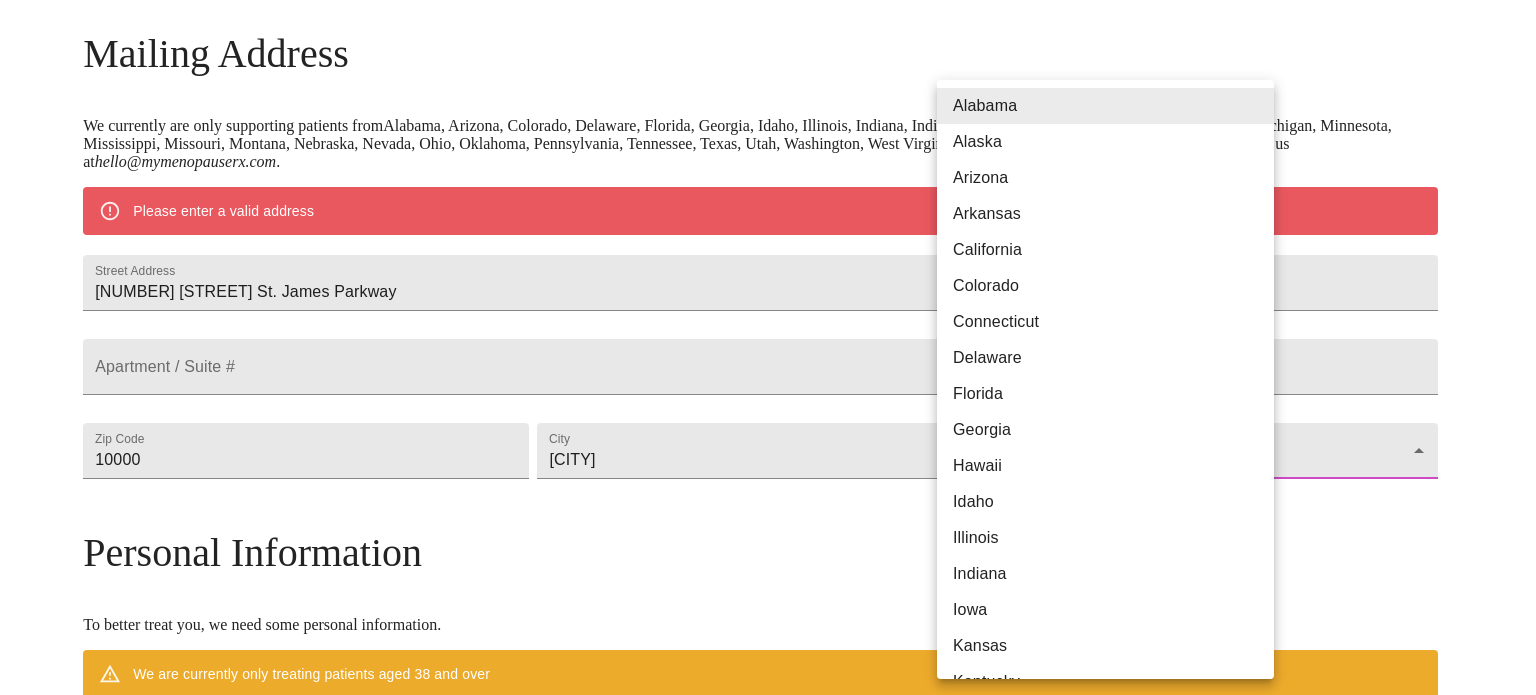 click on "Illinois" at bounding box center (1113, 538) 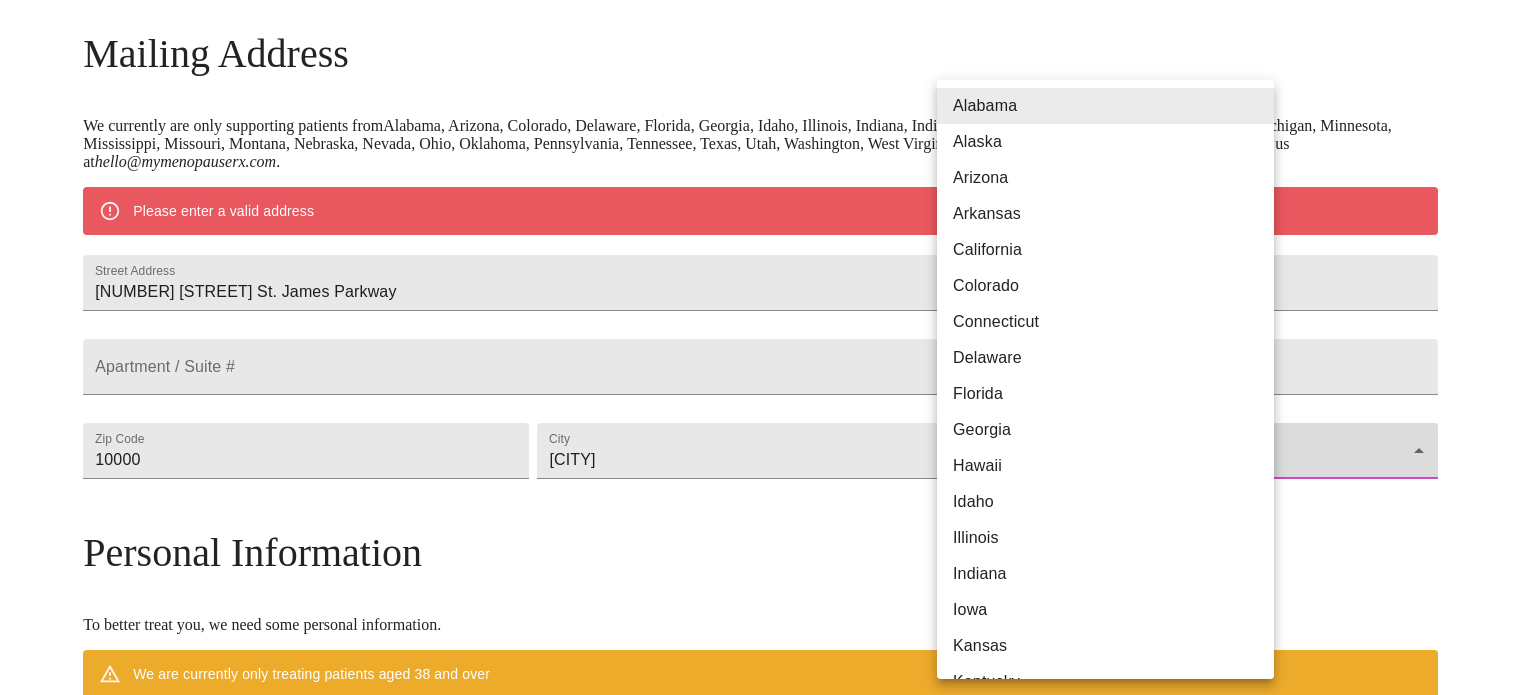 type on "Illinois" 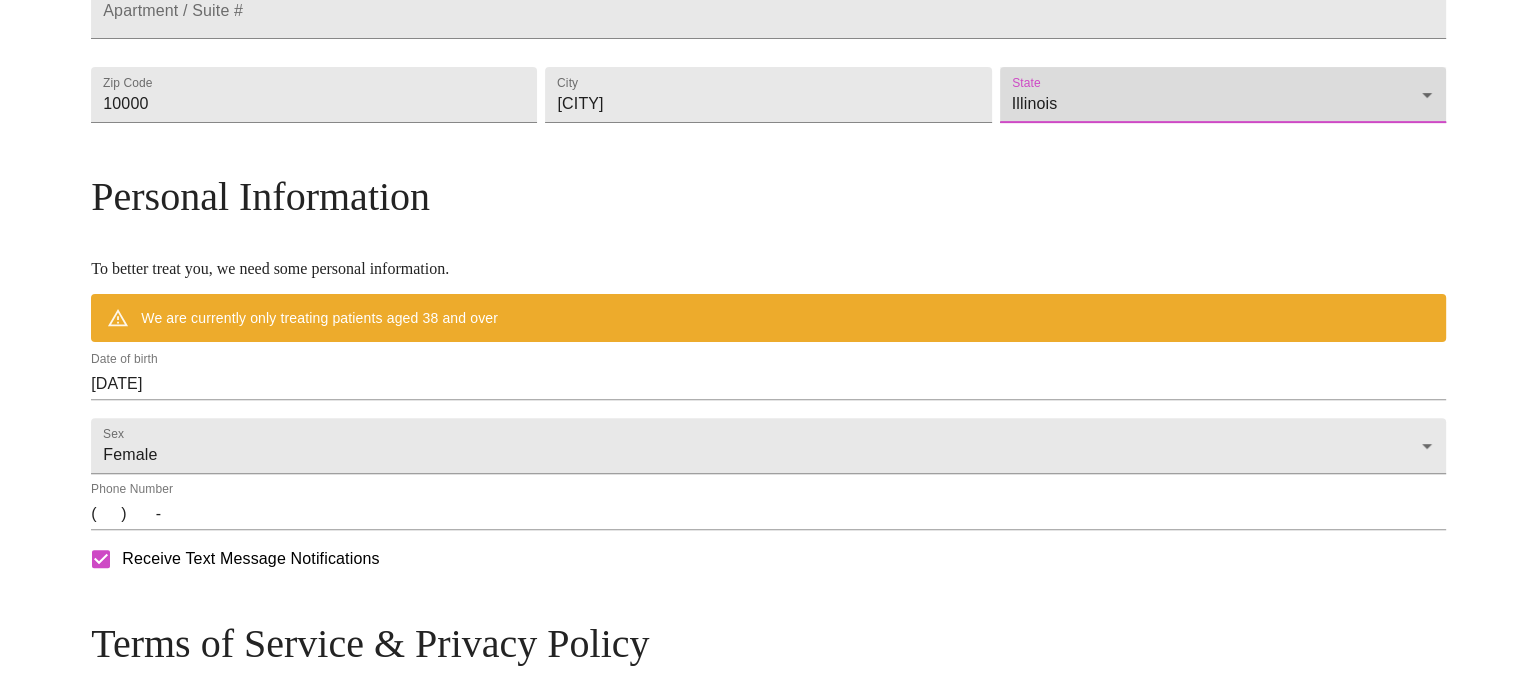 scroll, scrollTop: 600, scrollLeft: 0, axis: vertical 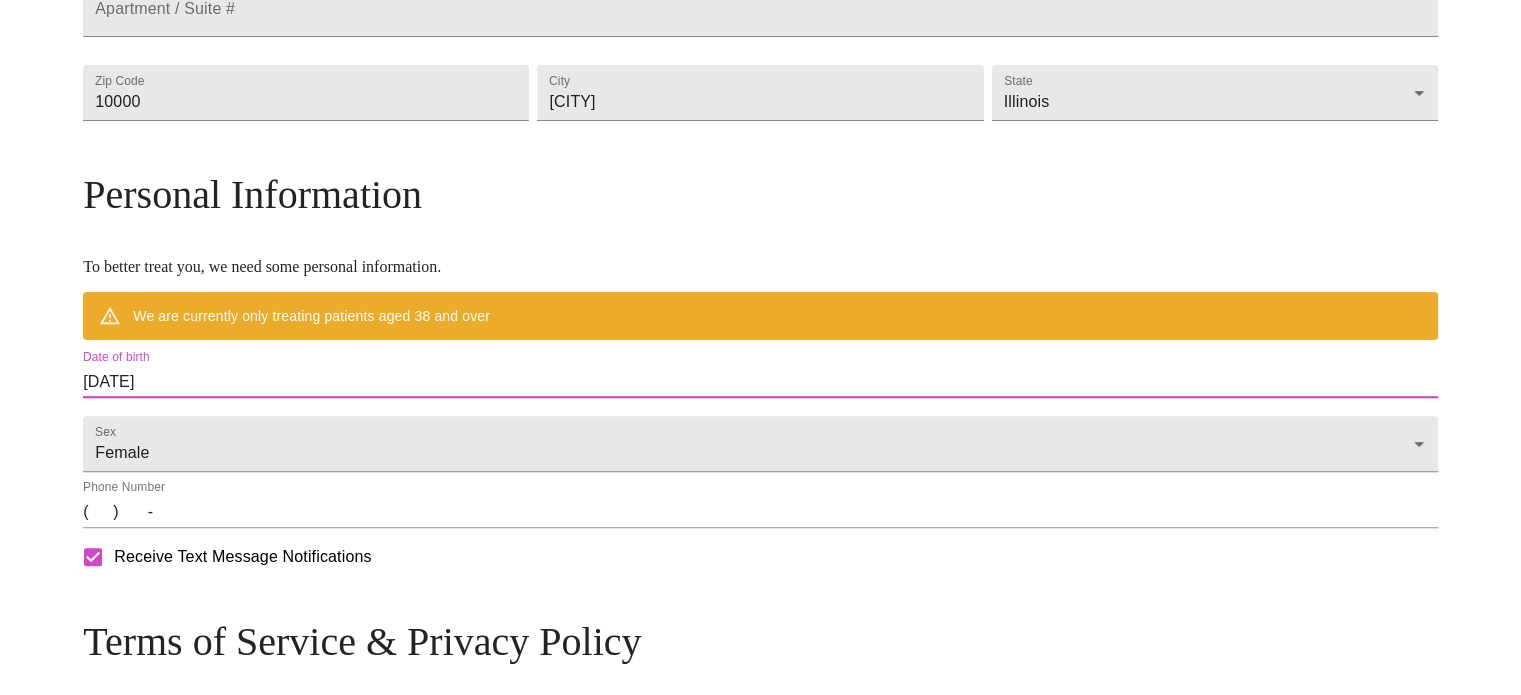 click on "[DATE]" at bounding box center (760, 382) 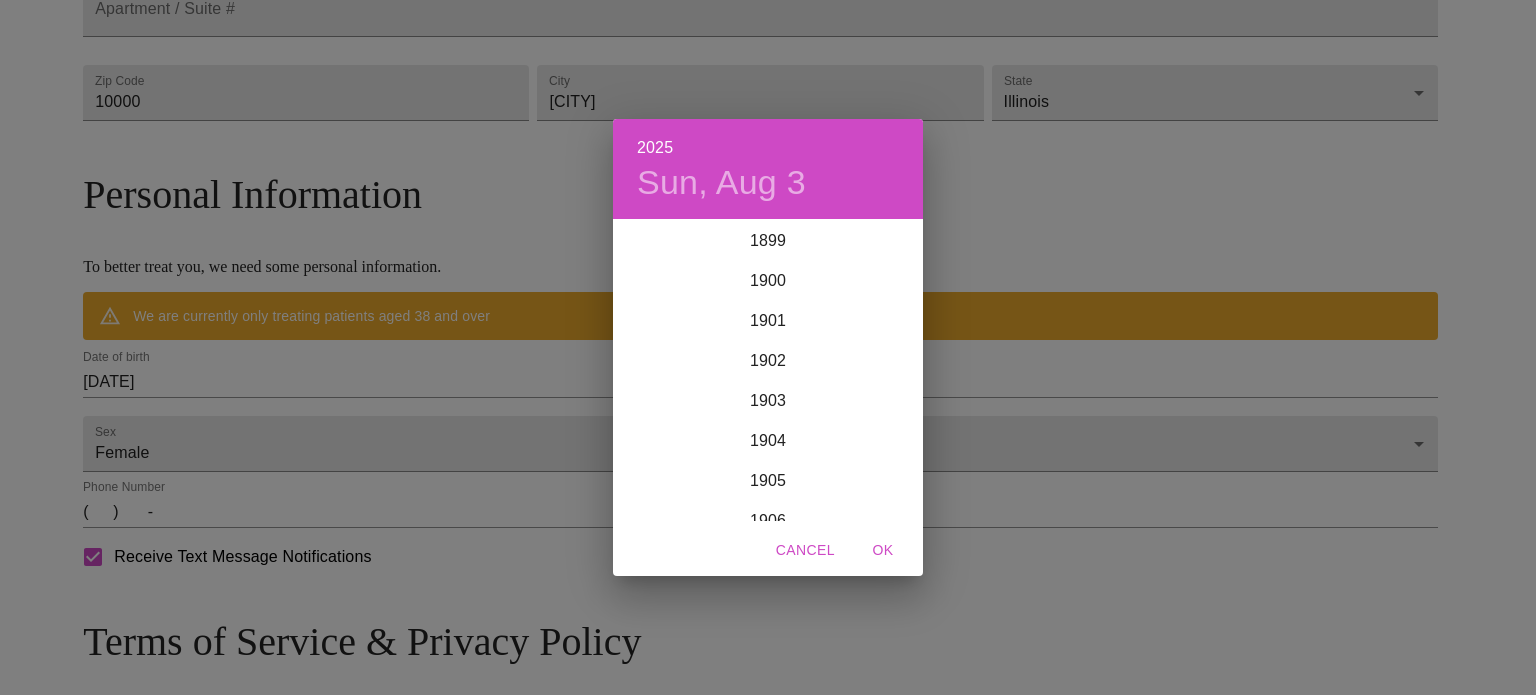 scroll, scrollTop: 4920, scrollLeft: 0, axis: vertical 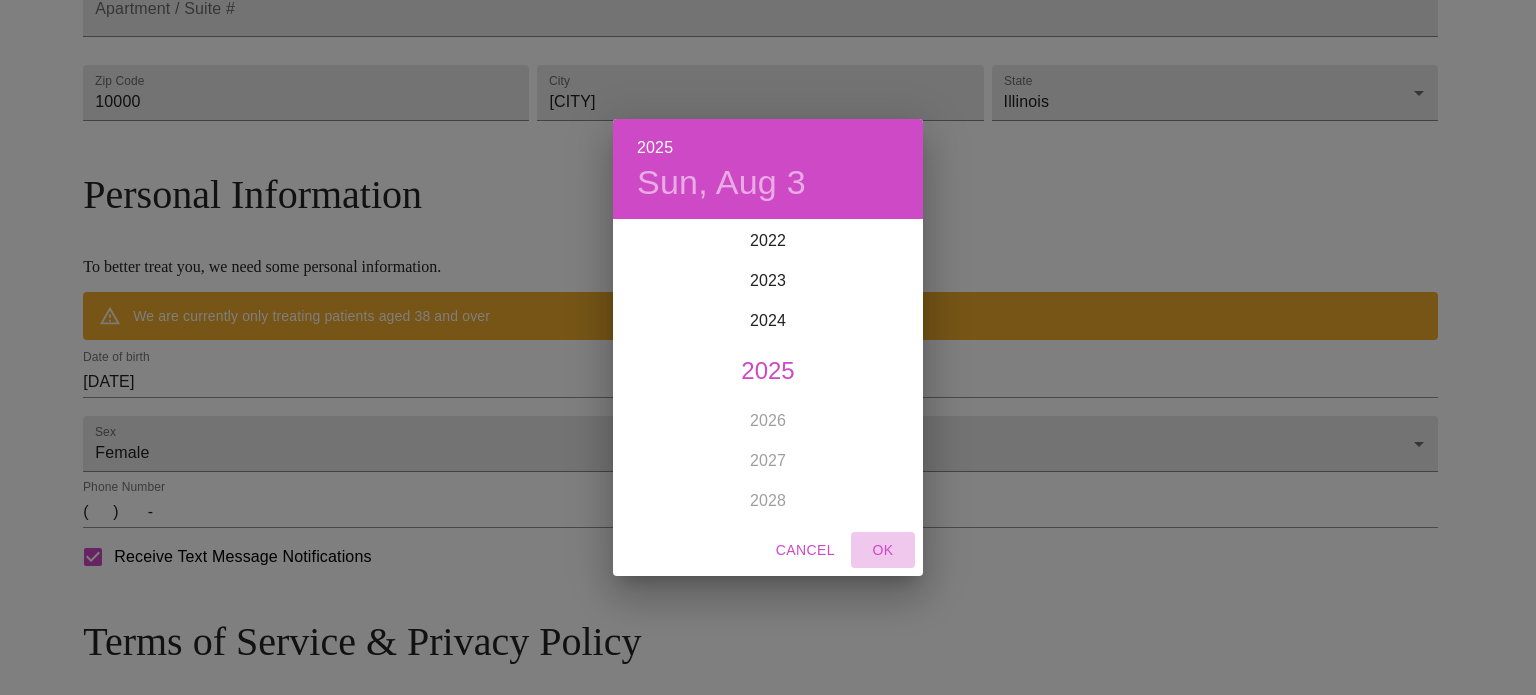 click on "OK" at bounding box center (883, 550) 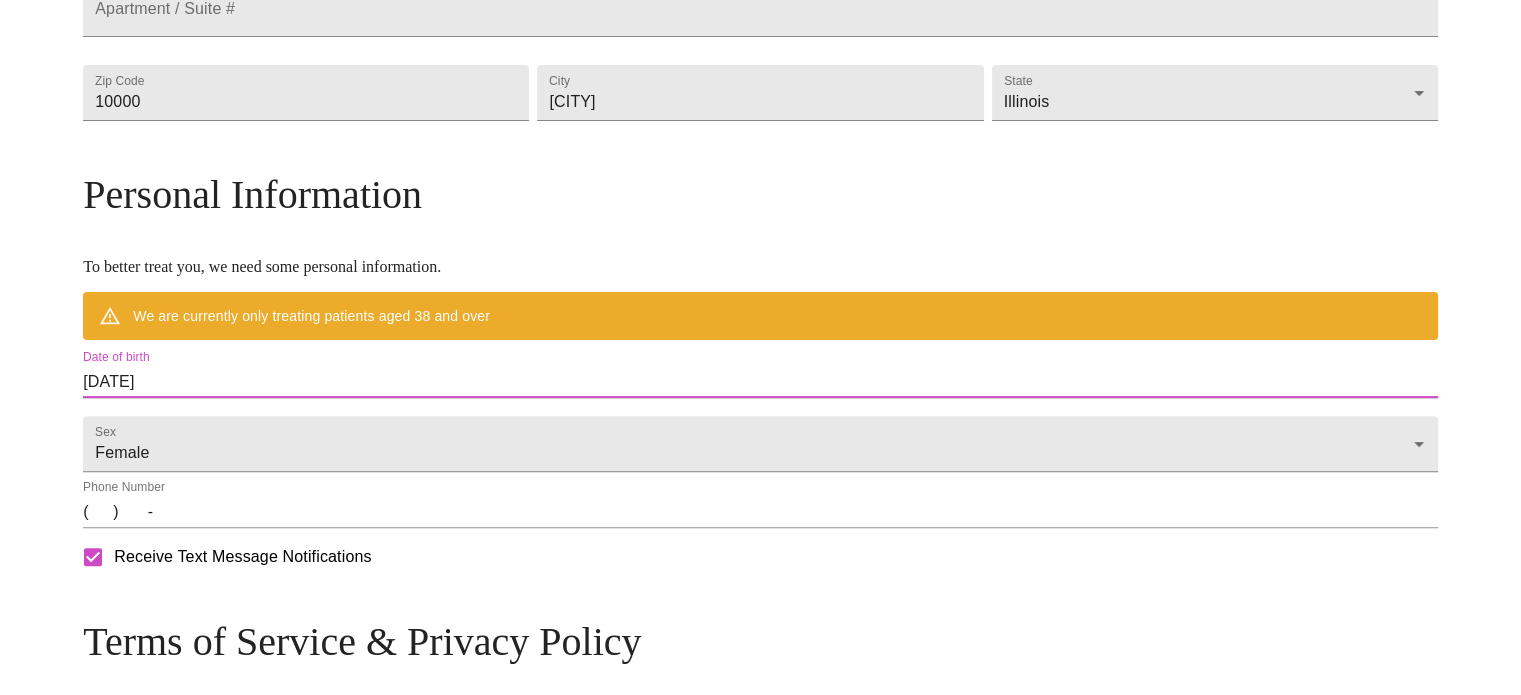 click on "[DATE]" at bounding box center (760, 382) 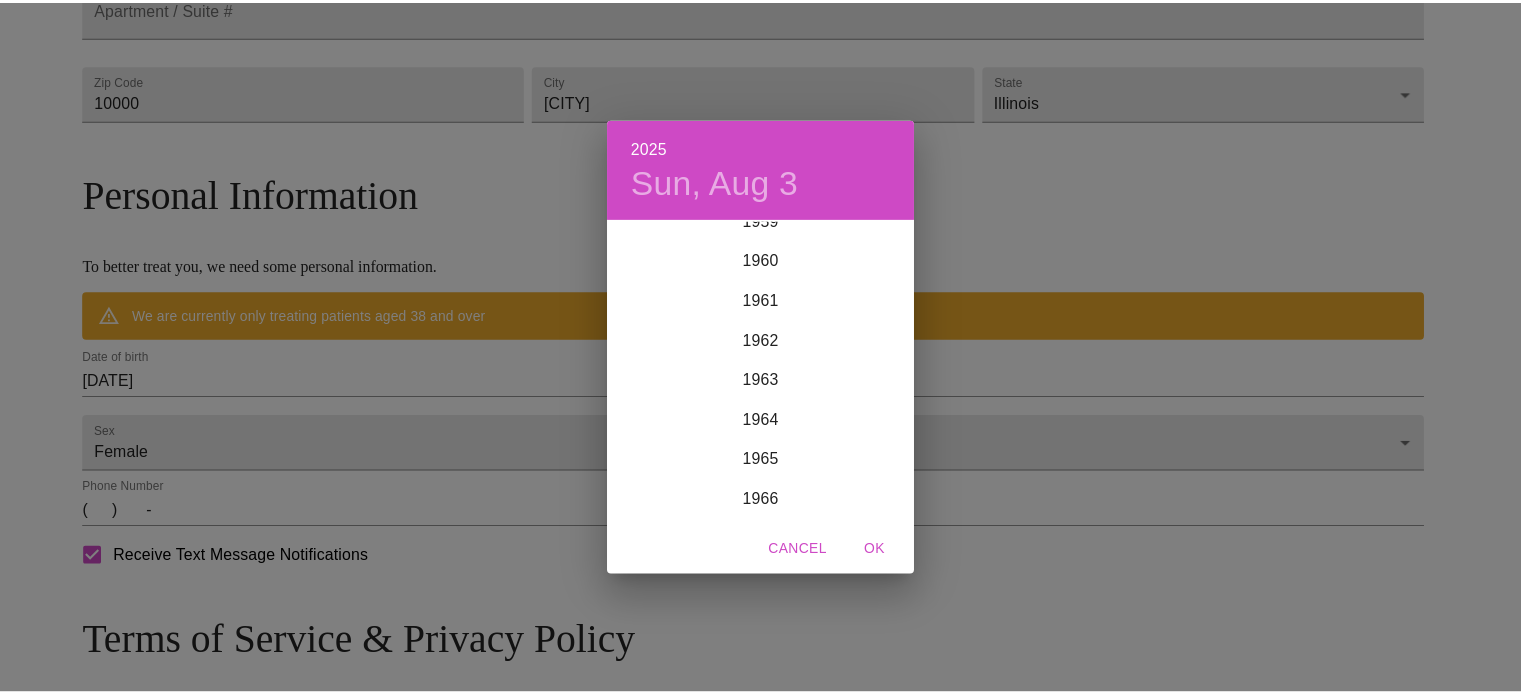 scroll, scrollTop: 2720, scrollLeft: 0, axis: vertical 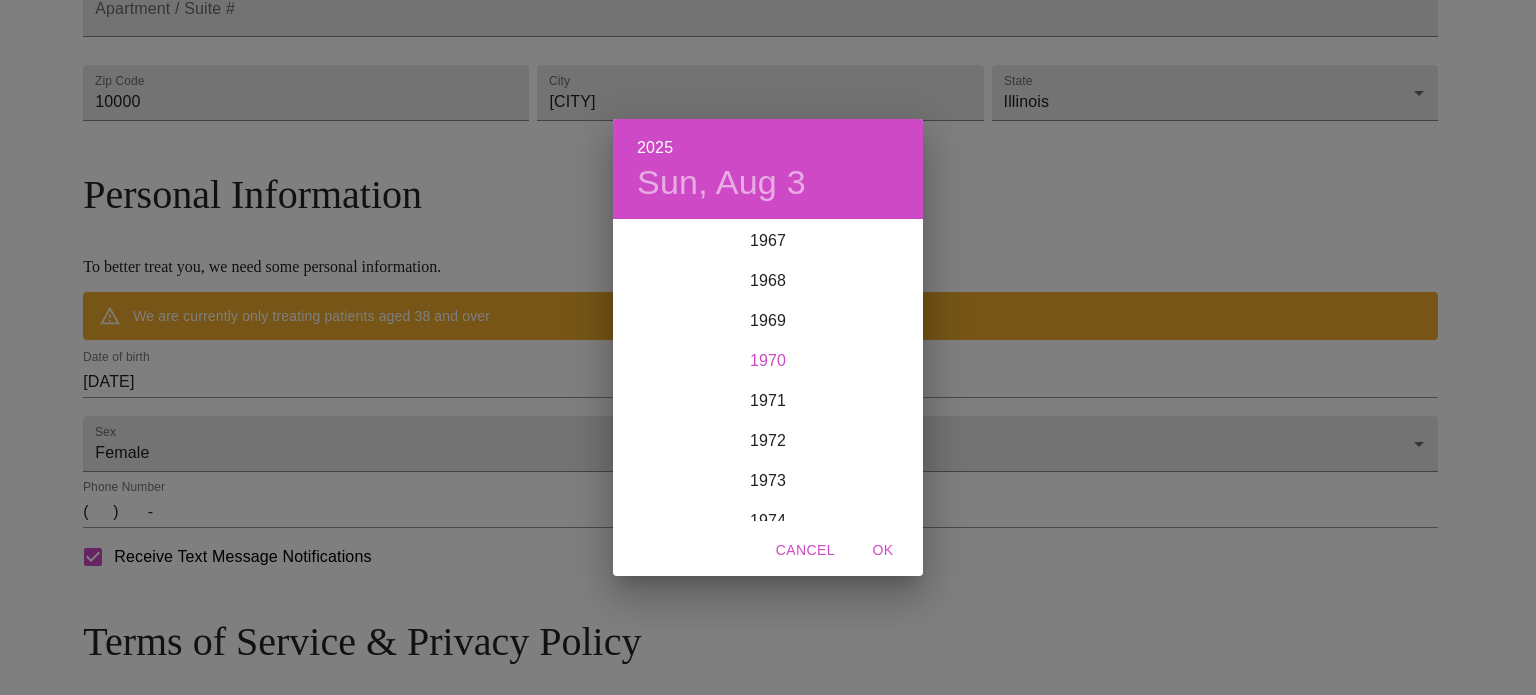 click on "1970" at bounding box center [768, 361] 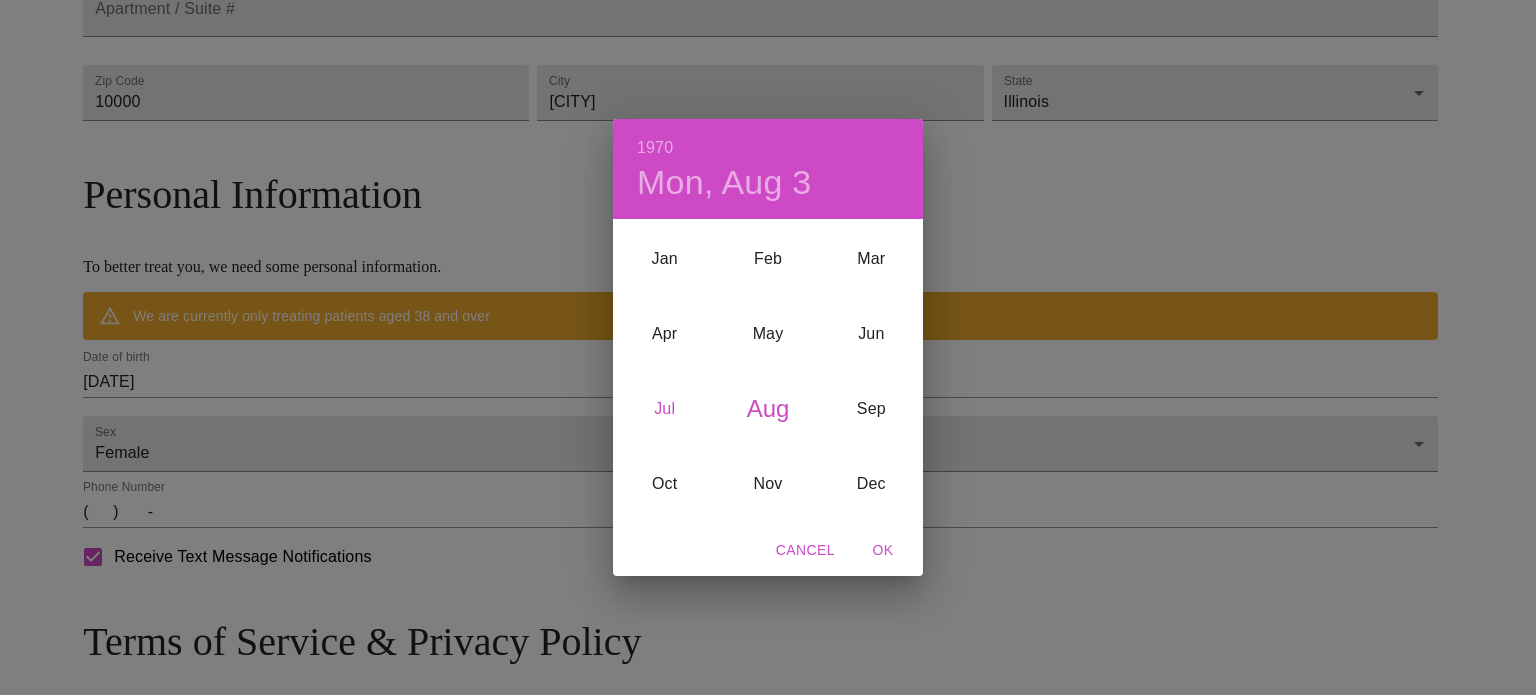 click on "Jul" at bounding box center (664, 408) 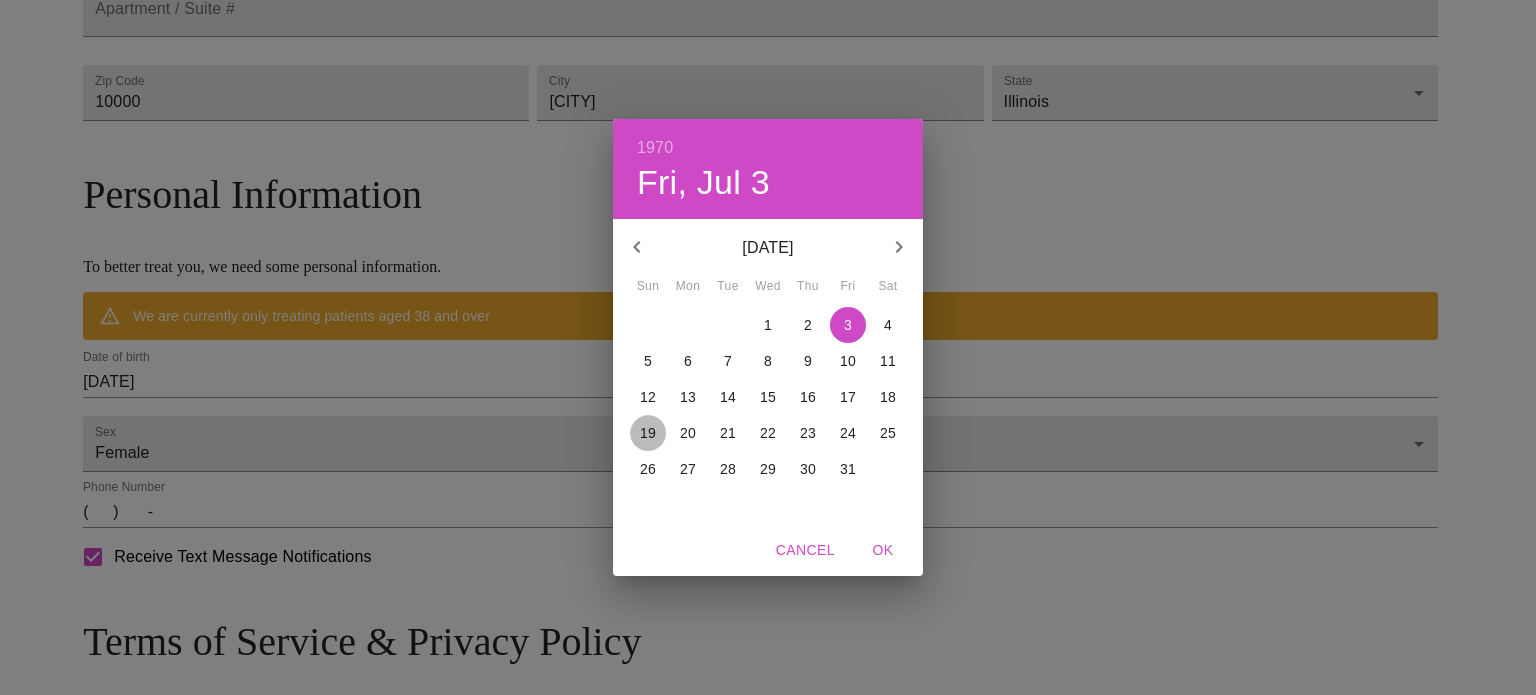 click on "19" at bounding box center [648, 433] 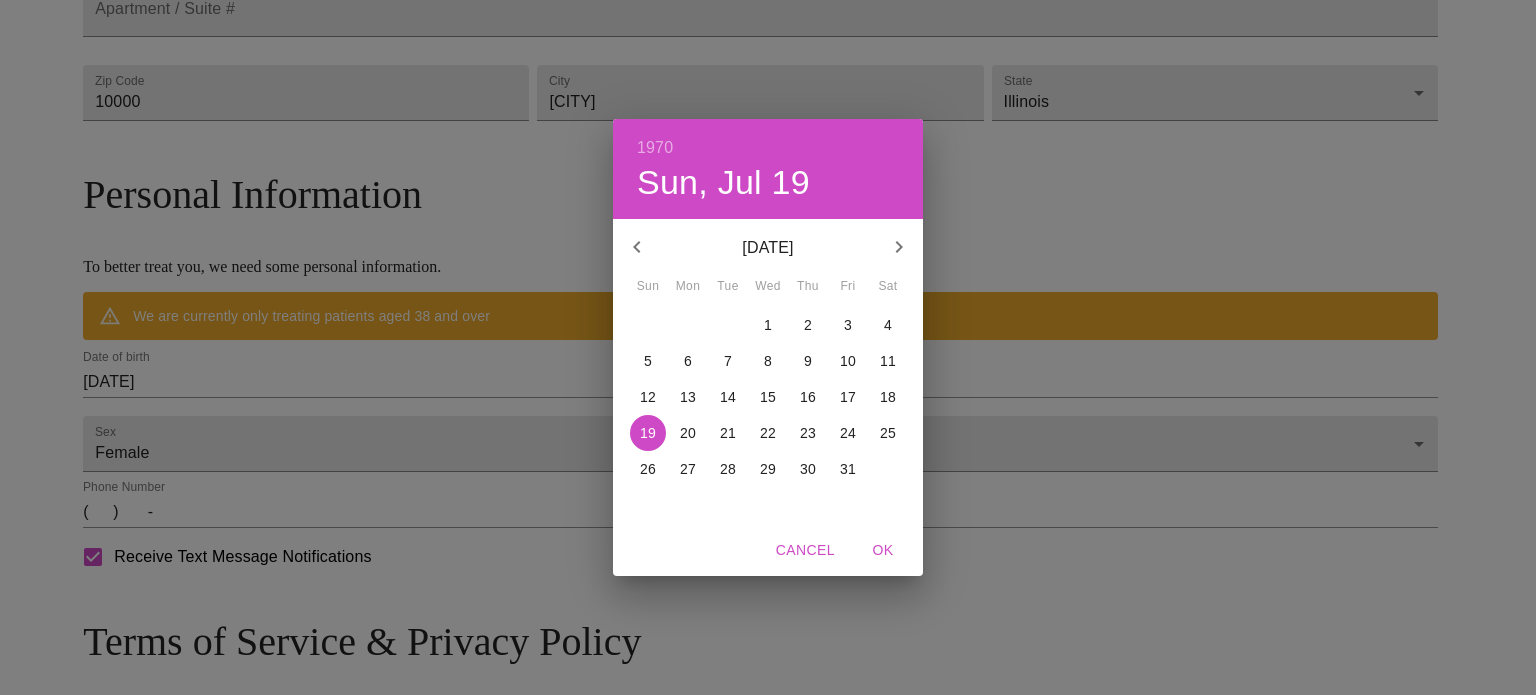 click on "OK" at bounding box center (883, 550) 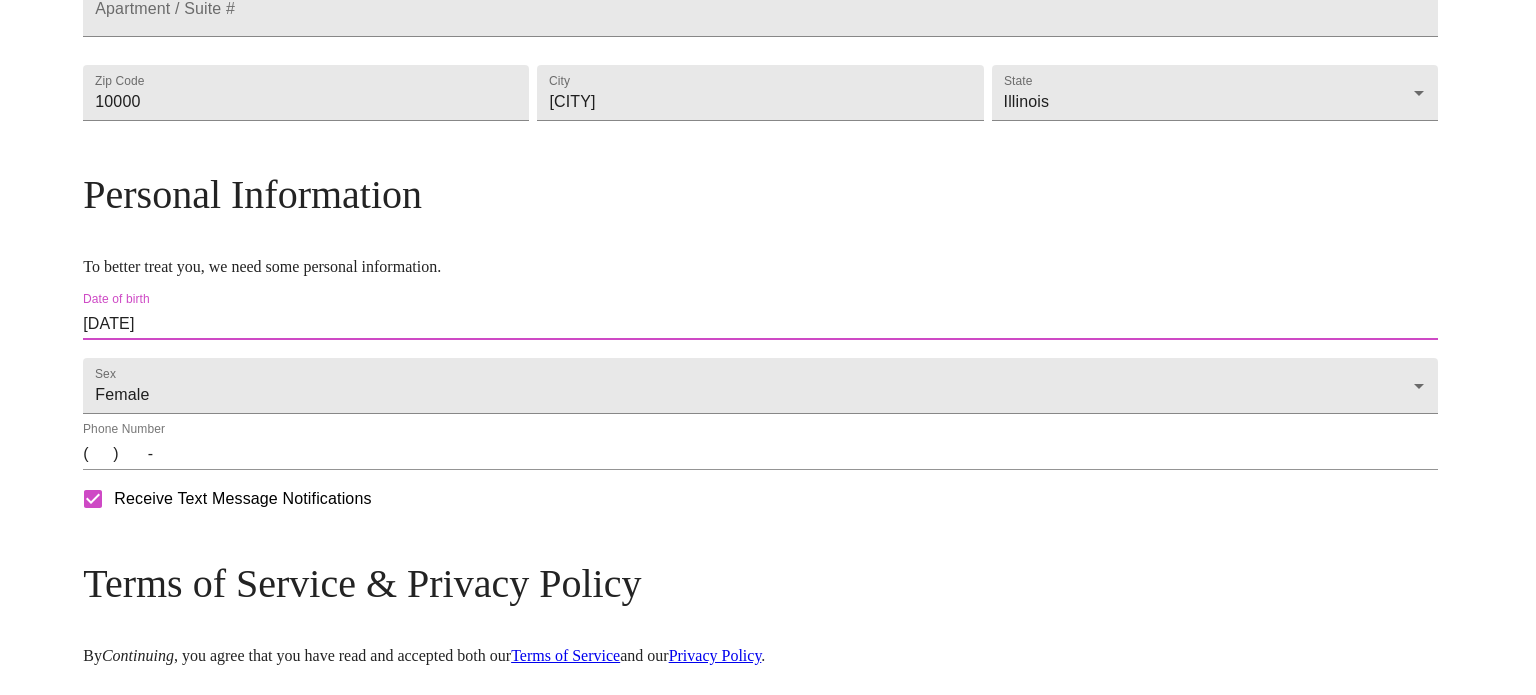 type on "[DATE]" 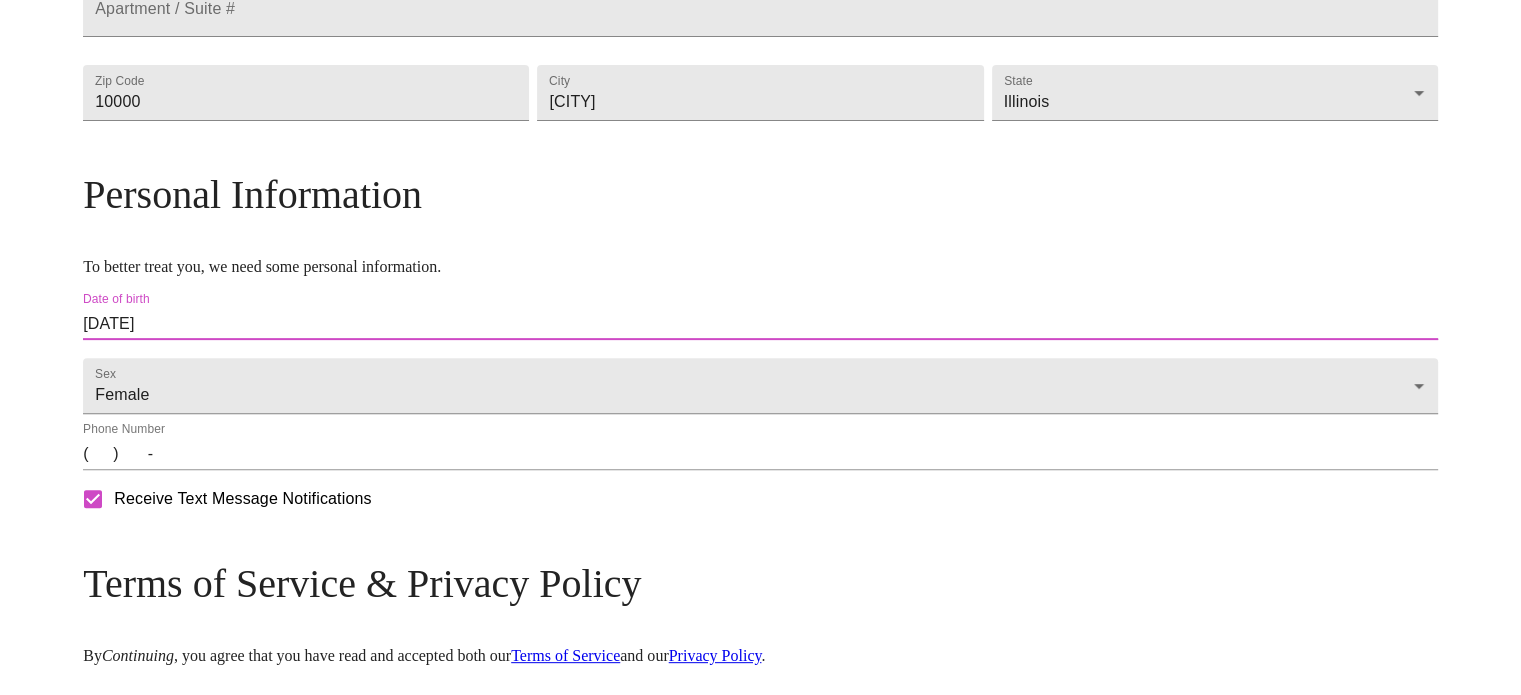 click on "(   )    -" at bounding box center [760, 454] 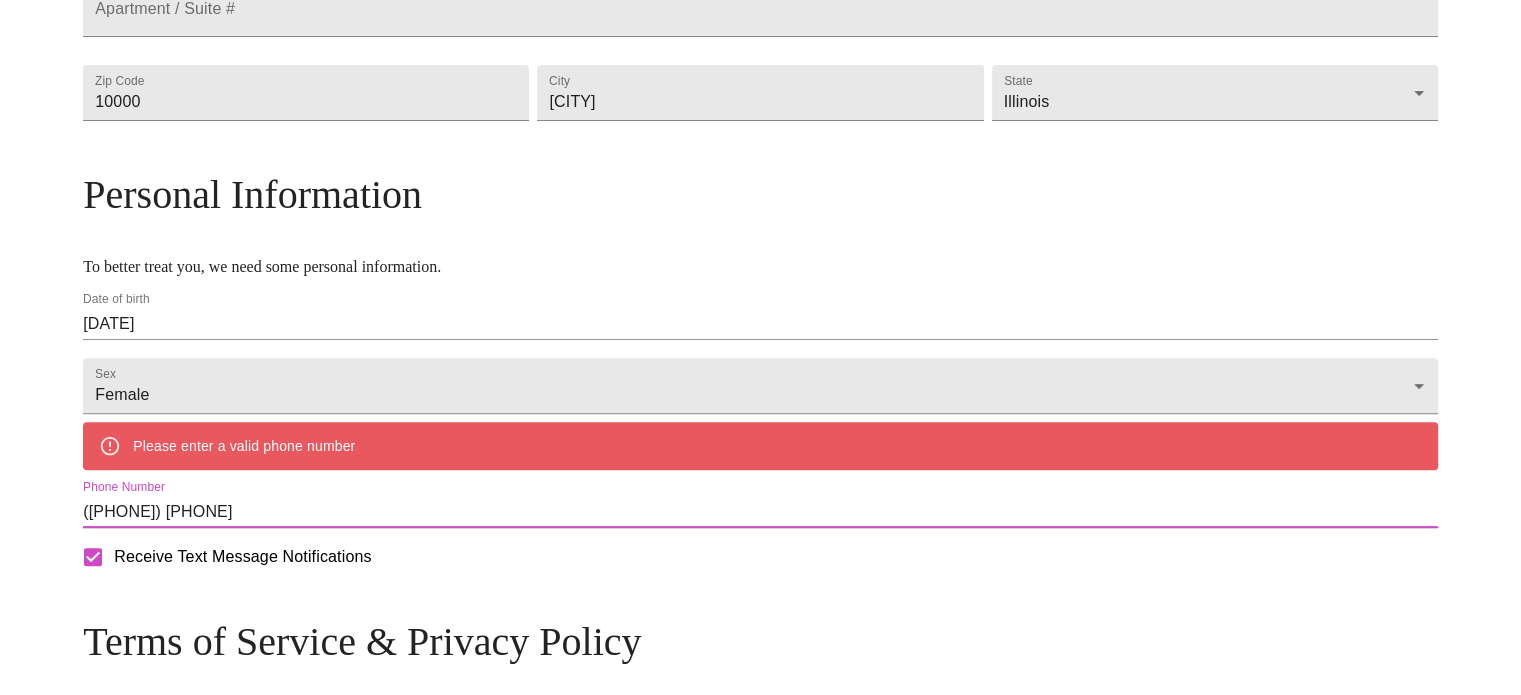 type on "([PHONE]) [PHONE]" 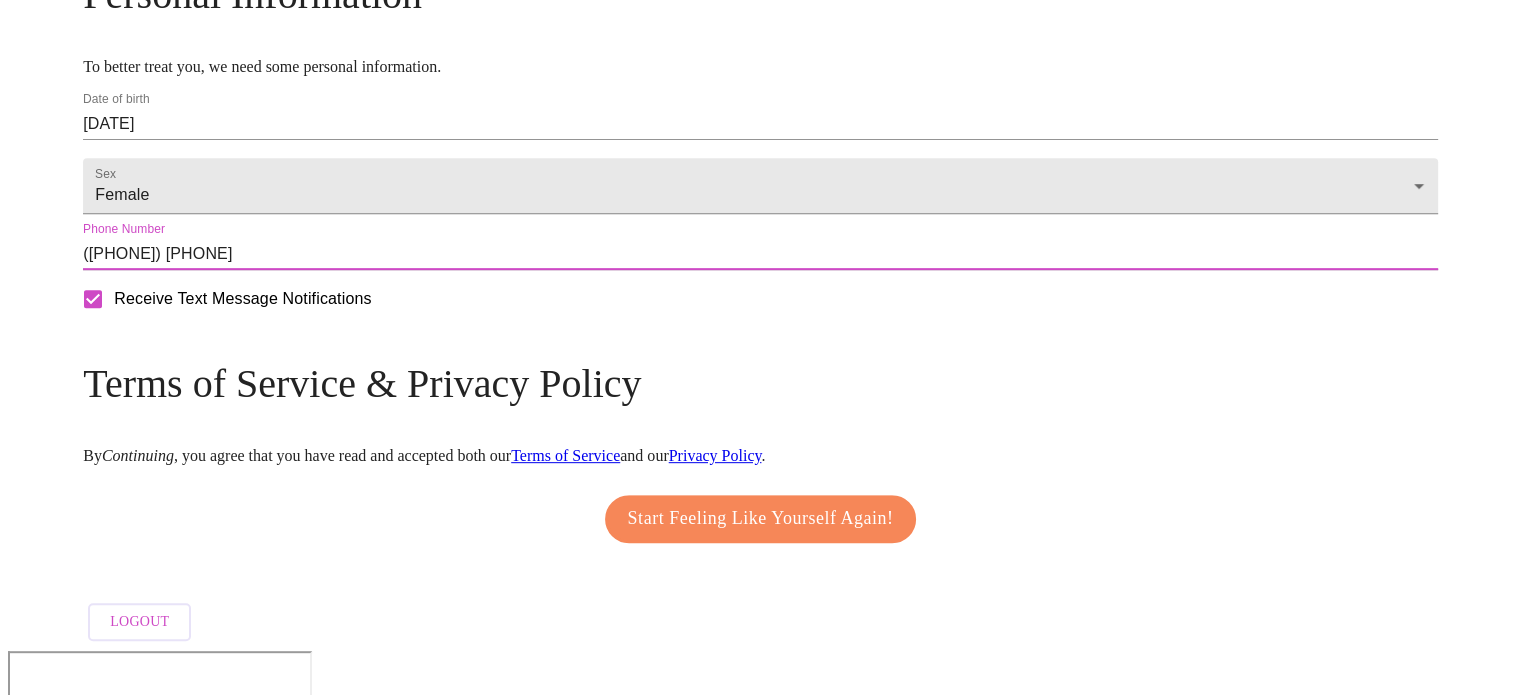 scroll, scrollTop: 819, scrollLeft: 0, axis: vertical 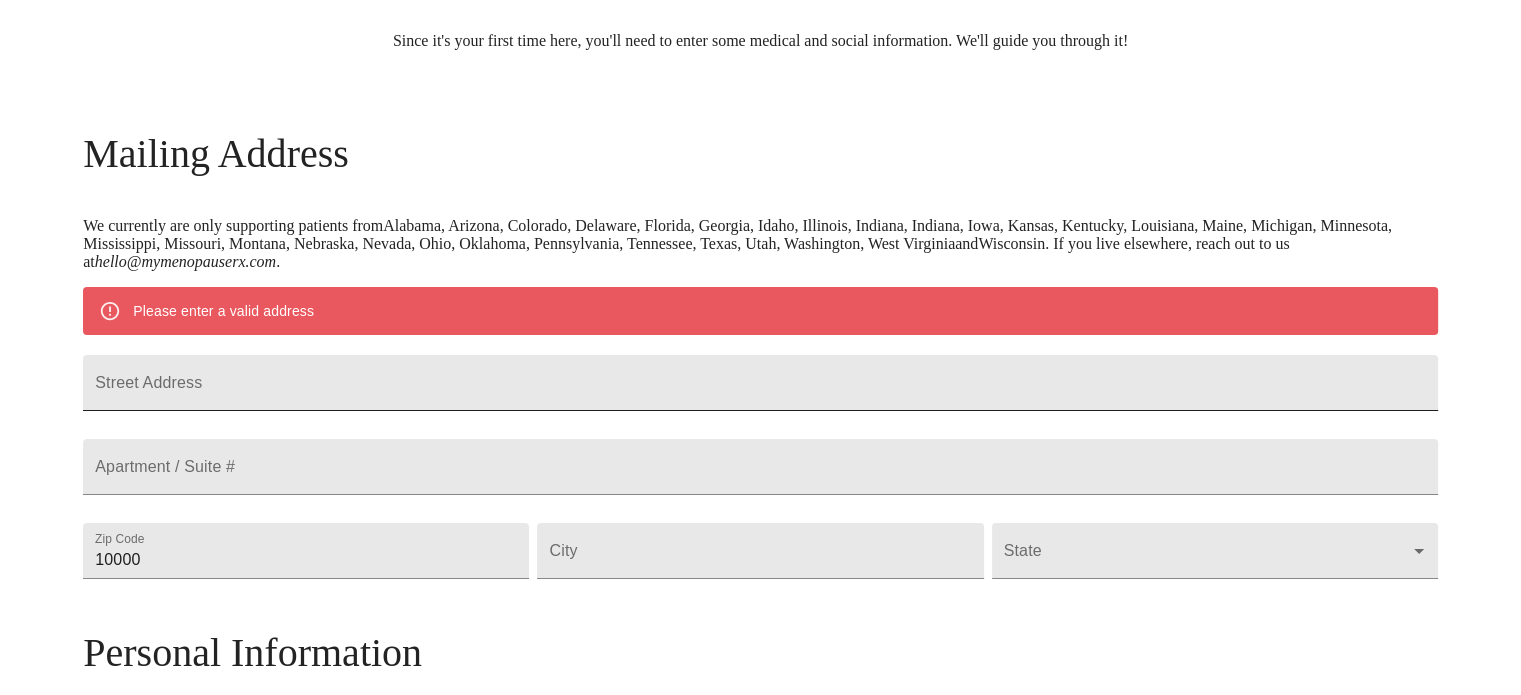 click on "Street Address" at bounding box center [760, 383] 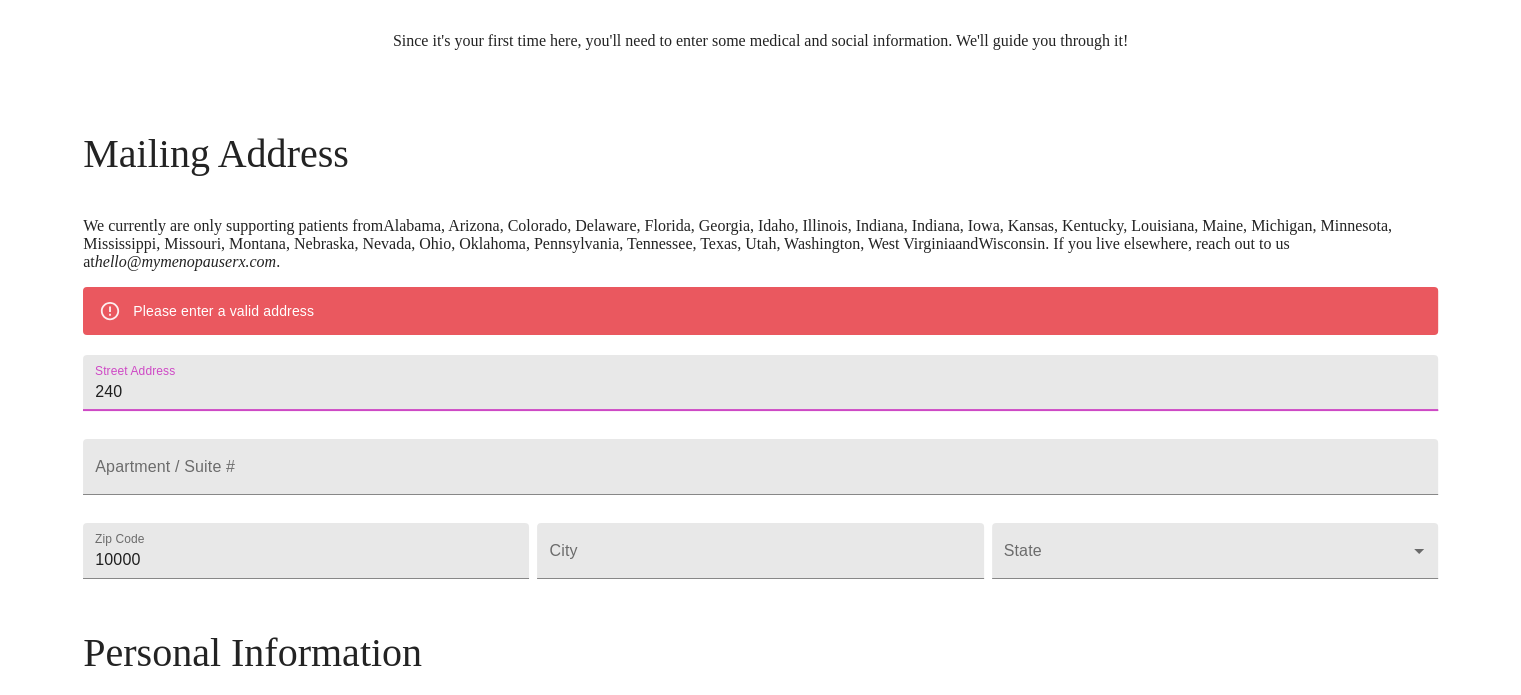 type on "240" 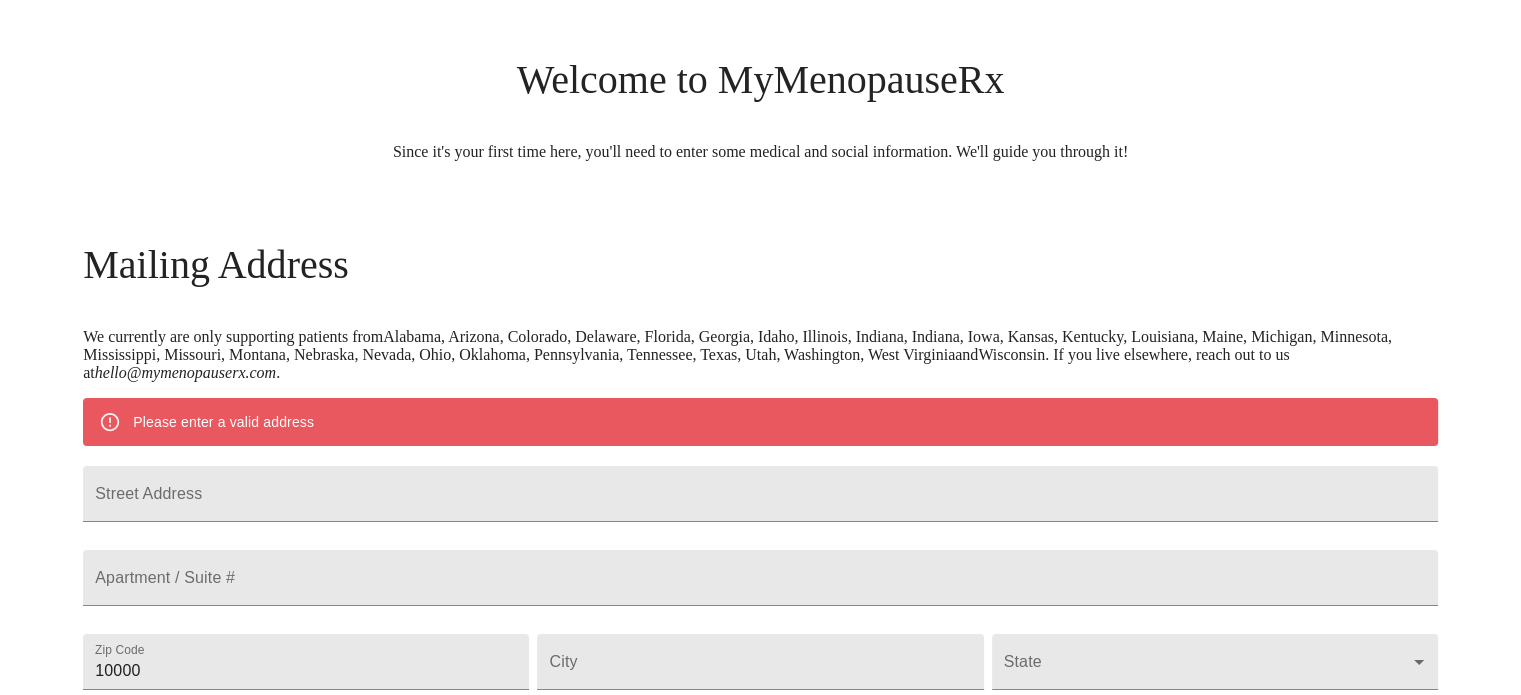 scroll, scrollTop: 300, scrollLeft: 0, axis: vertical 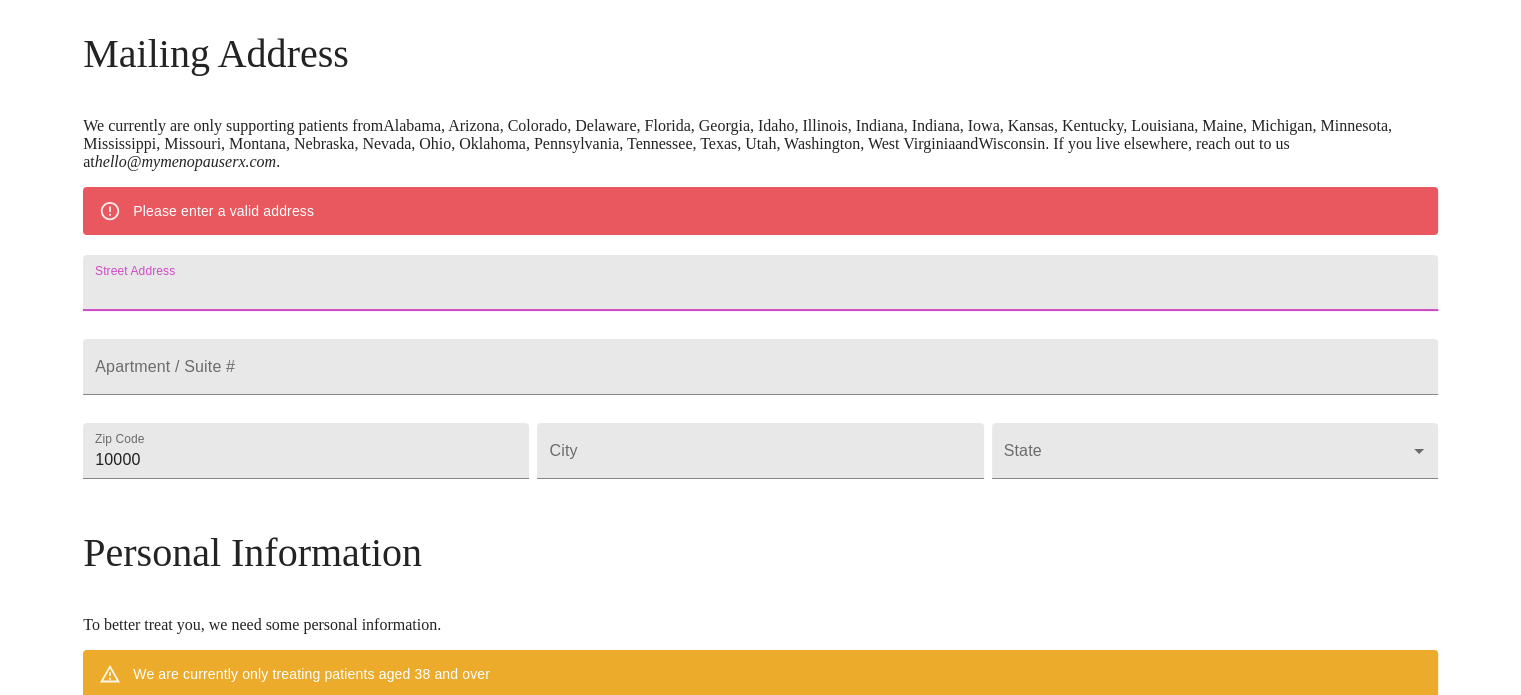 click on "Street Address" at bounding box center [760, 283] 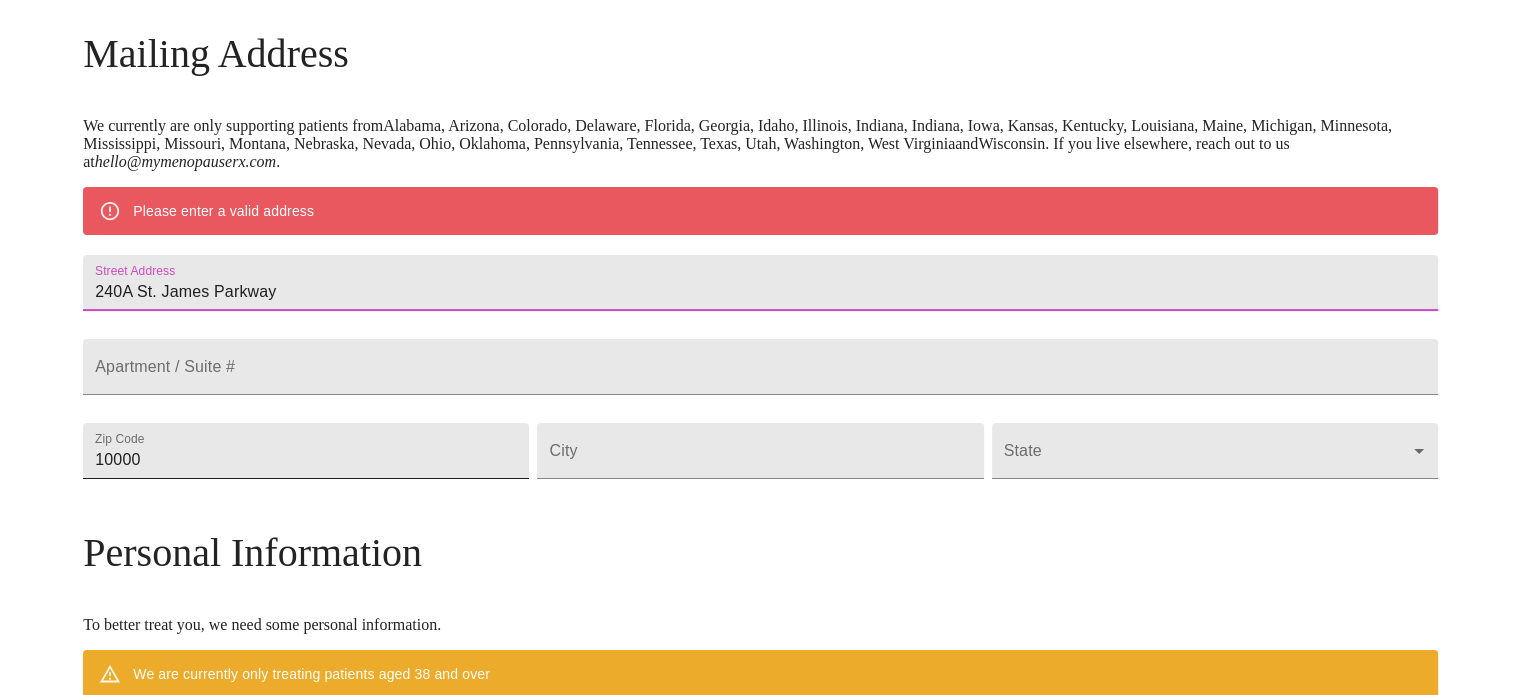 type on "240A St. James Parkway" 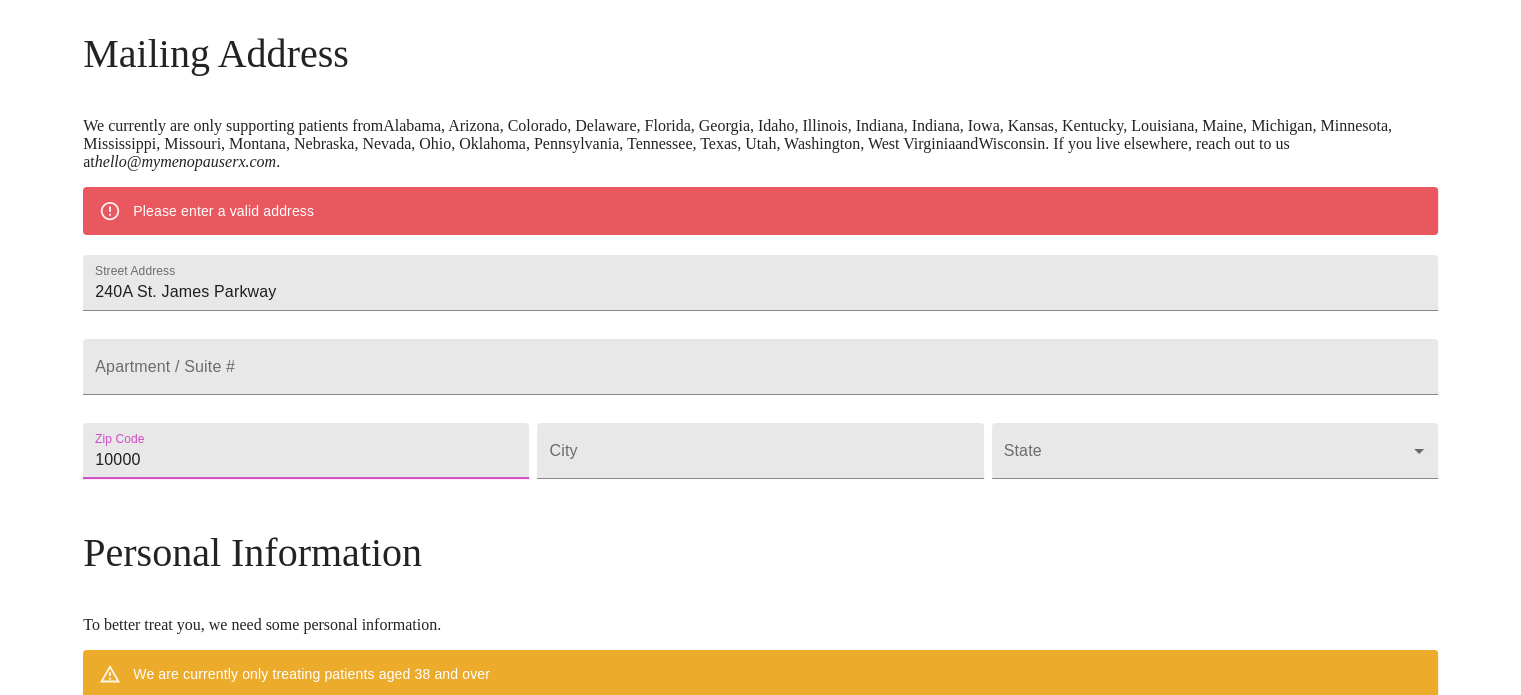 drag, startPoint x: 306, startPoint y: 518, endPoint x: 160, endPoint y: 475, distance: 152.20053 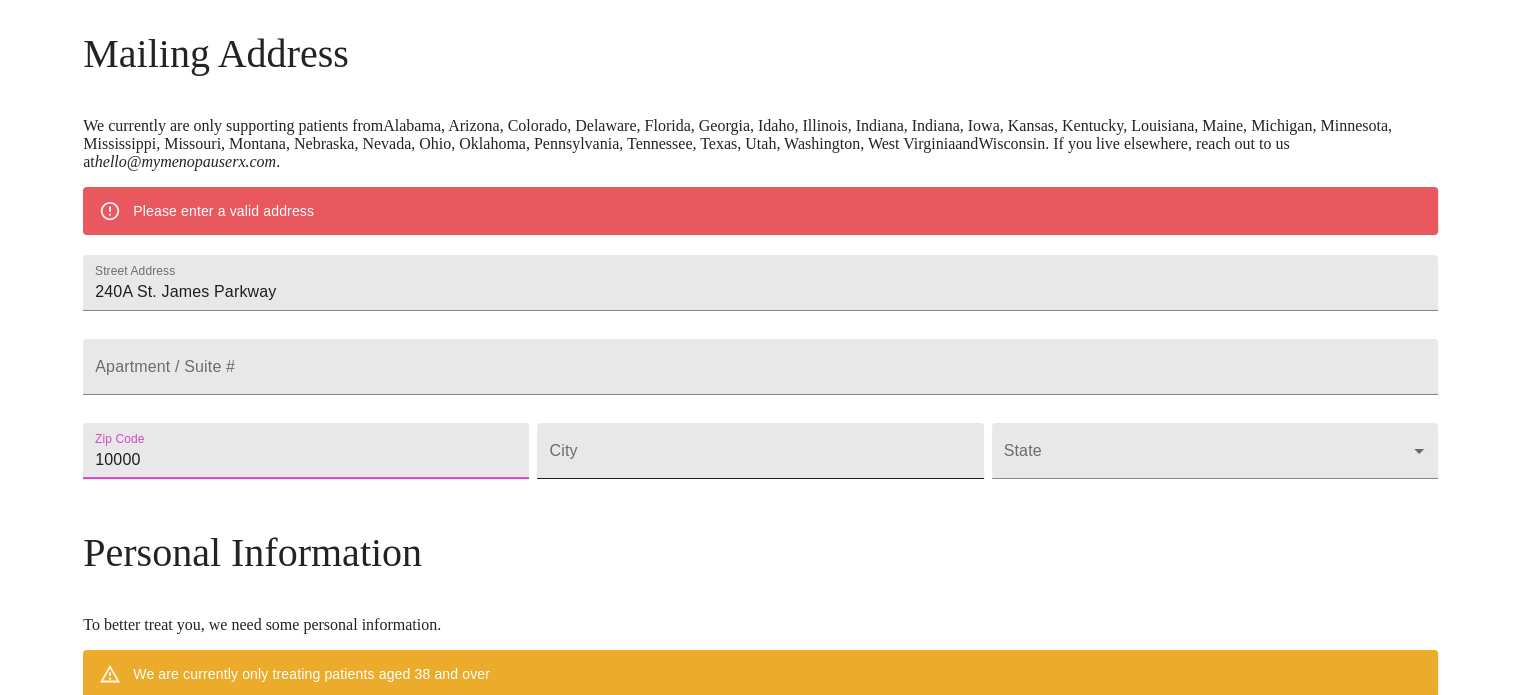 type on "[ZIP]" 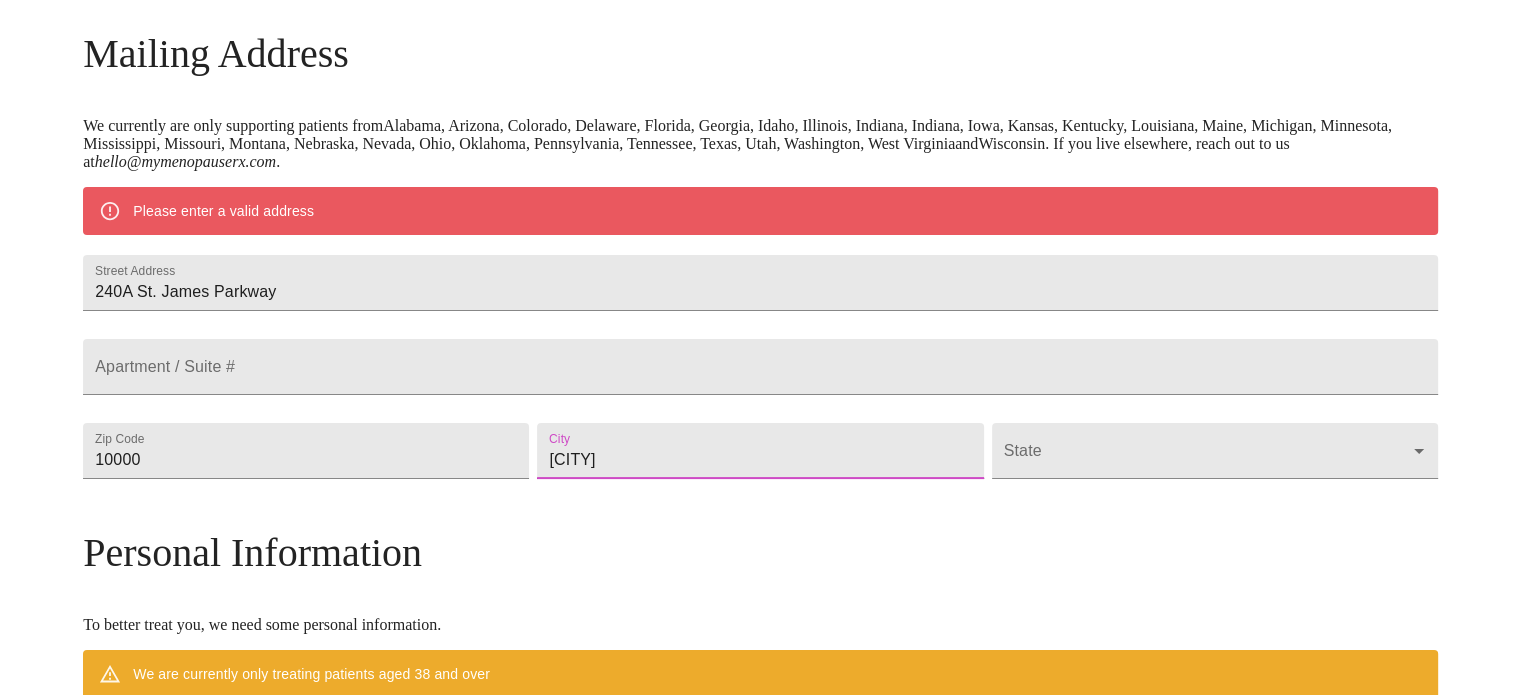 type on "[CITY]" 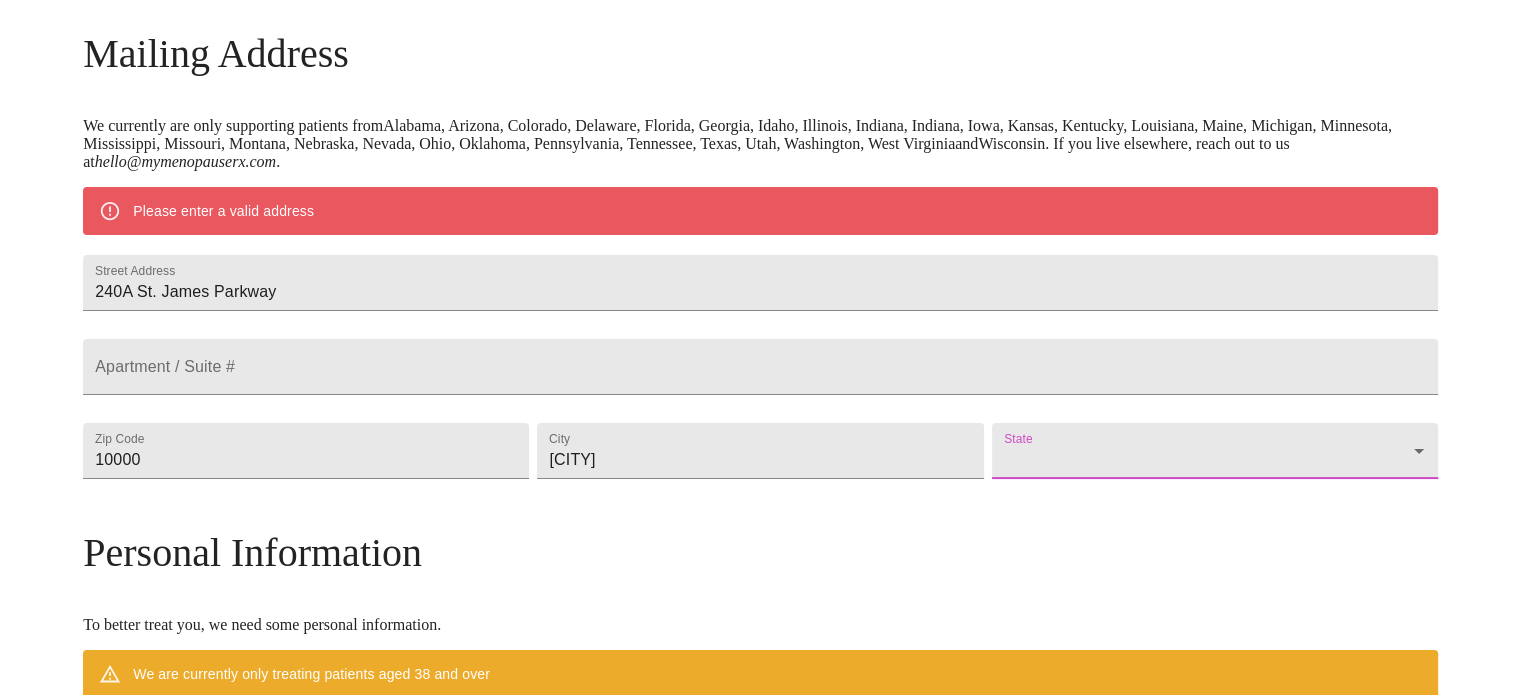 click on "MyMenopauseRx Welcome to MyMenopauseRx Since it's your first time here, you'll need to enter some medical and social information.  We'll guide you through it! Mailing Address We currently are only supporting patients from  [STATE], [STATE], [STATE], [STATE], [STATE], [STATE], [STATE], [STATE], [STATE], [STATE], [STATE], [STATE], [STATE], [STATE], [STATE], [STATE], [STATE], [STATE], [STATE], [STATE], [STATE], [STATE], [STATE], [STATE], [STATE], [STATE], [STATE], [STATE], [STATE], [STATE], [STATE], [STATE], [STATE], [STATE]  and  [STATE] . If you live elsewhere, reach out to us at  hello@example.com . Please enter a valid address Street Address [NUMBER] [STREET] Apartment / Suite # Zip Code [ZIP] City [CITY] State ​ Personal Information To better treat you, we need some personal information. We are currently only treating patients aged 38 and over Date of birth [DATE] Sex Female Female Phone Number ([PHONE])    - Receive Text Message Notifications Terms of Service & Privacy Policy By  Continuing ." at bounding box center [760, 564] 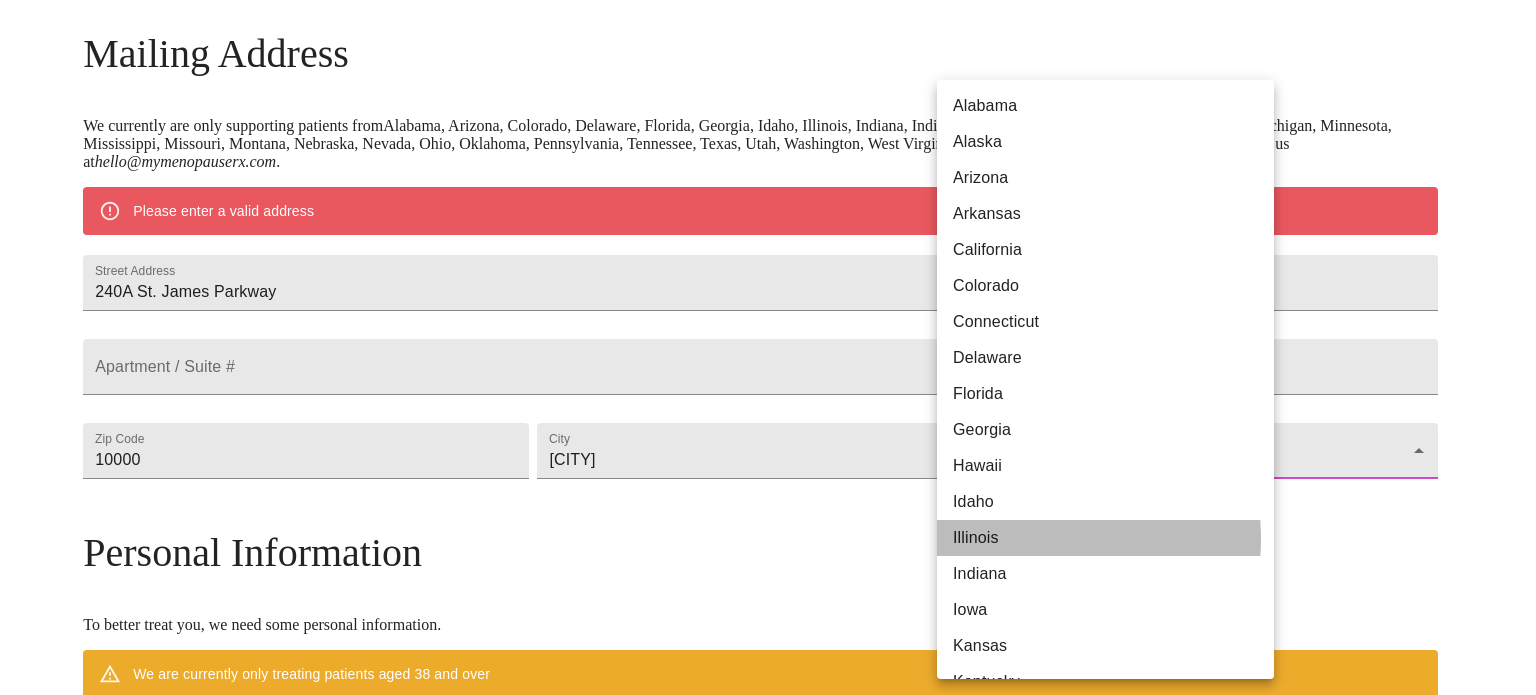 click on "Illinois" at bounding box center [1113, 538] 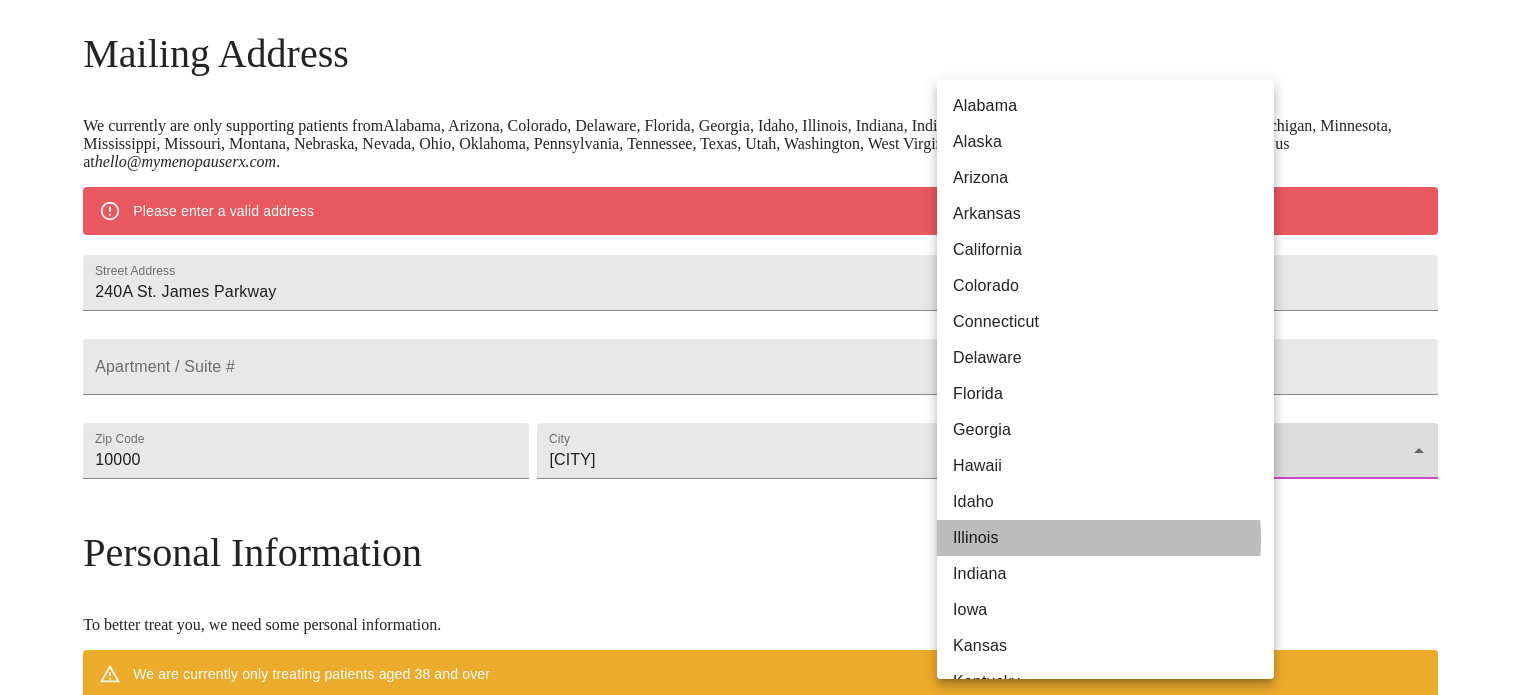 type on "Illinois" 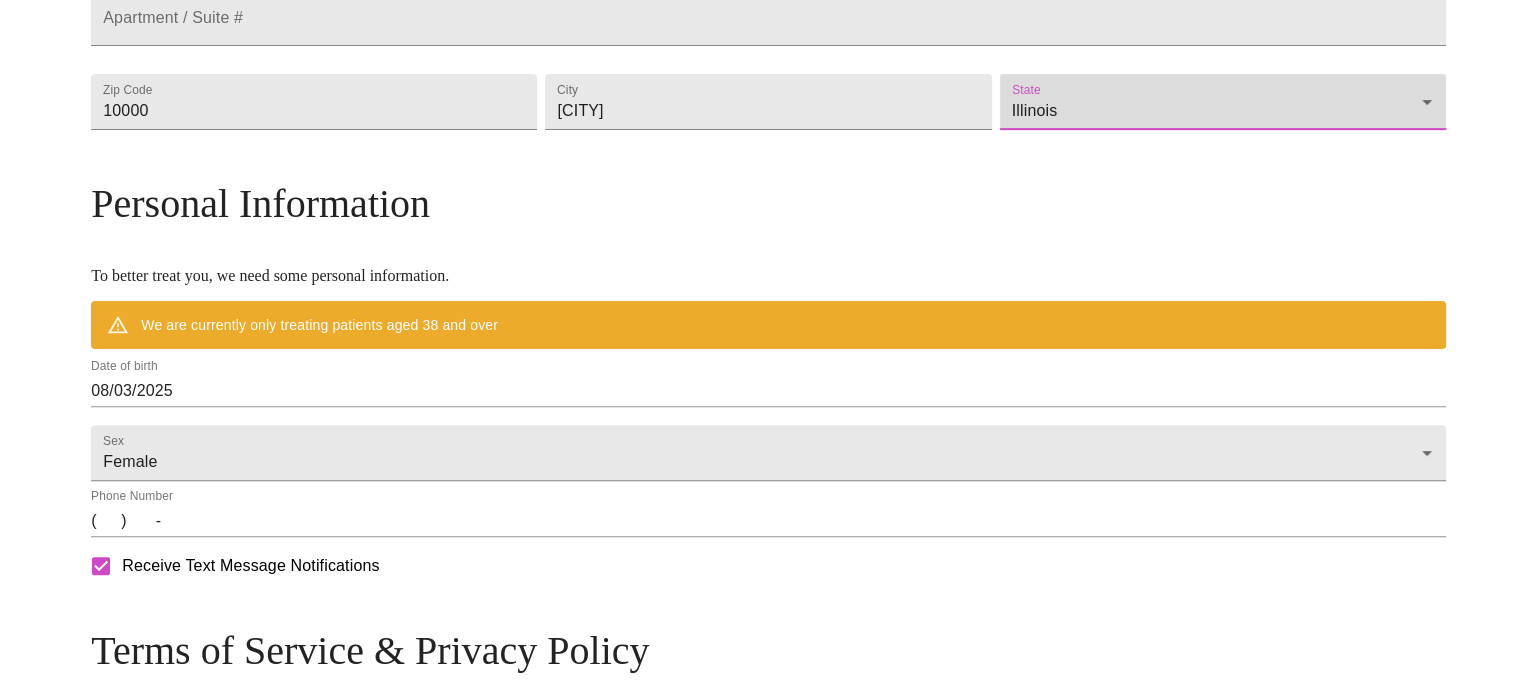 scroll, scrollTop: 700, scrollLeft: 0, axis: vertical 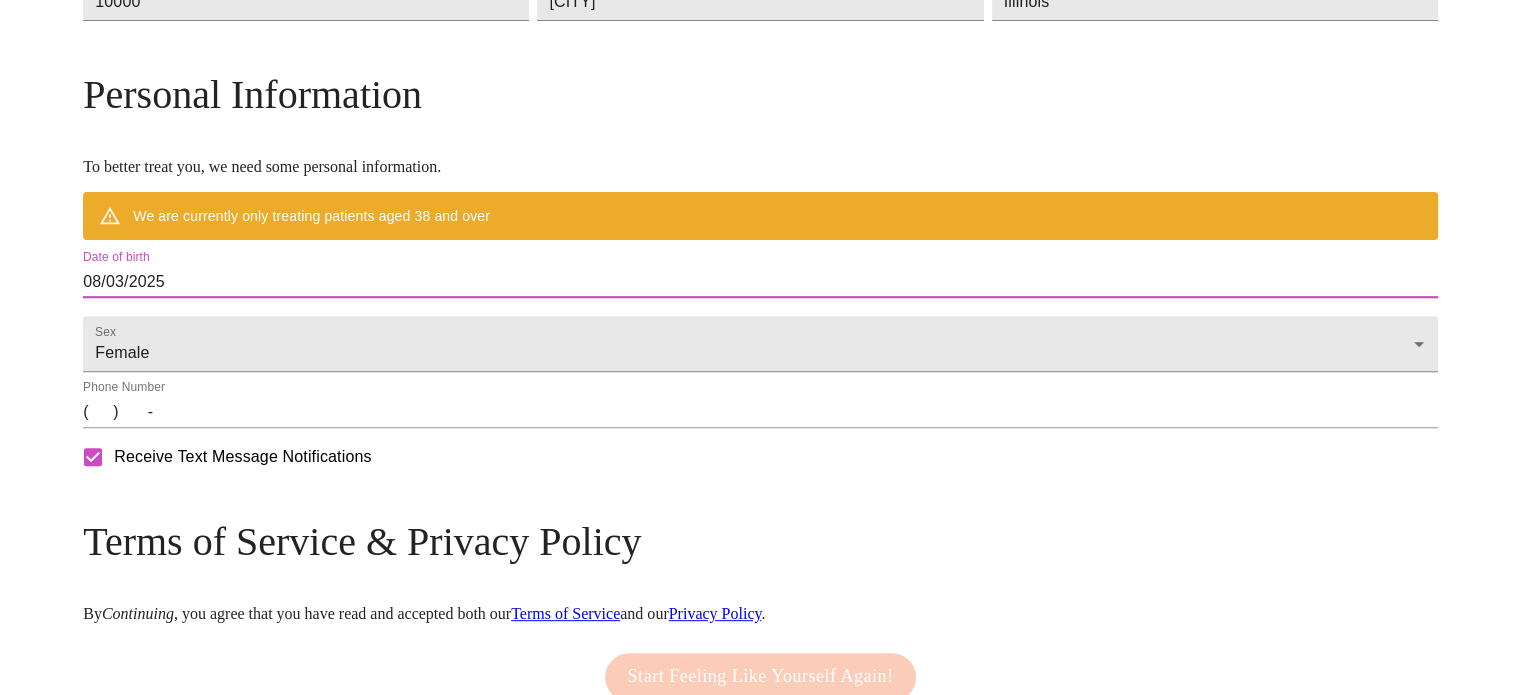 click on "08/03/2025" at bounding box center [760, 282] 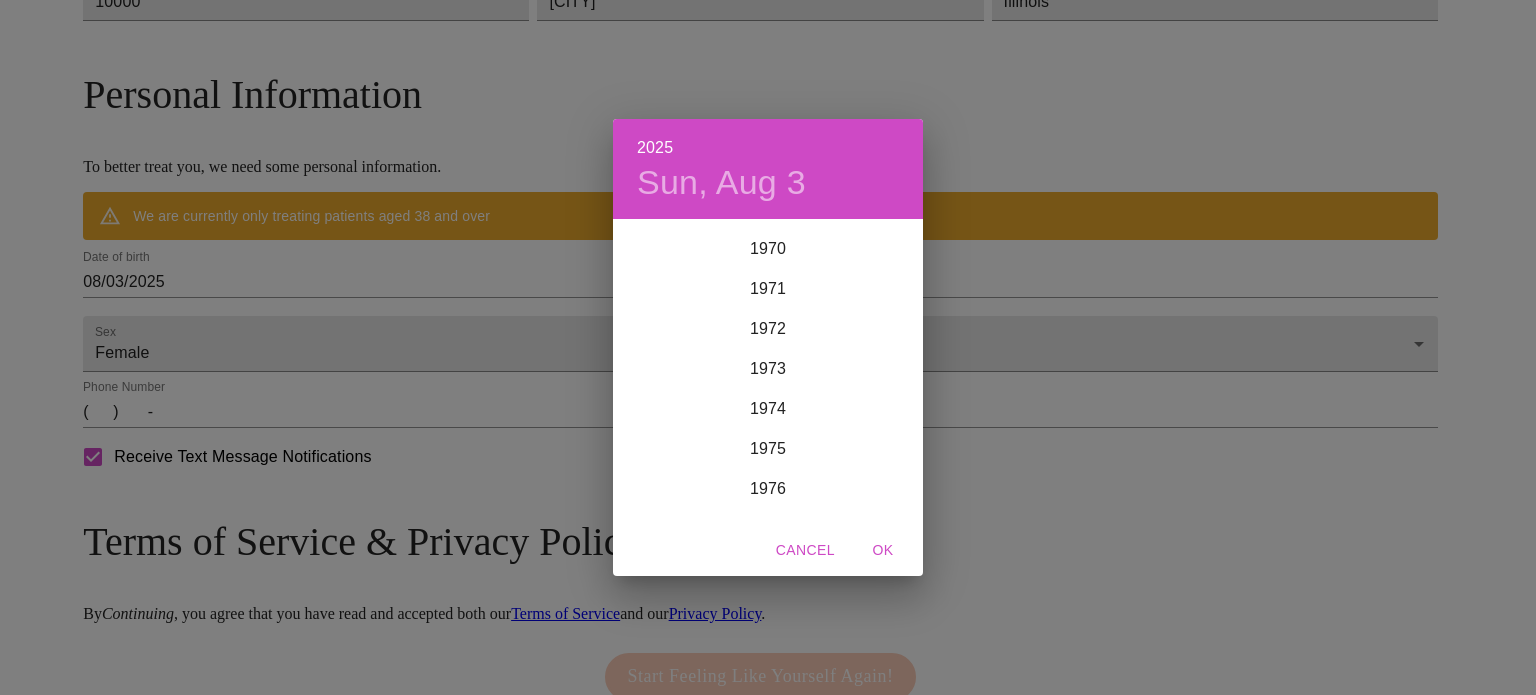 scroll, scrollTop: 2820, scrollLeft: 0, axis: vertical 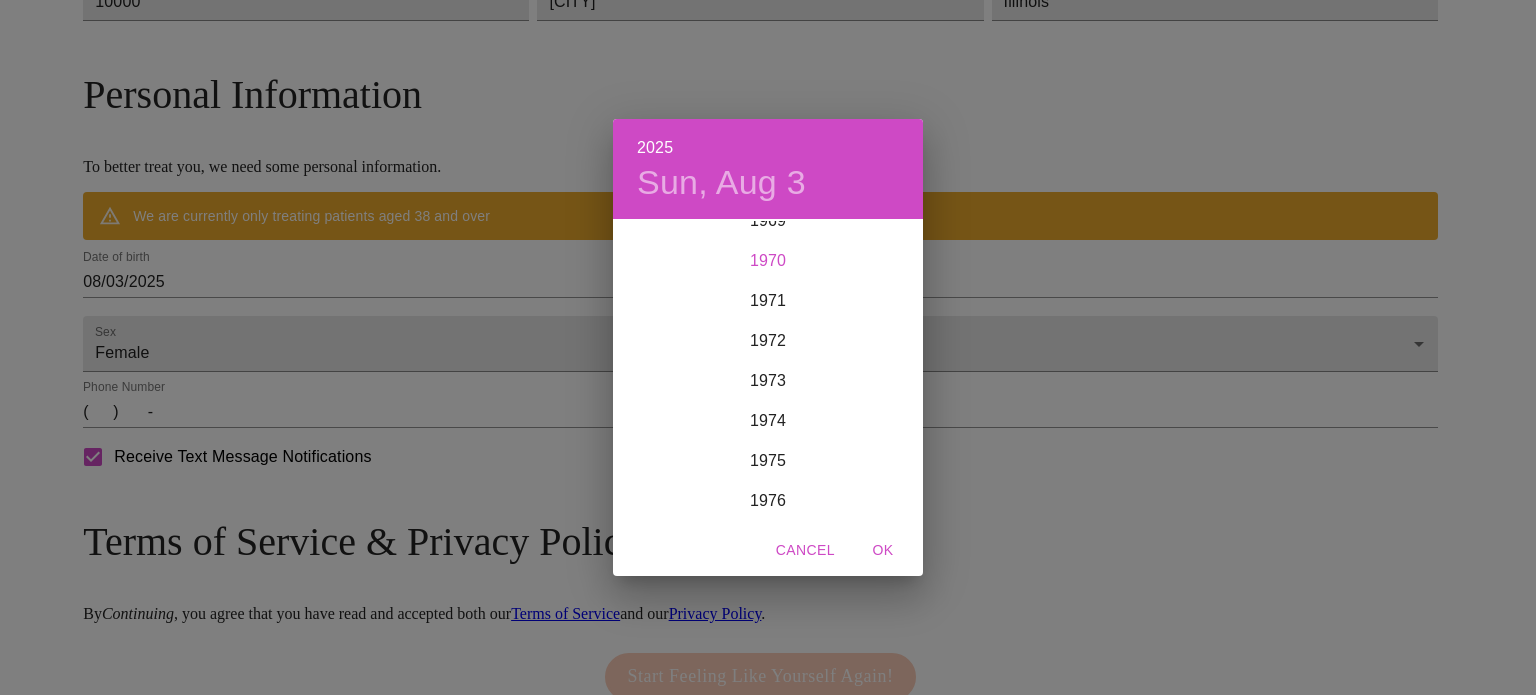 click on "1970" at bounding box center (768, 261) 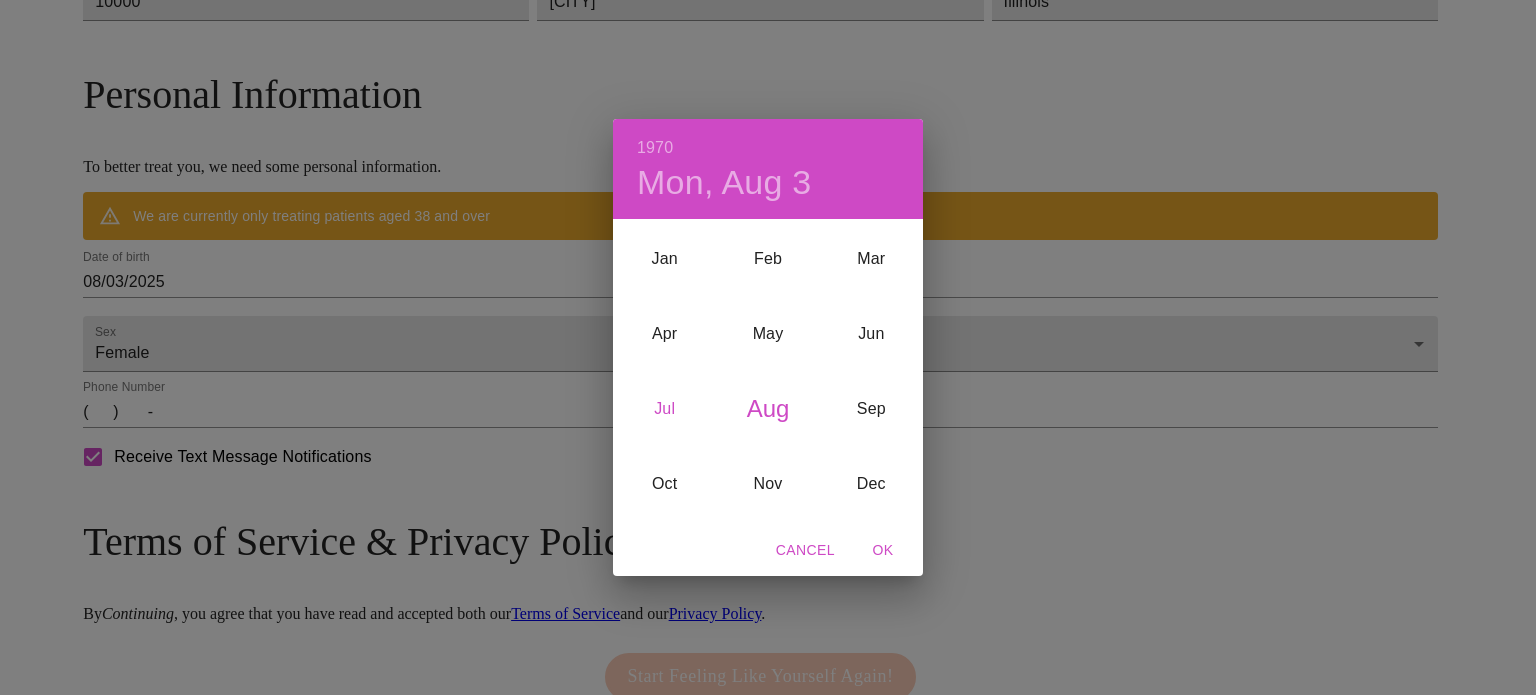 click on "Jul" at bounding box center (664, 408) 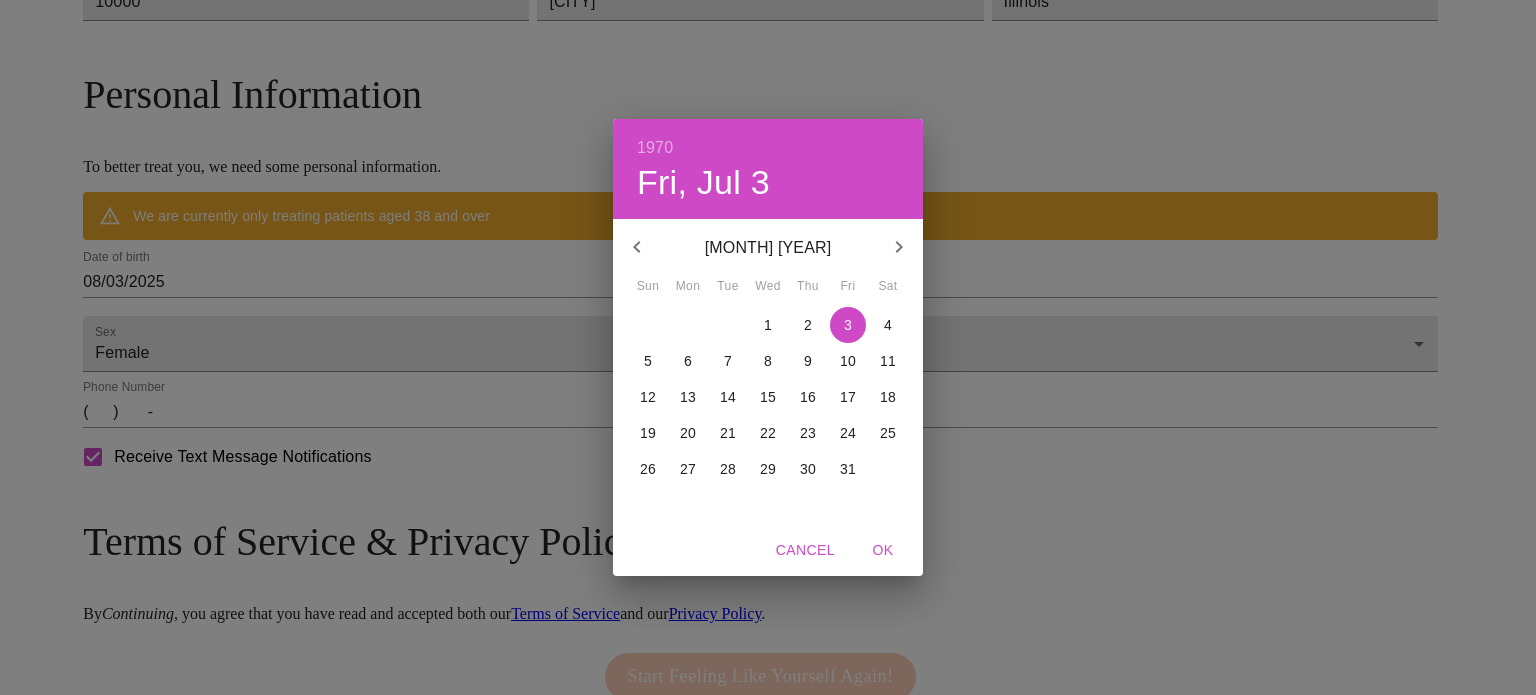 click on "19" at bounding box center [648, 433] 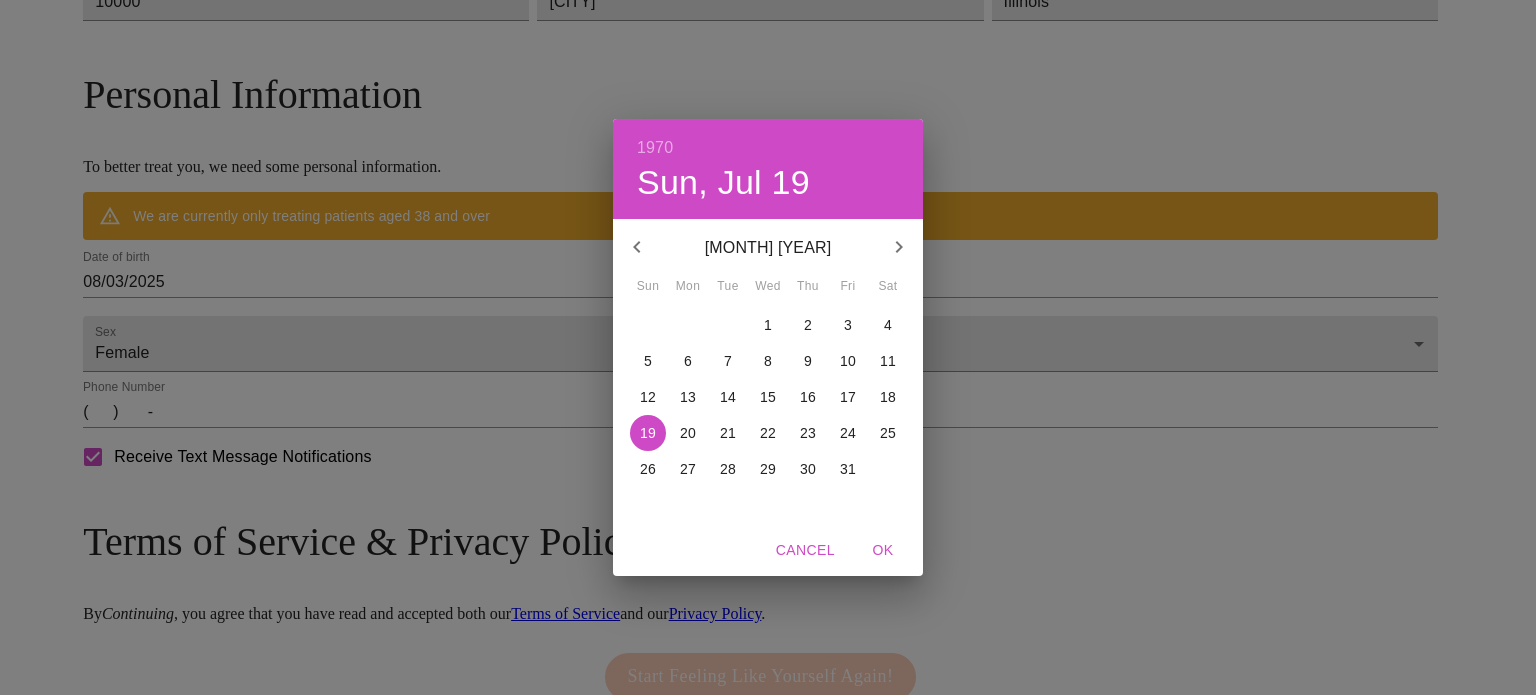 click on "1970 Sun, Jul 19 July 1970 Sun Mon Tue Wed Thu Fri Sat 28 29 30 1 2 3 4 5 6 7 8 9 10 11 12 13 14 15 16 17 18 19 20 21 22 23 24 25 26 27 28 29 30 31 1 Cancel OK" at bounding box center (768, 347) 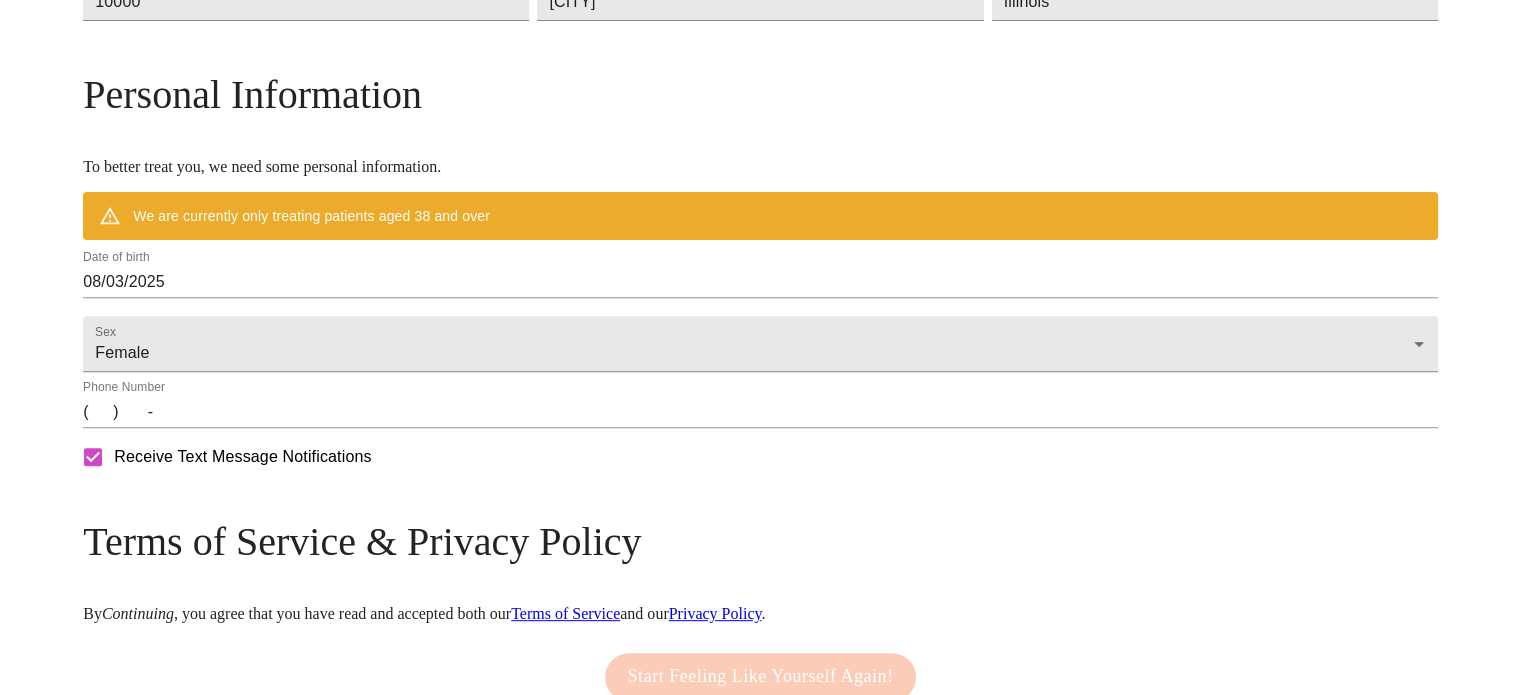 click on "Date of birth 08/03/2025" at bounding box center (760, 274) 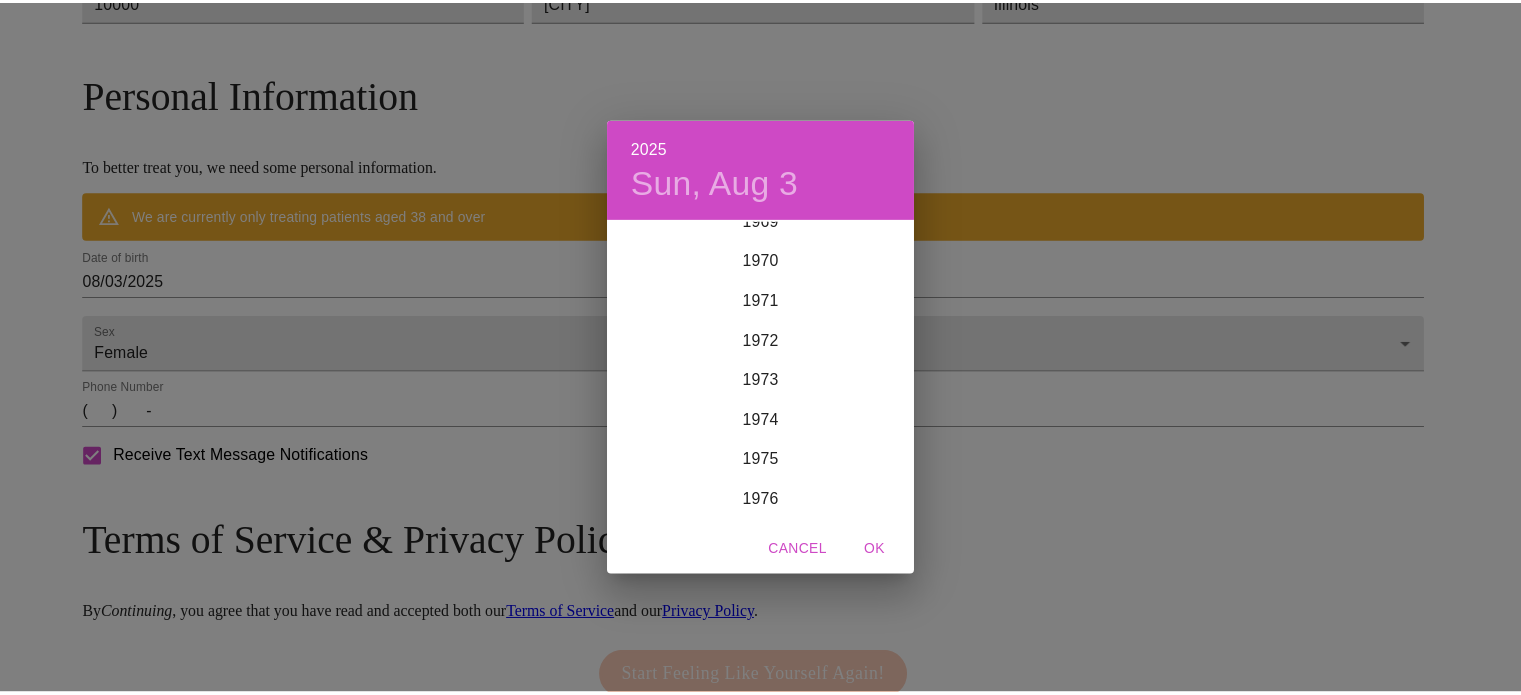 scroll, scrollTop: 2720, scrollLeft: 0, axis: vertical 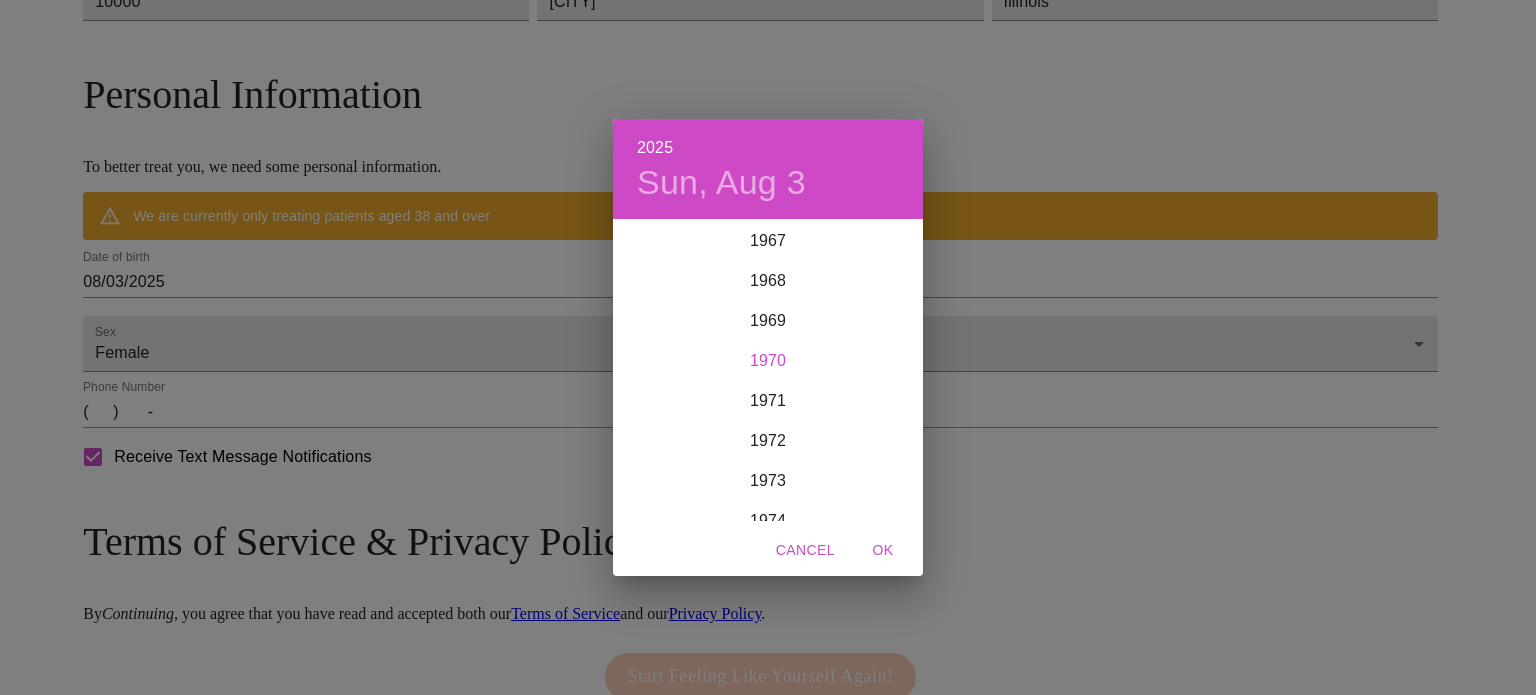 click on "1970" at bounding box center [768, 361] 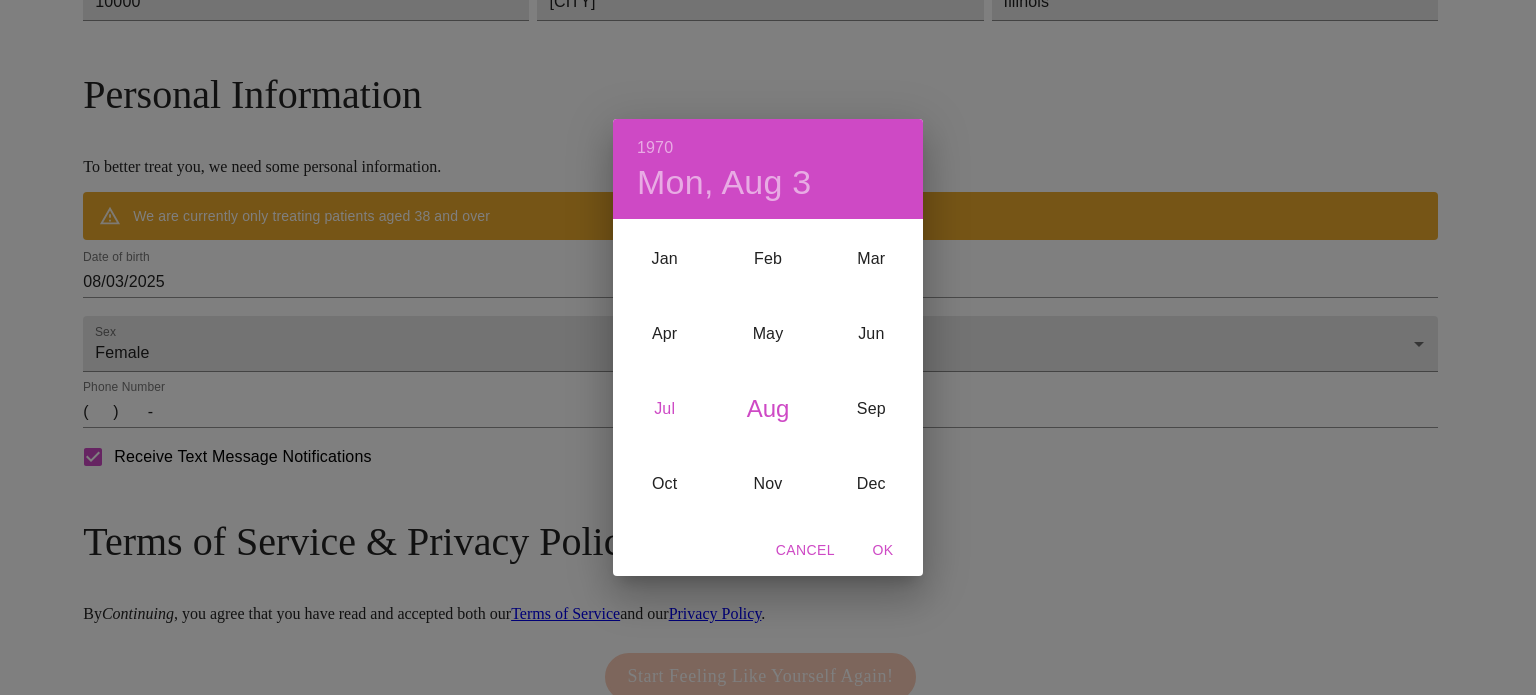 click on "Jul" at bounding box center [664, 408] 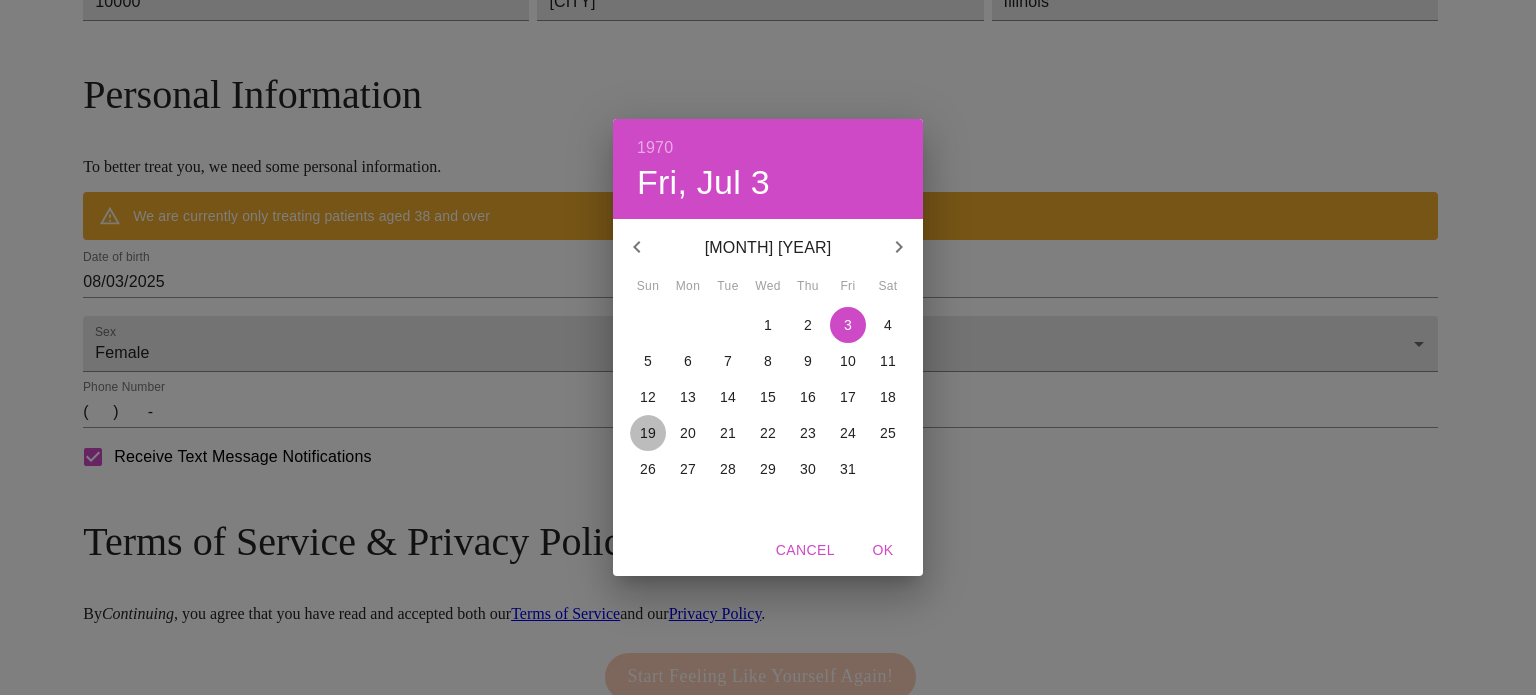 click on "19" at bounding box center [648, 433] 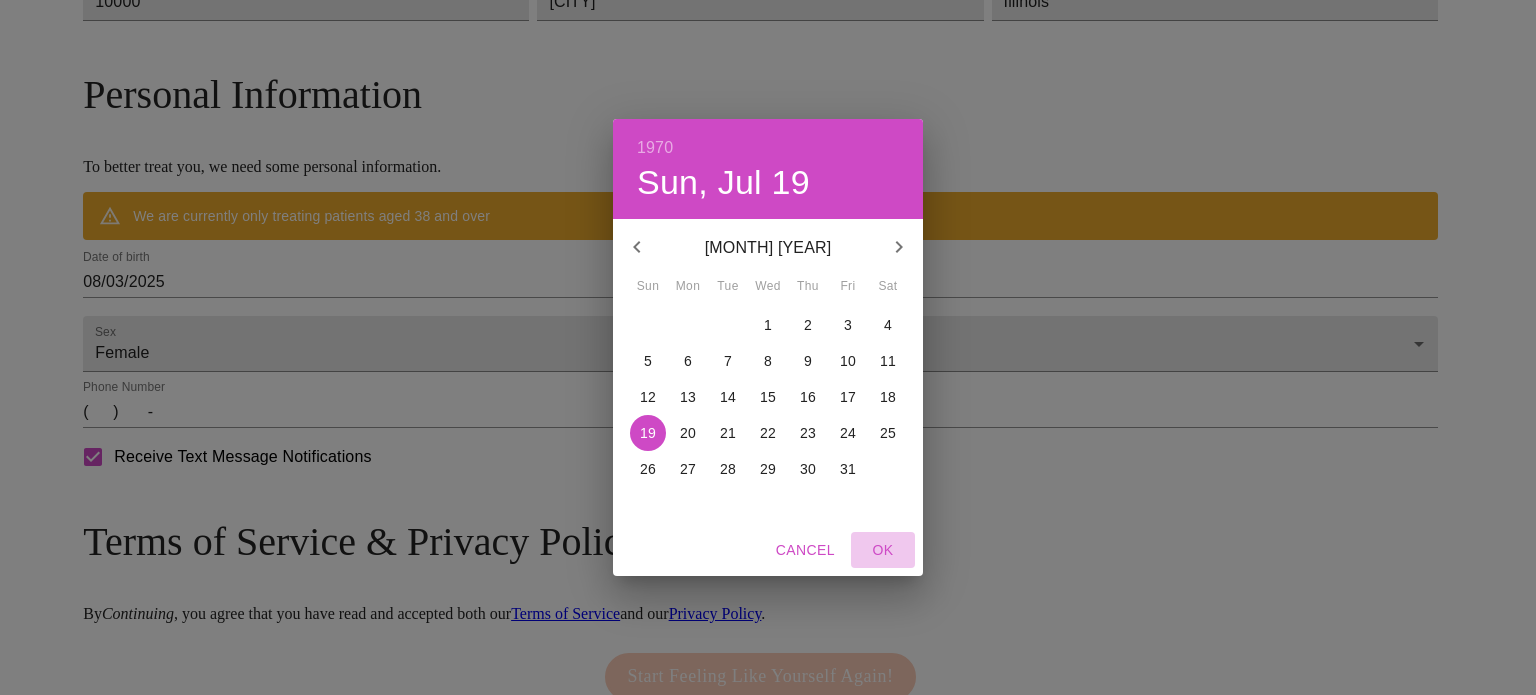 click on "OK" at bounding box center [883, 550] 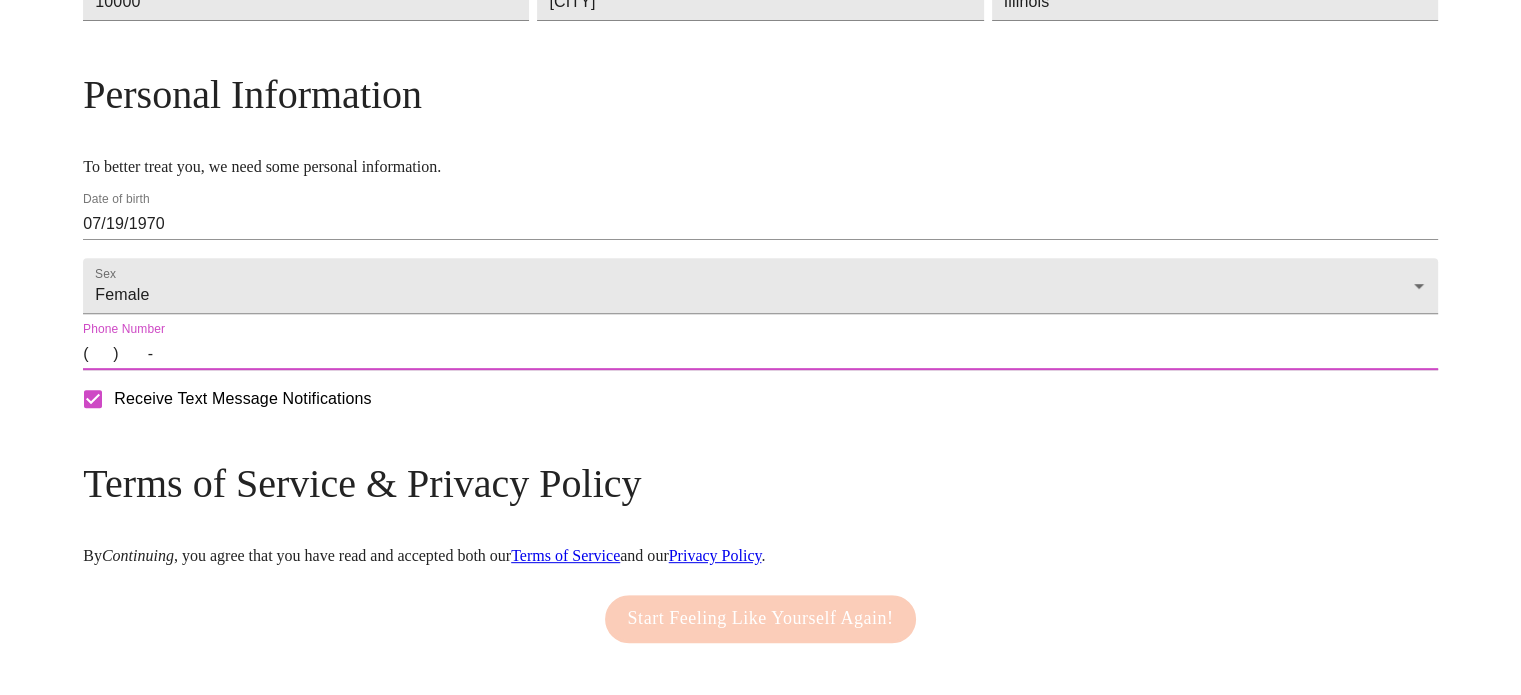 click on "(   )    -" at bounding box center [760, 354] 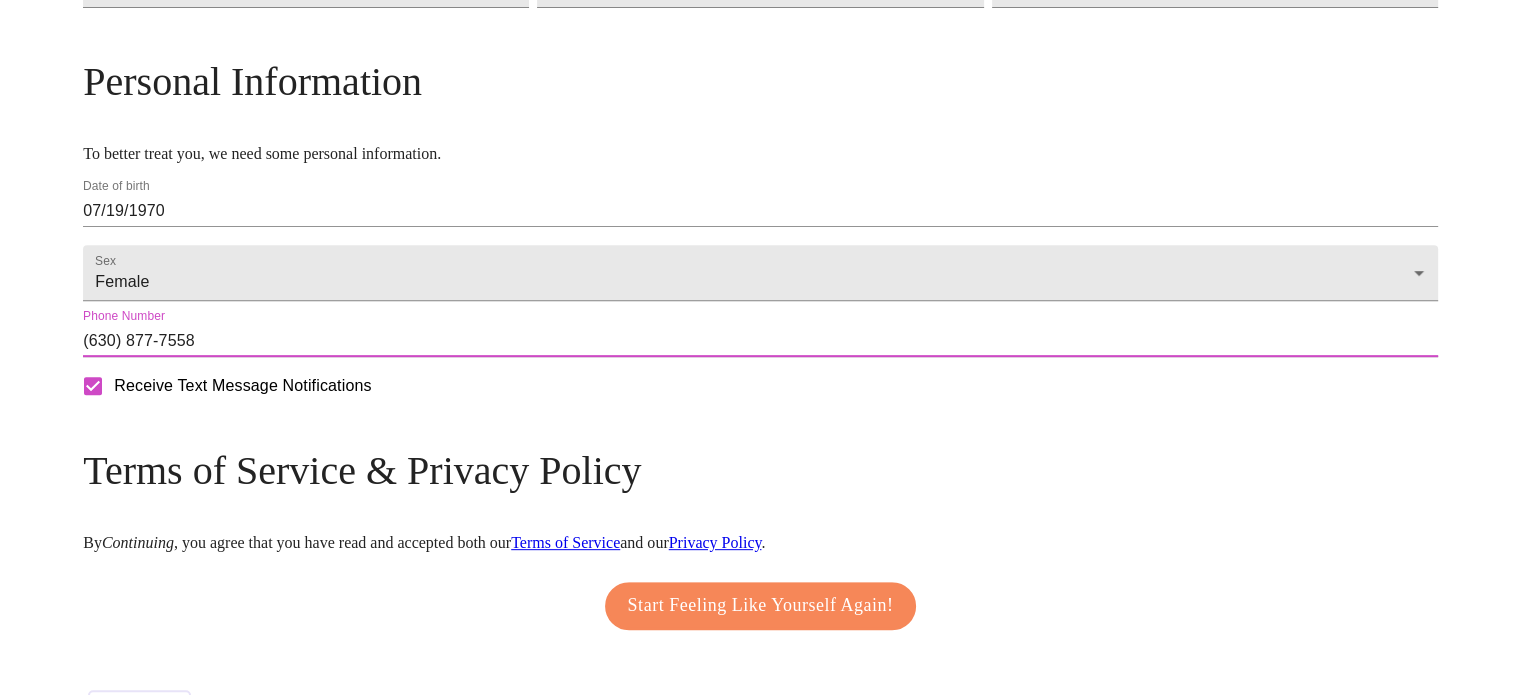 scroll, scrollTop: 819, scrollLeft: 0, axis: vertical 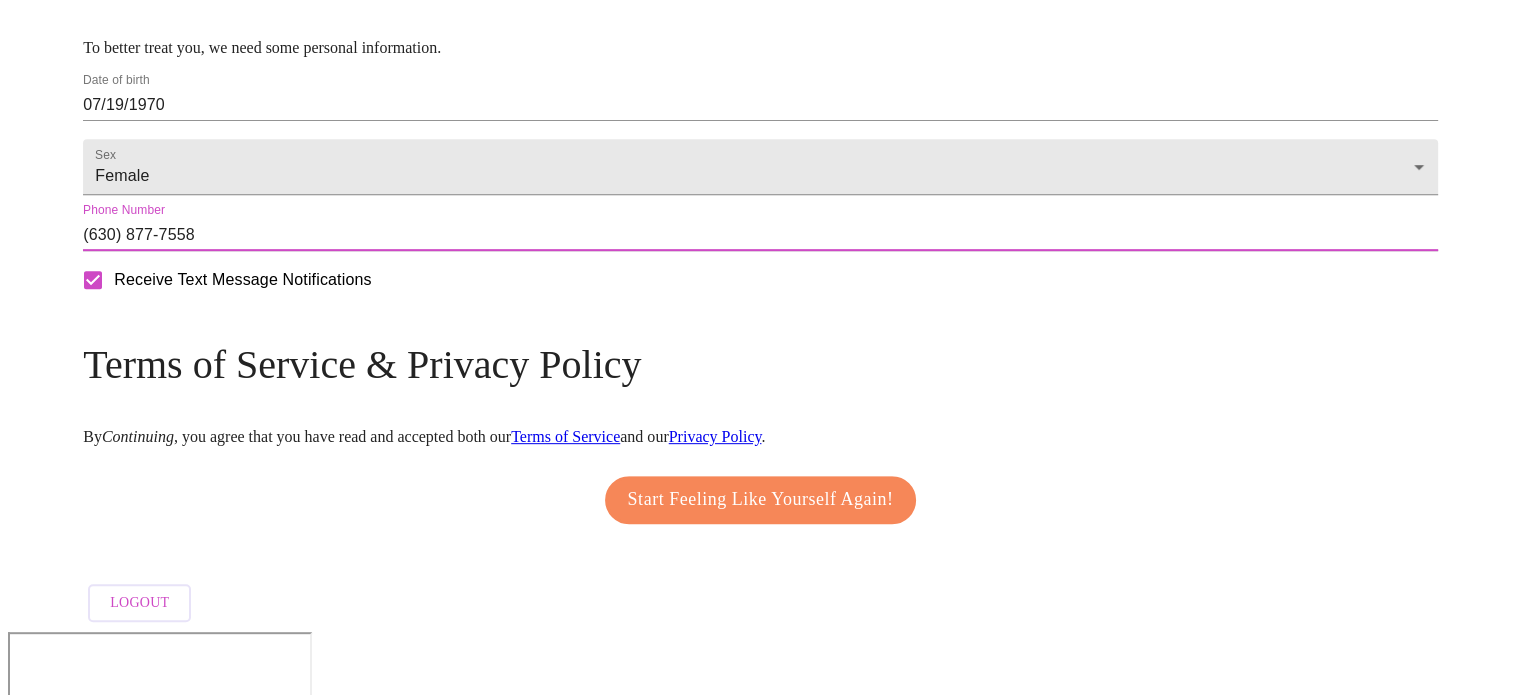type on "(630) 877-7558" 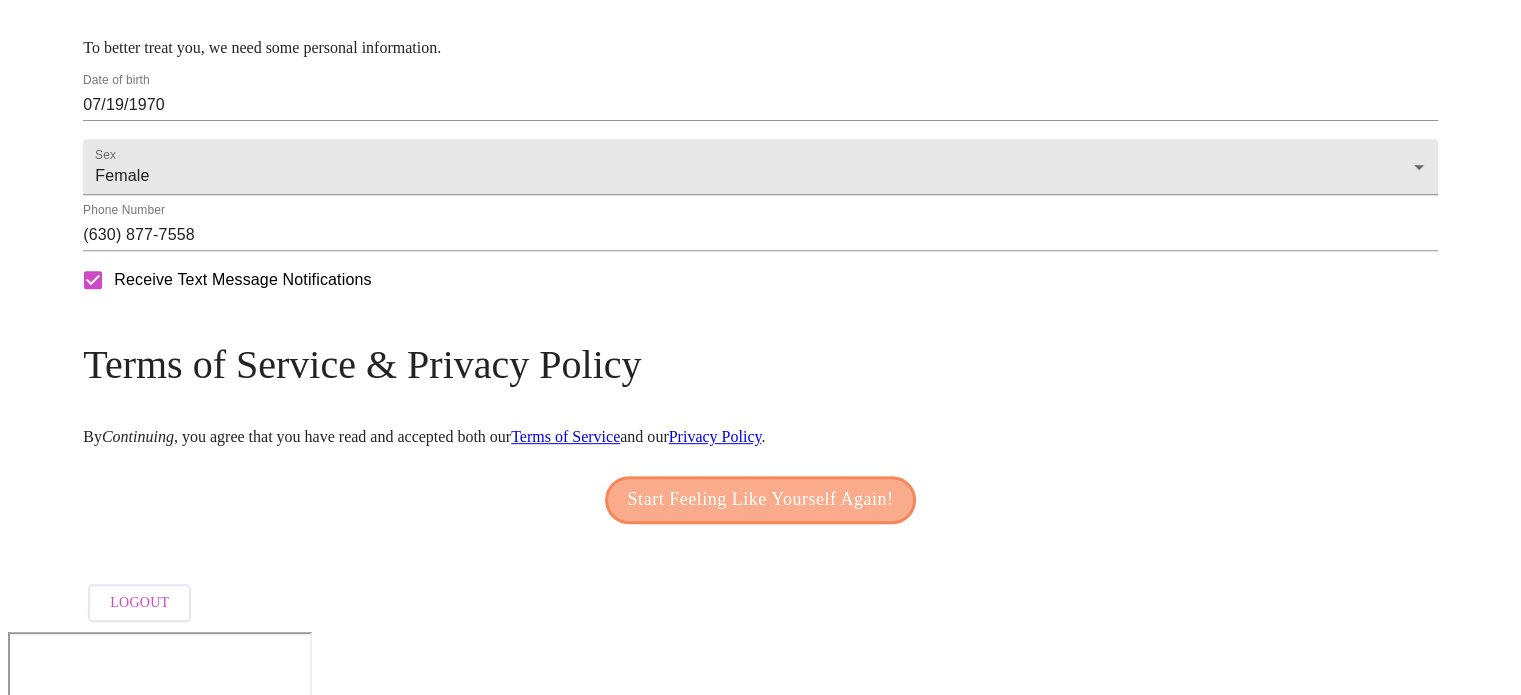 click on "Start Feeling Like Yourself Again!" at bounding box center [761, 500] 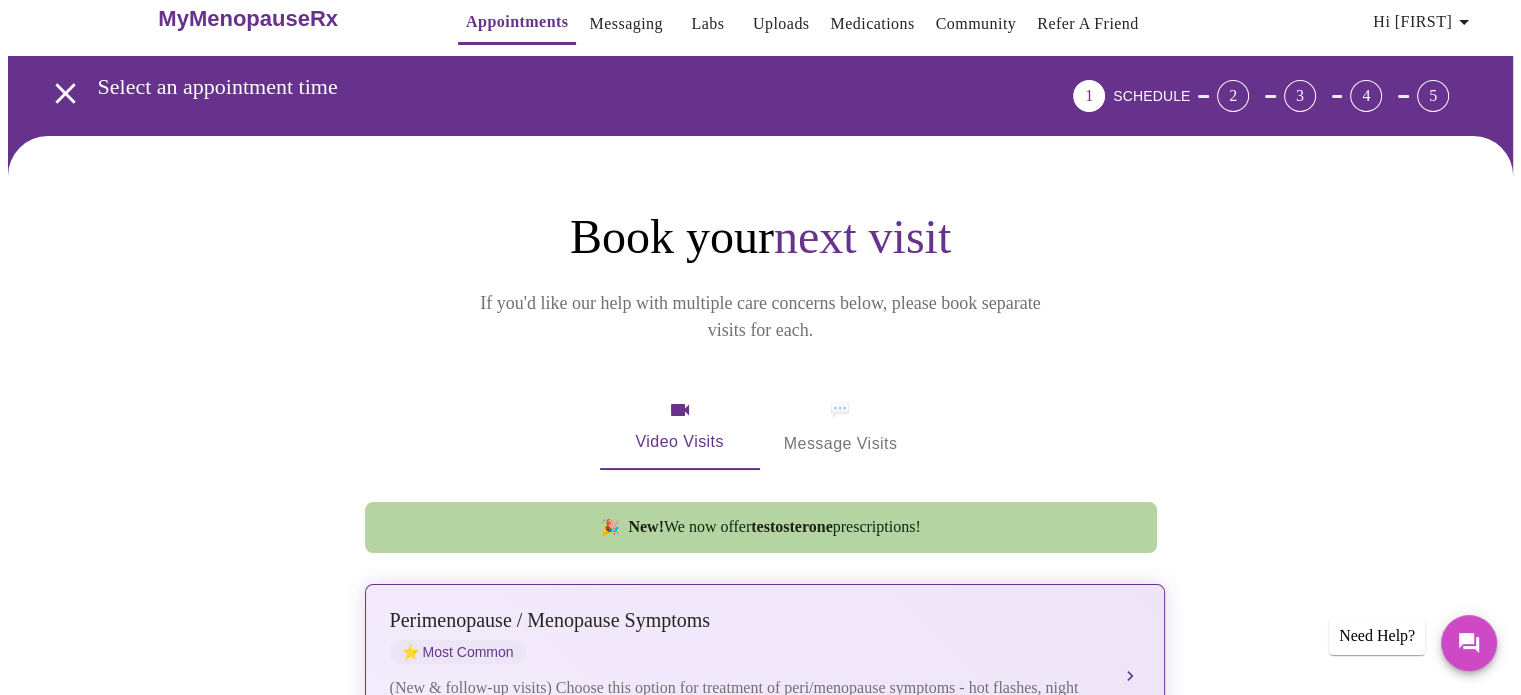 scroll, scrollTop: 23, scrollLeft: 0, axis: vertical 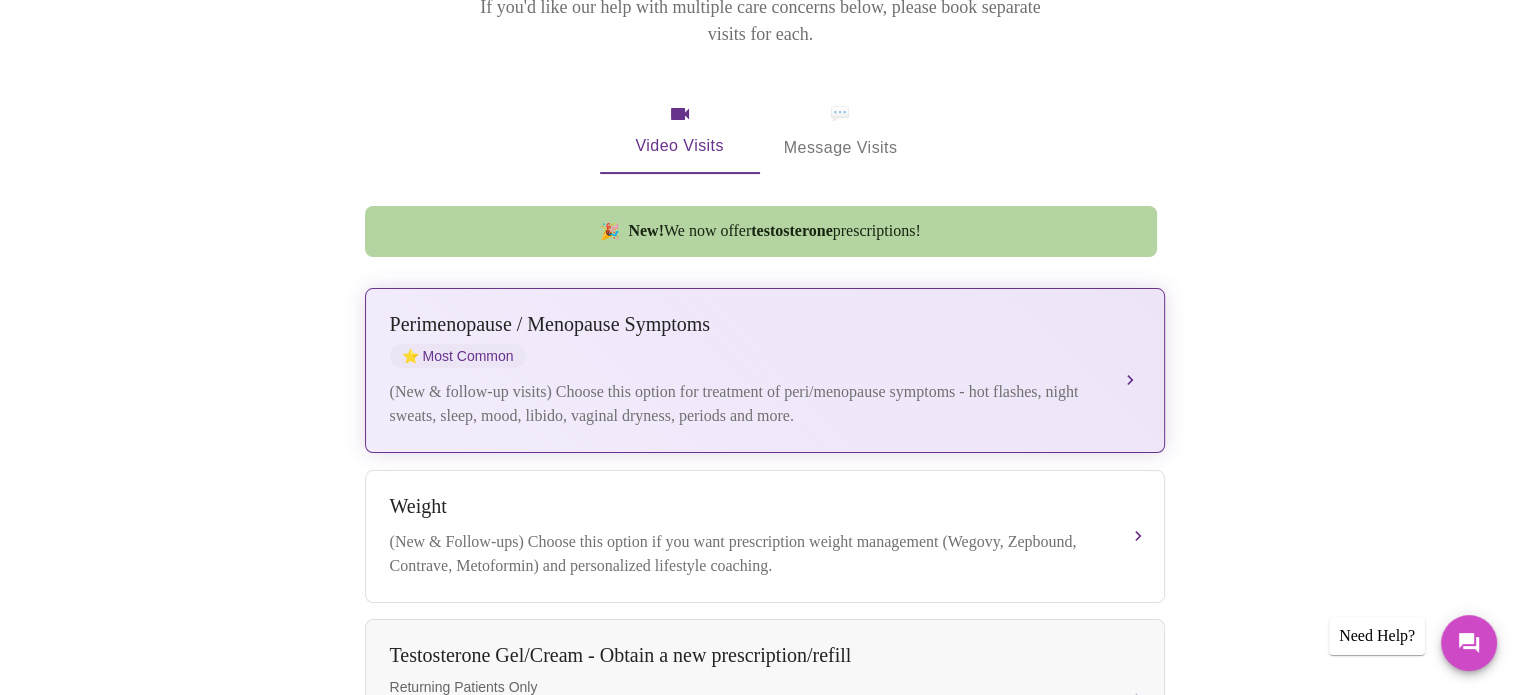 click on "Perimenopause / Menopause Symptoms  ⭐  Most Common" at bounding box center (745, 340) 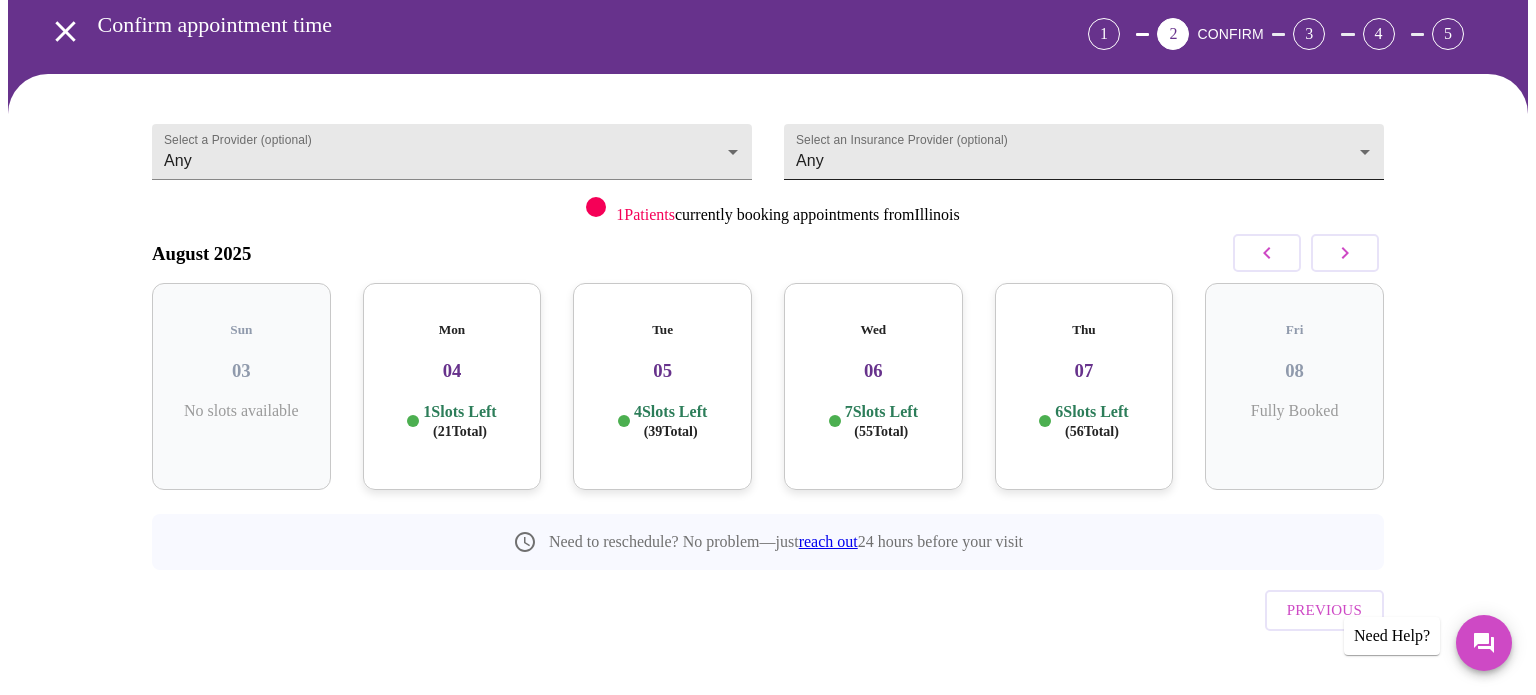 click on "MyMenopauseRx Appointments Messaging Labs Uploads Medications Community Refer a Friend Hi [FIRST]   Confirm appointment time 1 2 CONFIRM 3 4 5 Select a Provider (optional) Any Any Select an Insurance Provider (optional) Any Any 1  Patients  currently booking appointments from  [STATE] August 2025 Sun 03 No slots available Mon 04 1  Slots Left ( 21  Total) Tue 05 4  Slots Left ( 39  Total) Wed 06 7  Slots Left ( 55  Total) Thu 07 6  Slots Left ( 56  Total) Fri 08 Fully Booked Need to reschedule? No problem—just  reach out  24 hours before your visit Previous Need Help?
Settings Billing Invoices Log out" at bounding box center [768, 402] 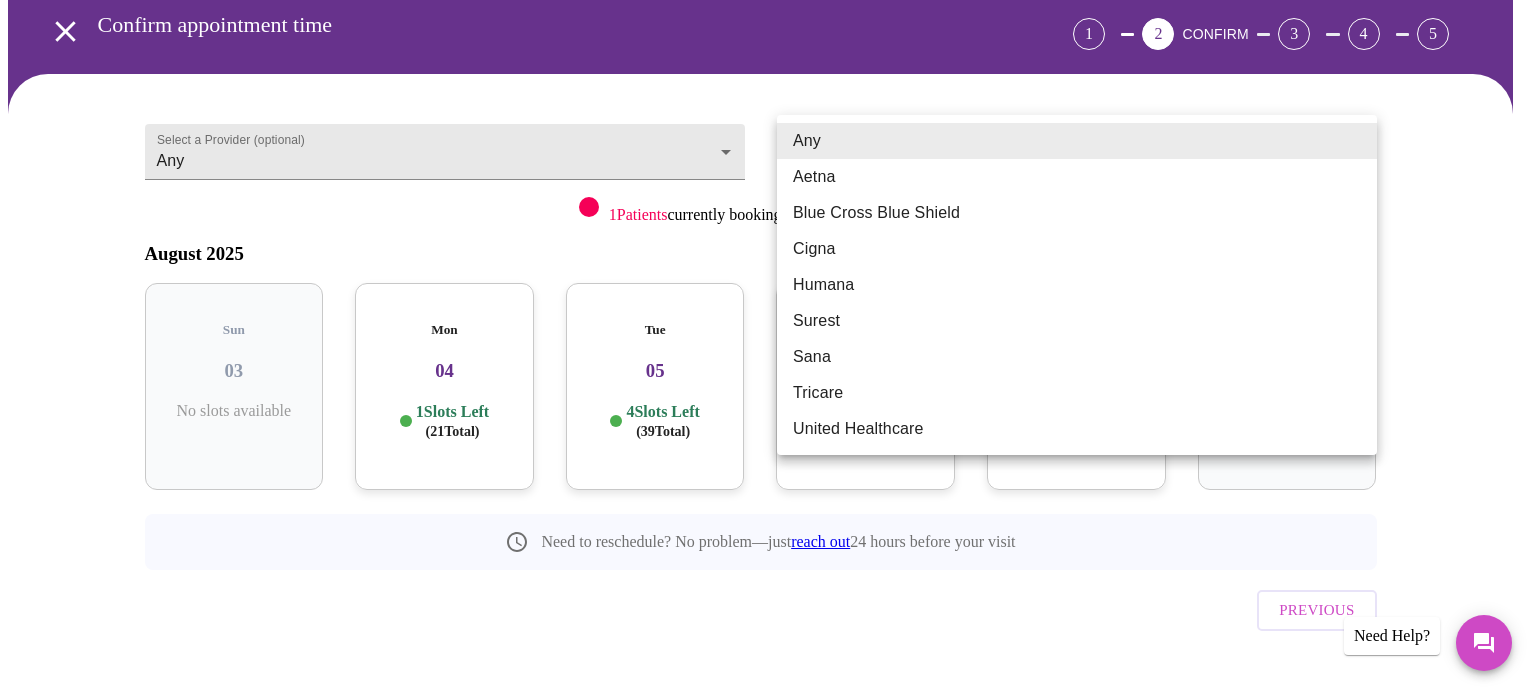click on "United Healthcare" at bounding box center [1077, 429] 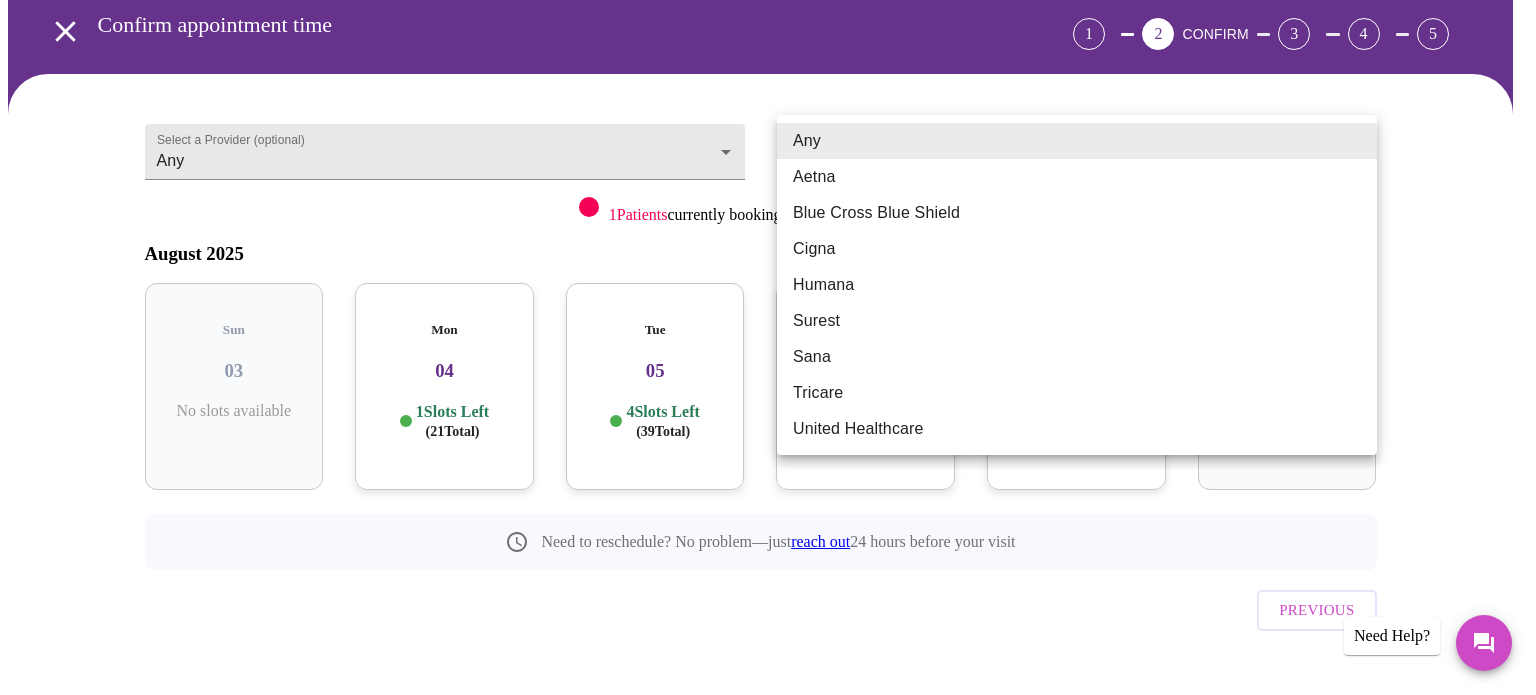 type on "United Healthcare" 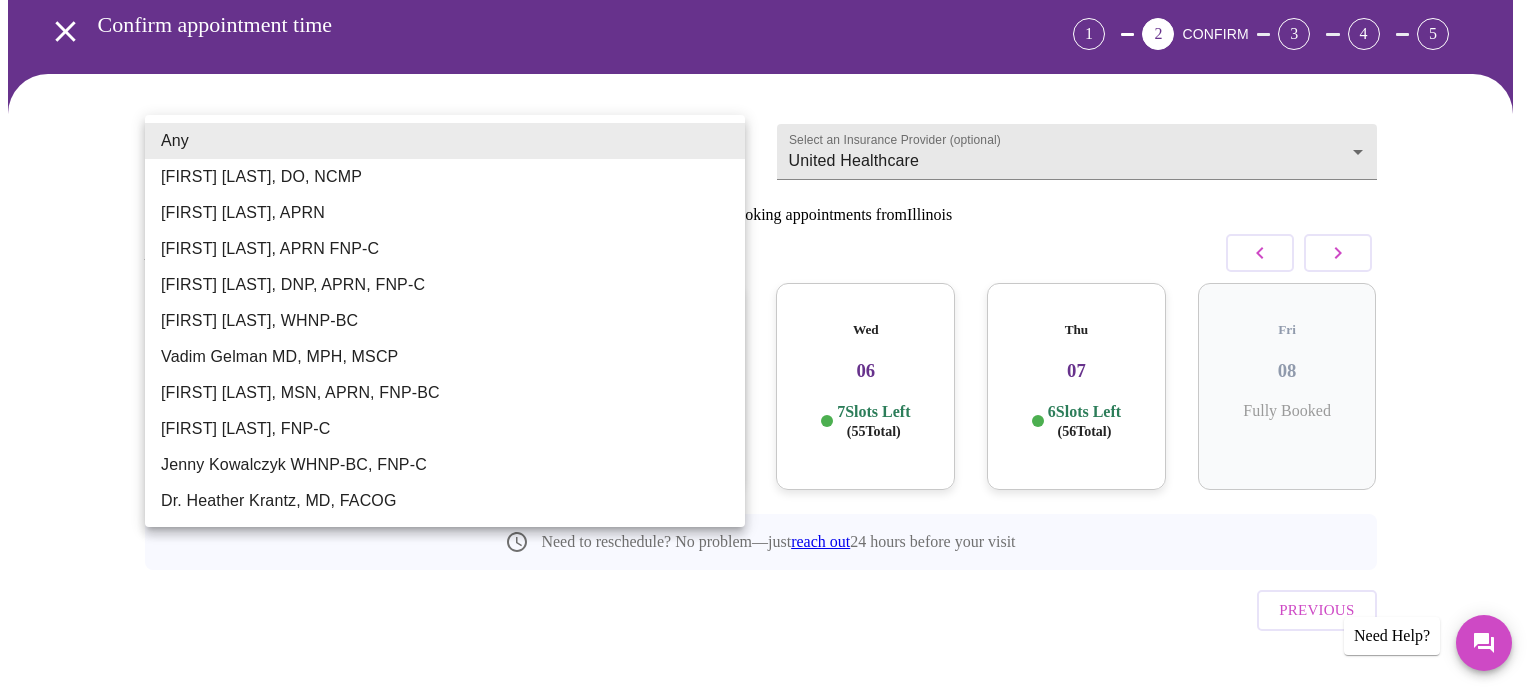 click on "MyMenopauseRx Appointments Messaging Labs Uploads Medications Community Refer a Friend Hi [FIRST]   Confirm appointment time 1 2 CONFIRM 3 4 5 Select a Provider (optional) Any Any Select an Insurance Provider (optional) United Healthcare United Healthcare 1  Patients  currently booking appointments from  [STATE] August 2025 Sun 03 No slots available Mon 04 1  Slots Left ( 21  Total) Tue 05 4  Slots Left ( 39  Total) Wed 06 7  Slots Left ( 55  Total) Thu 07 6  Slots Left ( 56  Total) Fri 08 Fully Booked Need to reschedule? No problem—just  reach out  24 hours before your visit Previous Need Help?
Settings Billing Invoices Log out Any [NAME], DO, NCMP [NAME], APRN [NAME], APRN FNP-C [NAME], DNP, APRN, FNP-C [NAME], WHNP-BC [NAME] MD, MPH, MSCP" at bounding box center (768, 402) 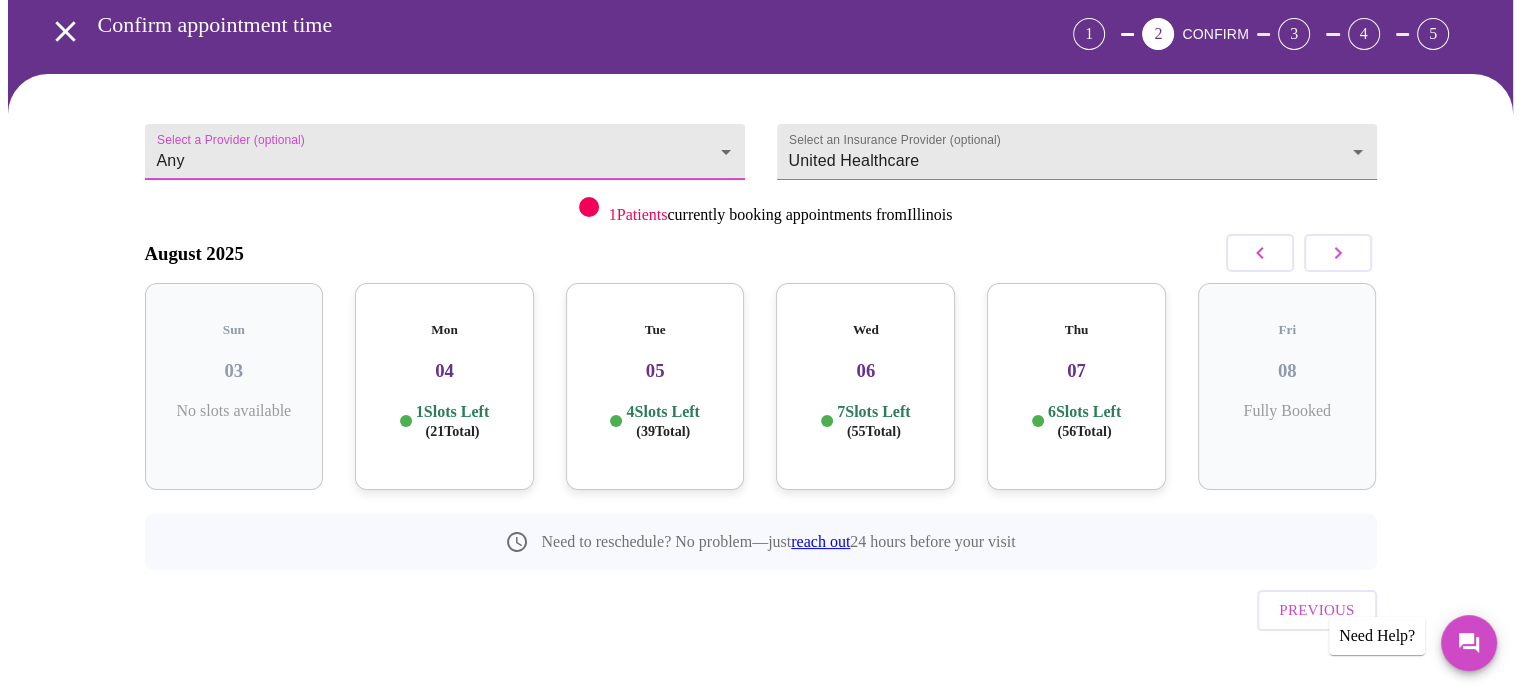 click on "Wed 06 7  Slots Left ( 55  Total)" at bounding box center [865, 386] 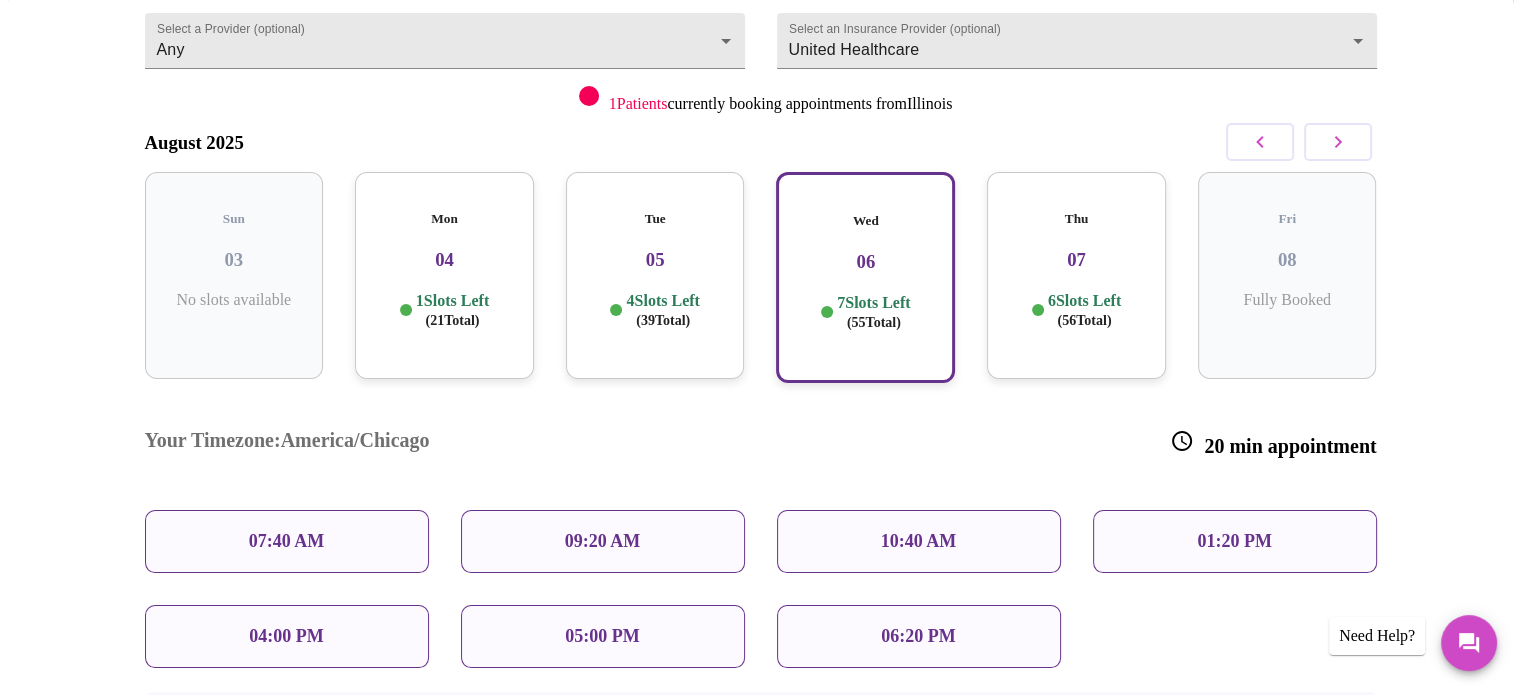 scroll, scrollTop: 152, scrollLeft: 0, axis: vertical 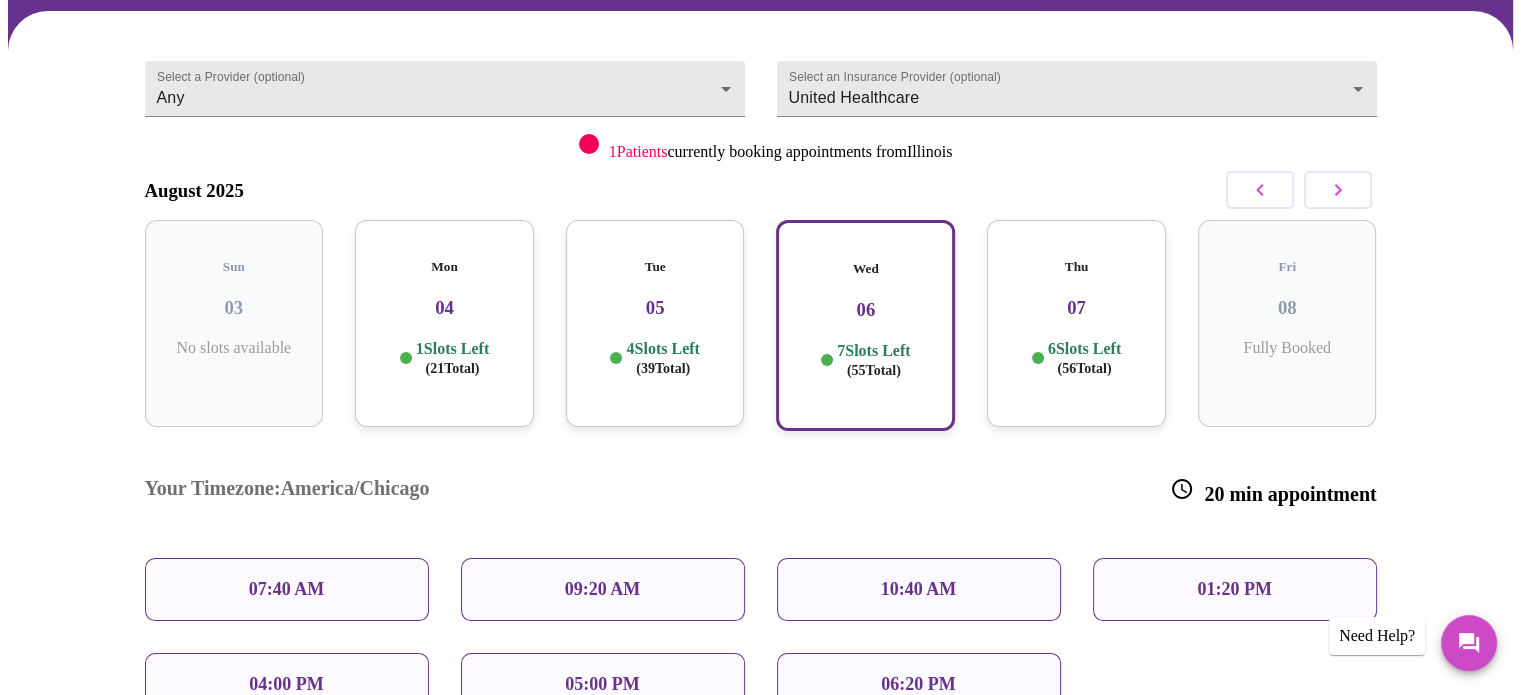 click on "04" at bounding box center (444, 308) 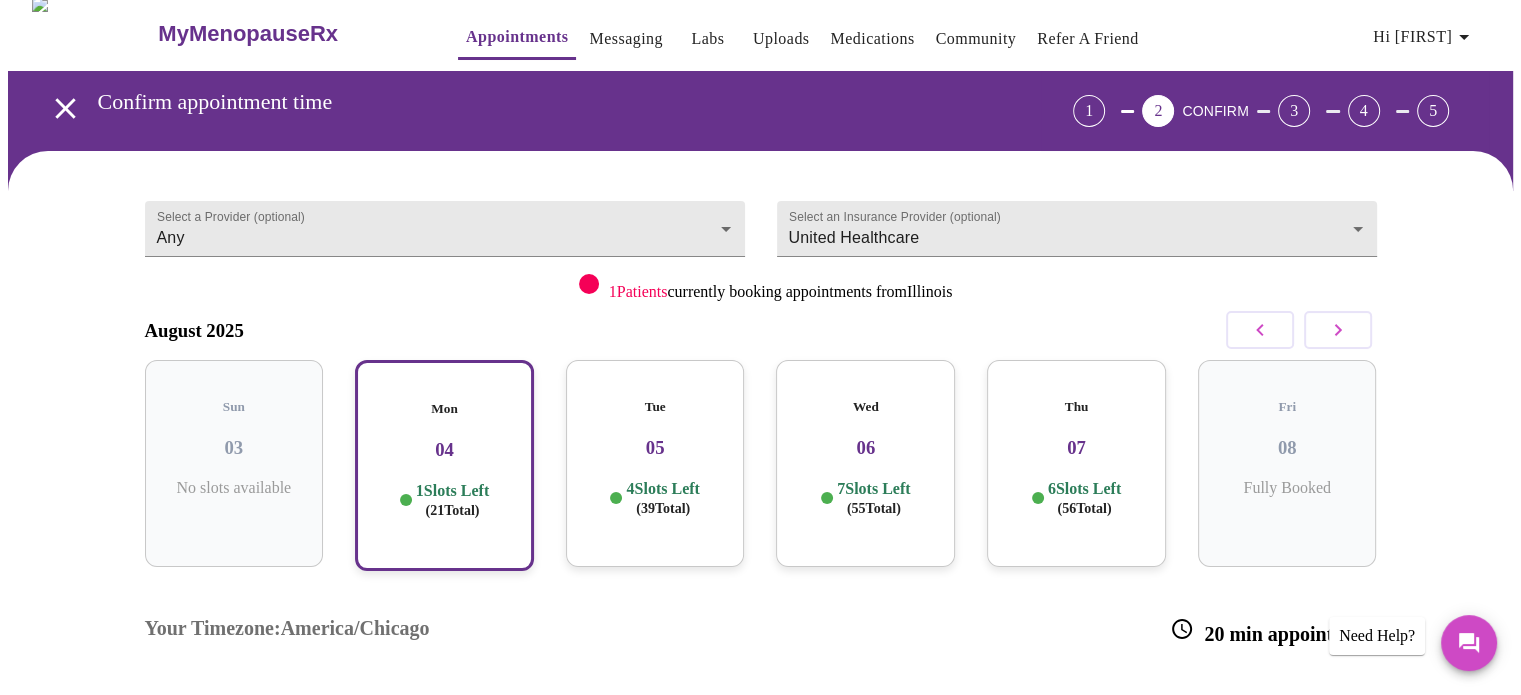 scroll, scrollTop: 0, scrollLeft: 0, axis: both 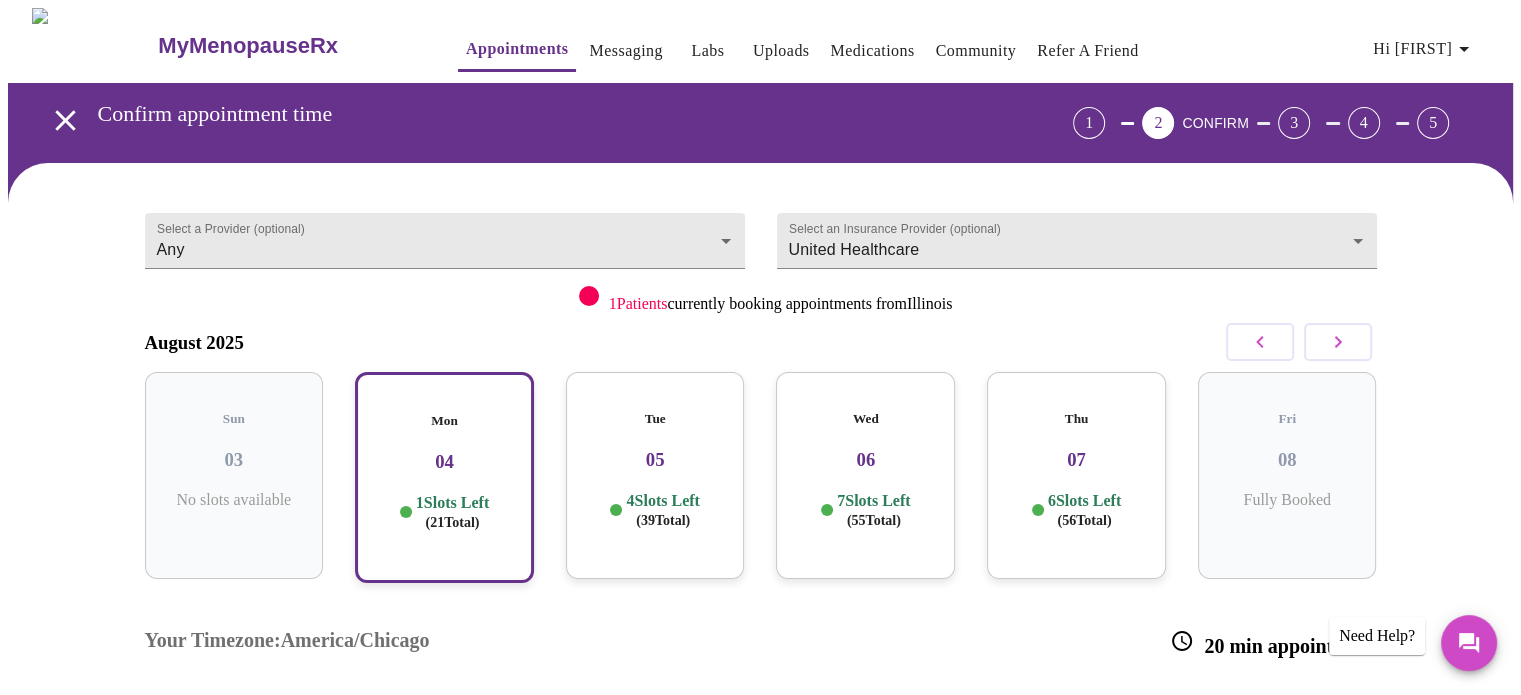 click on "Messaging" at bounding box center [625, 51] 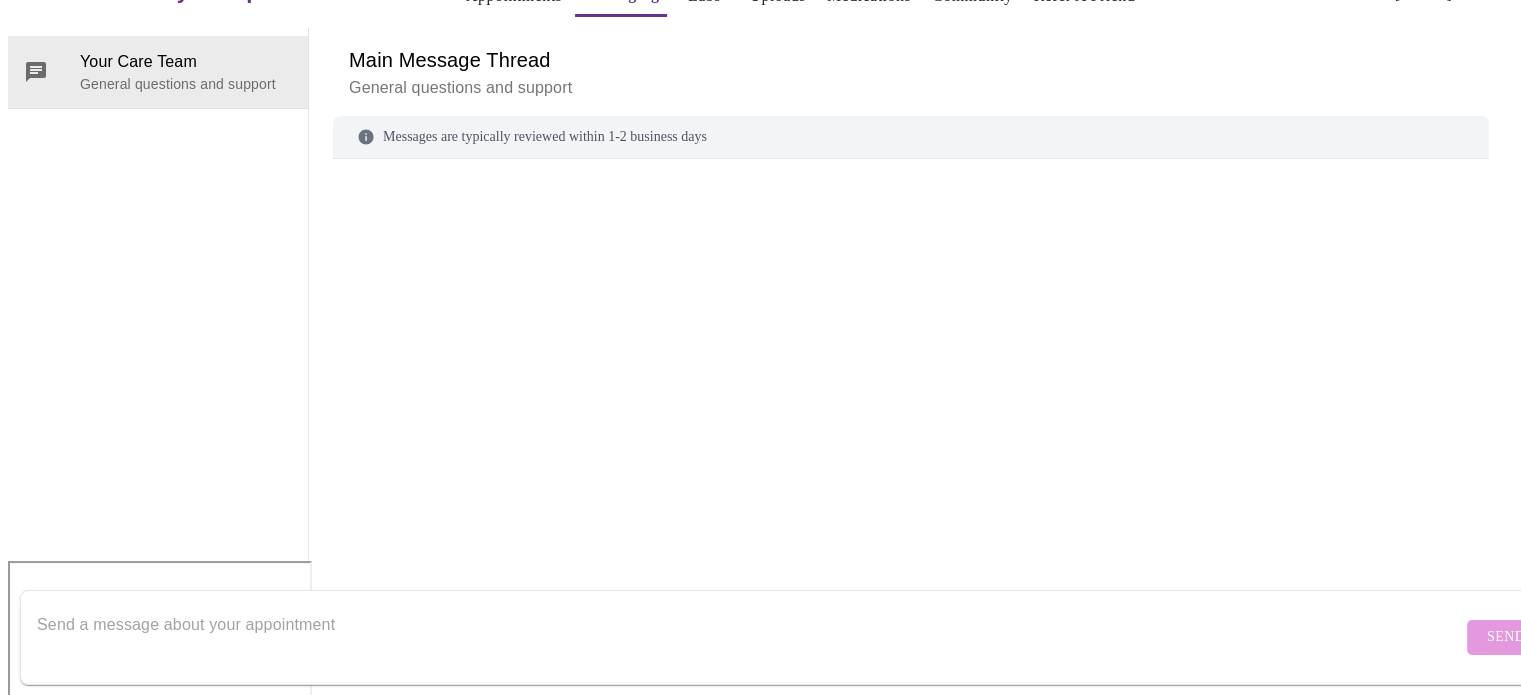 scroll, scrollTop: 75, scrollLeft: 0, axis: vertical 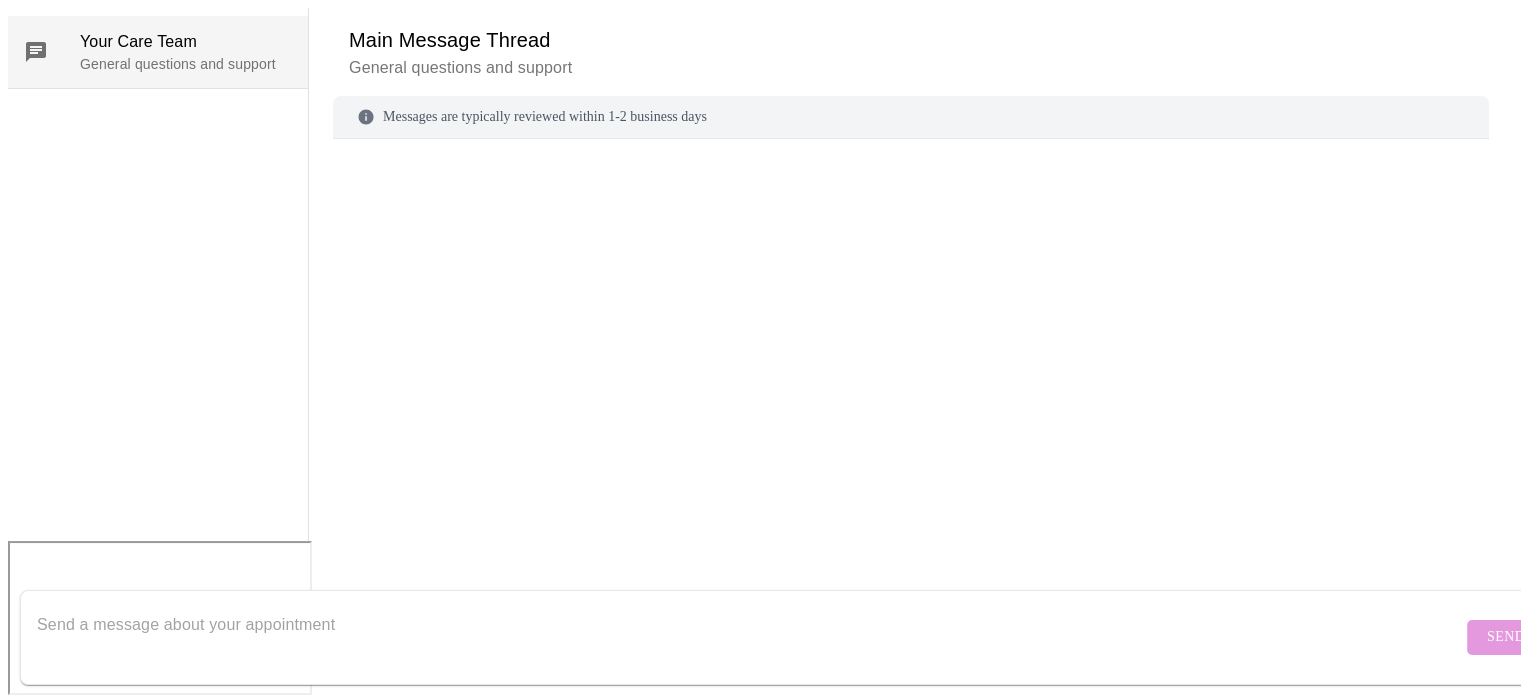 click on "Your Care Team" at bounding box center [186, 42] 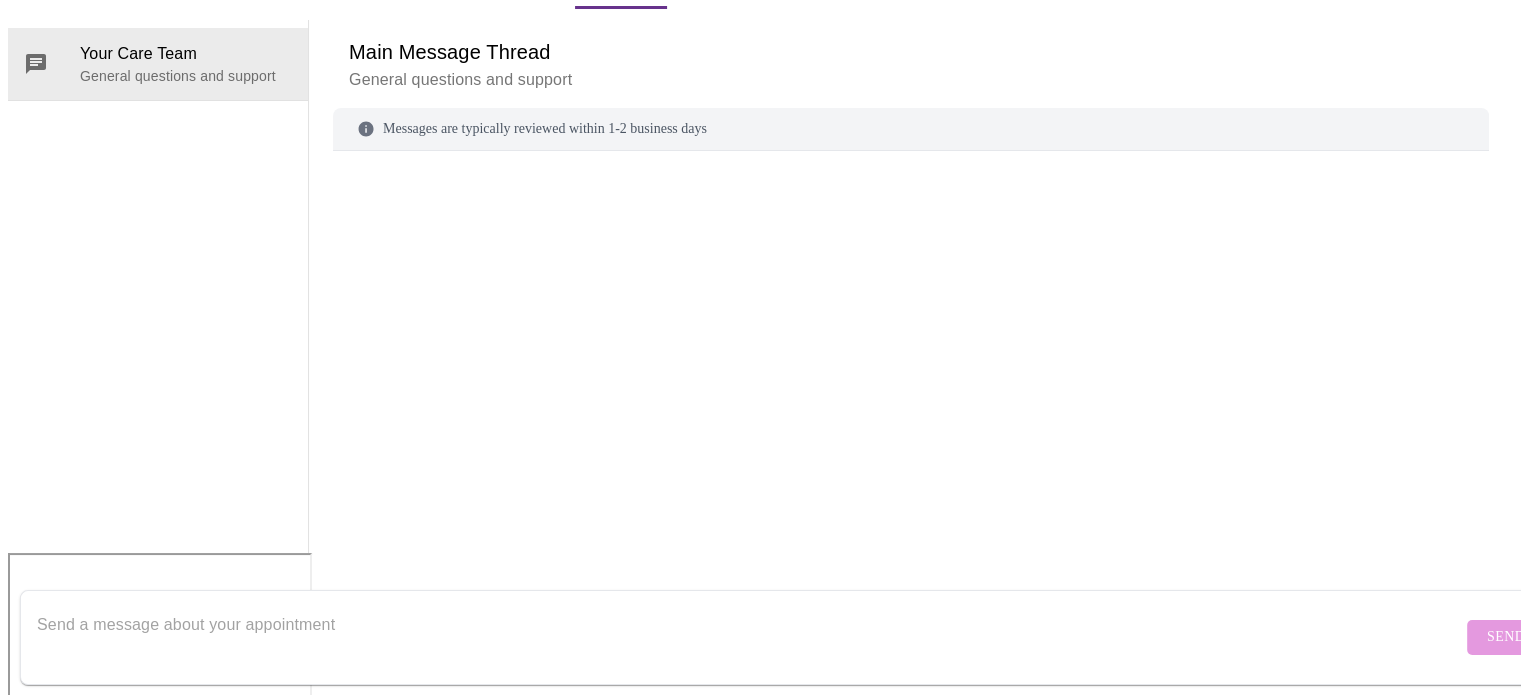 scroll, scrollTop: 75, scrollLeft: 0, axis: vertical 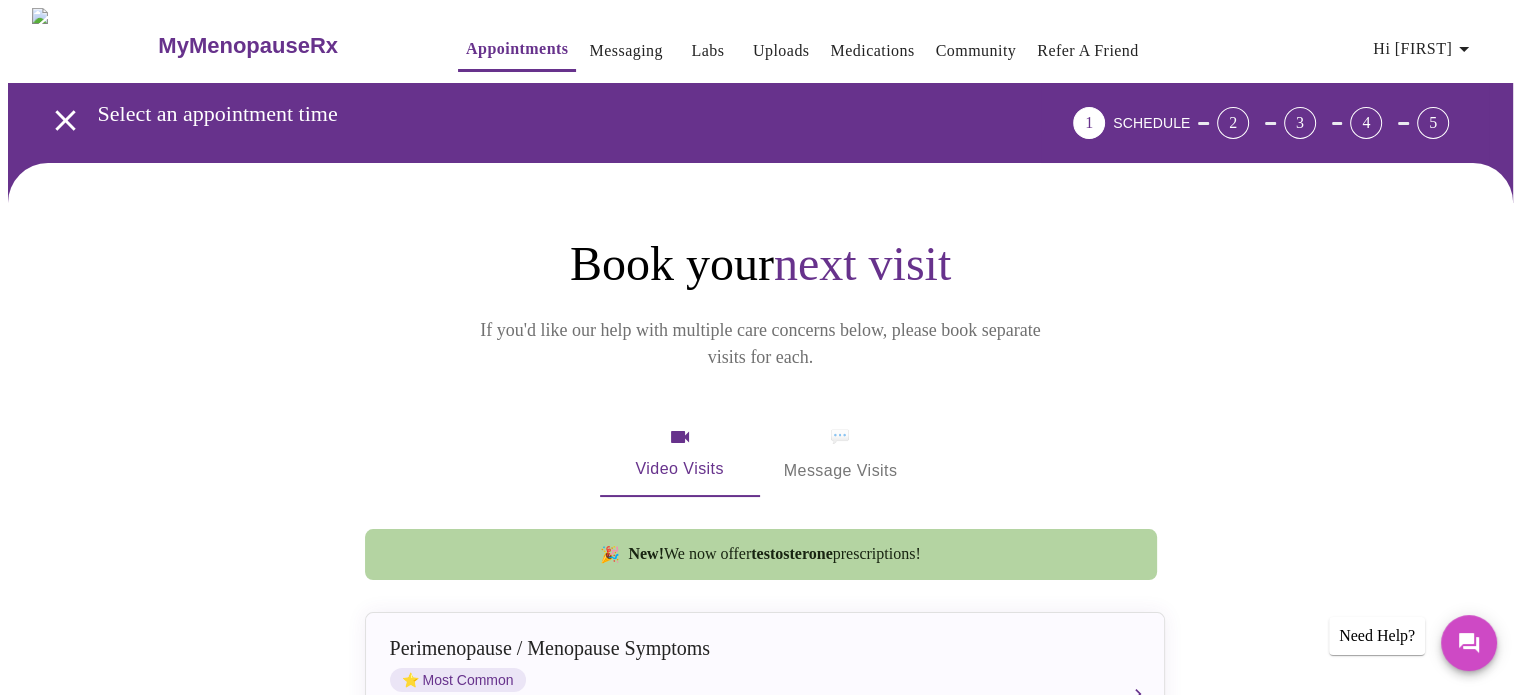 click on "Labs" at bounding box center [707, 51] 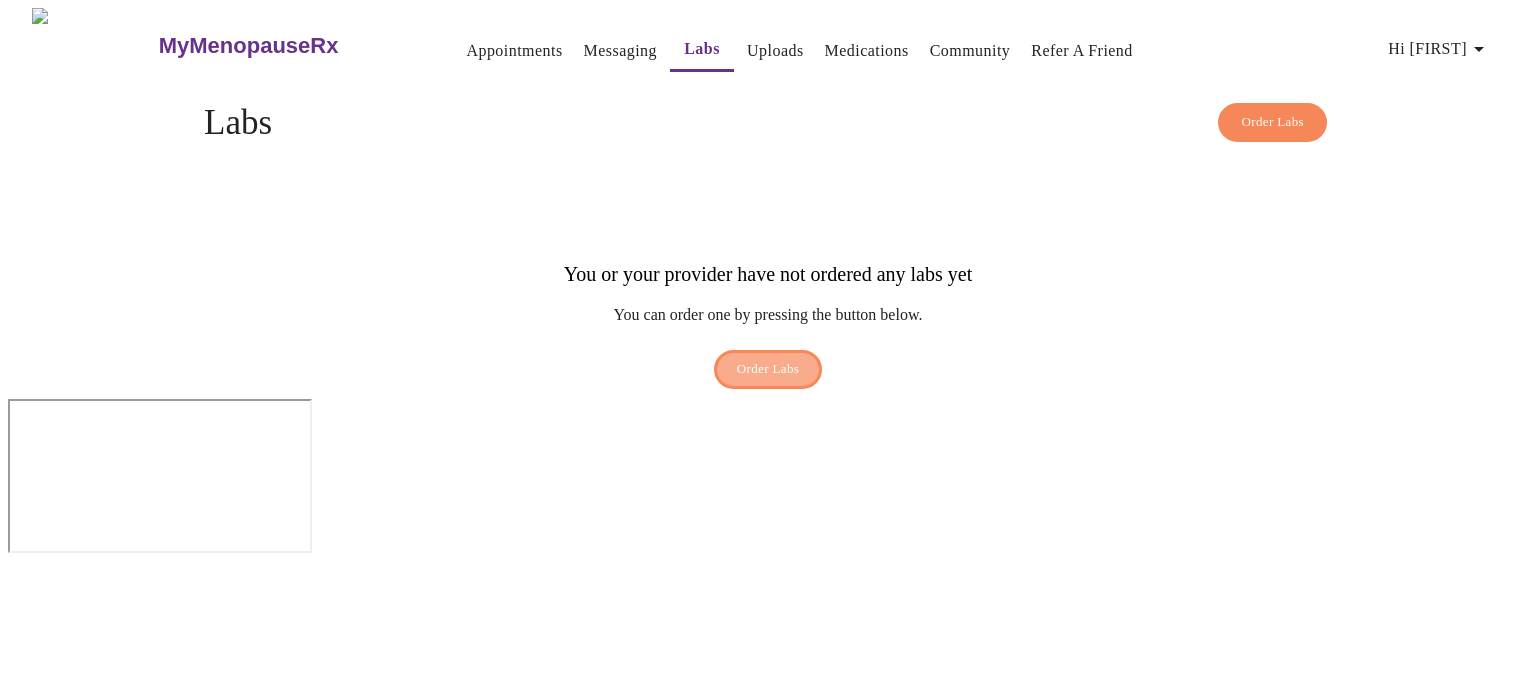 click on "Order Labs" at bounding box center (768, 369) 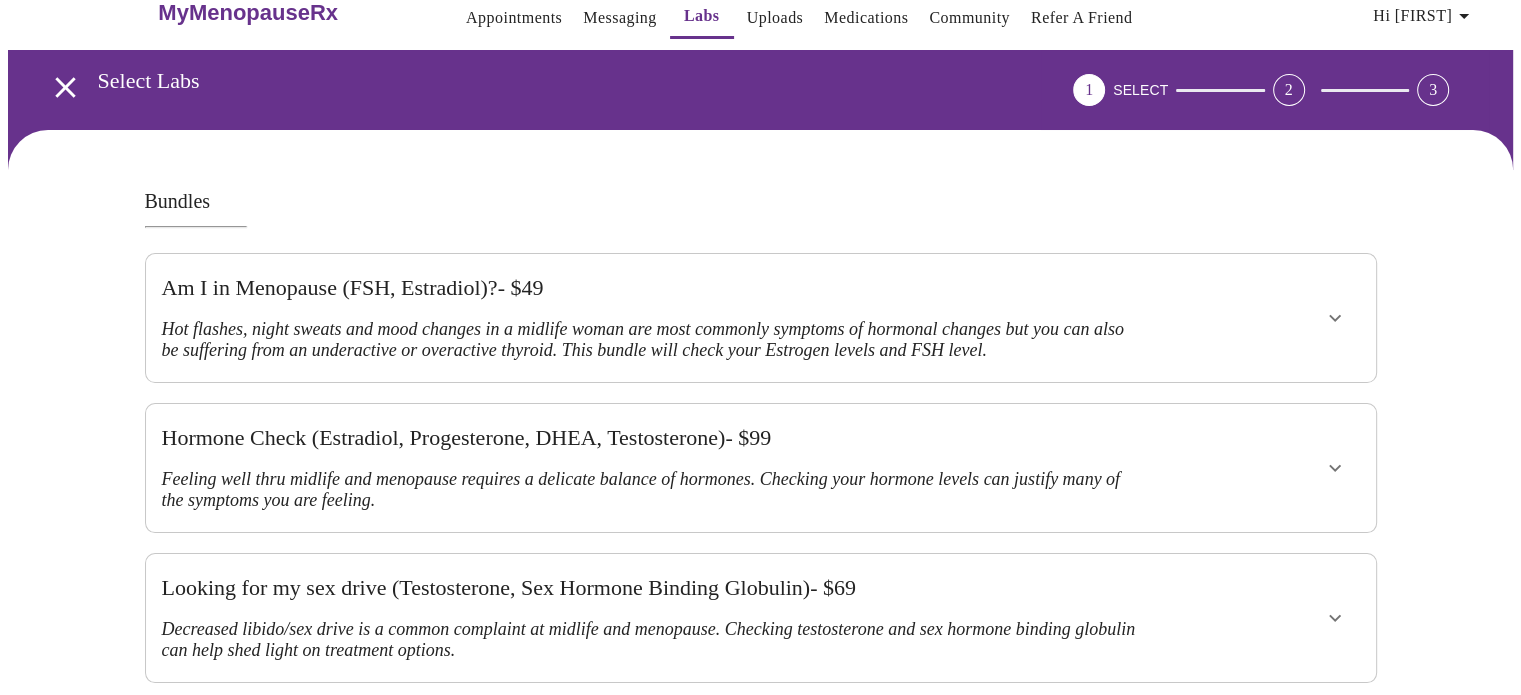 scroll, scrollTop: 0, scrollLeft: 0, axis: both 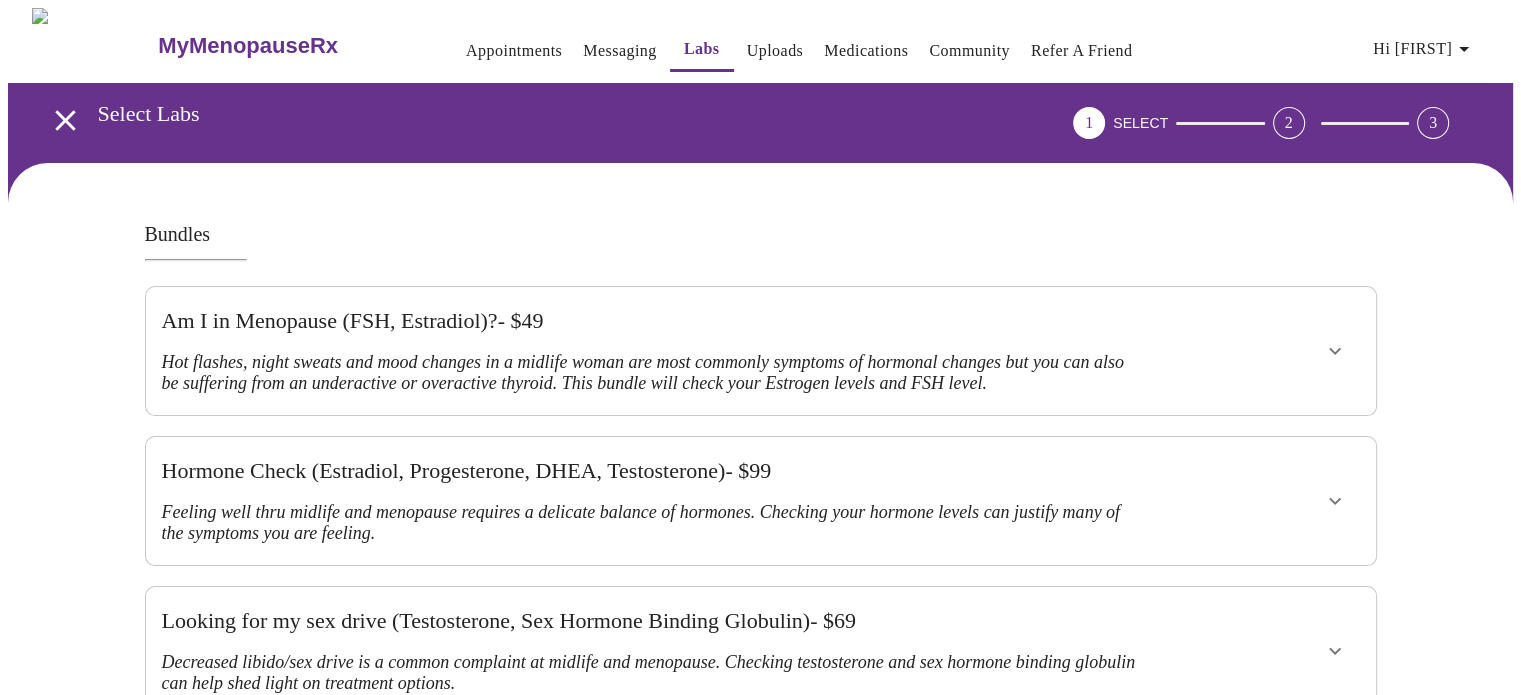 click on "Feeling well thru midlife and menopause requires a delicate balance of hormones. Checking your hormone levels can justify many of the symptoms you are feeling." at bounding box center [652, 523] 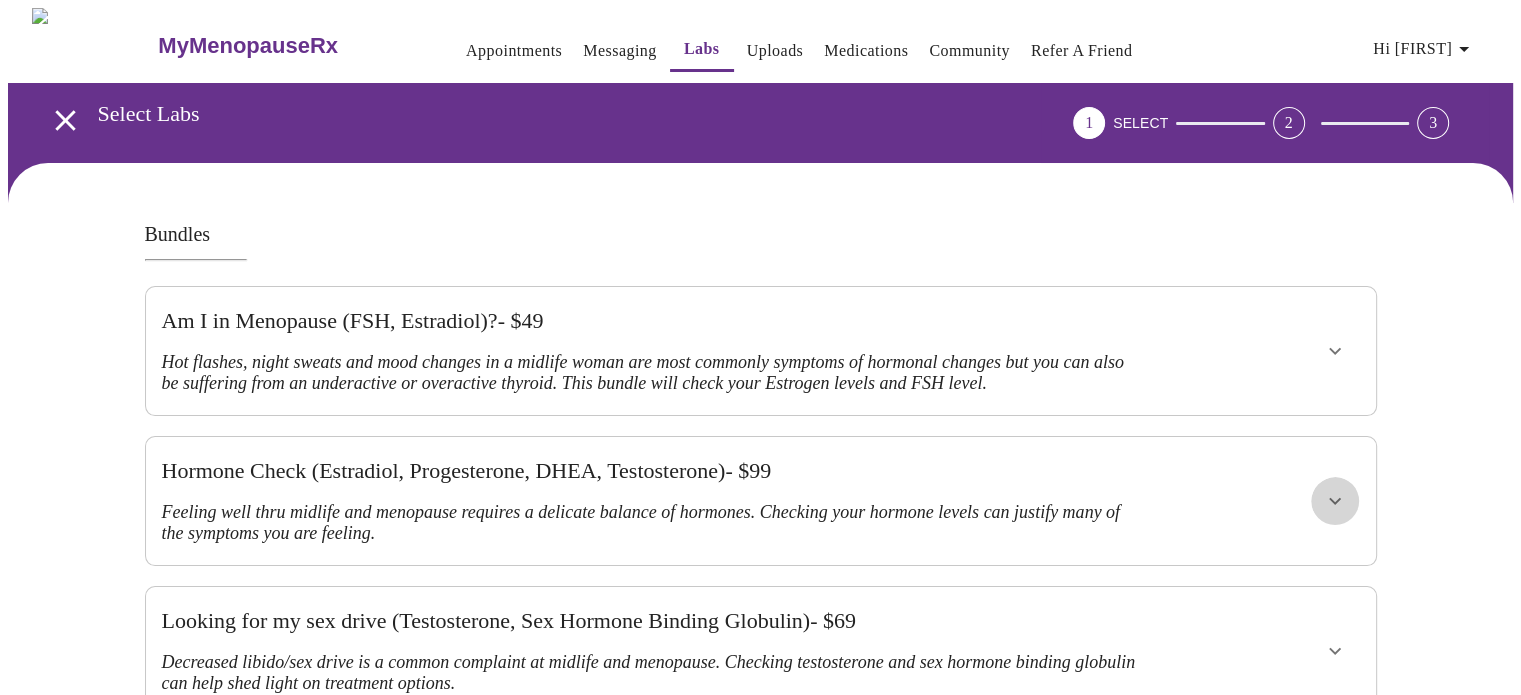 click 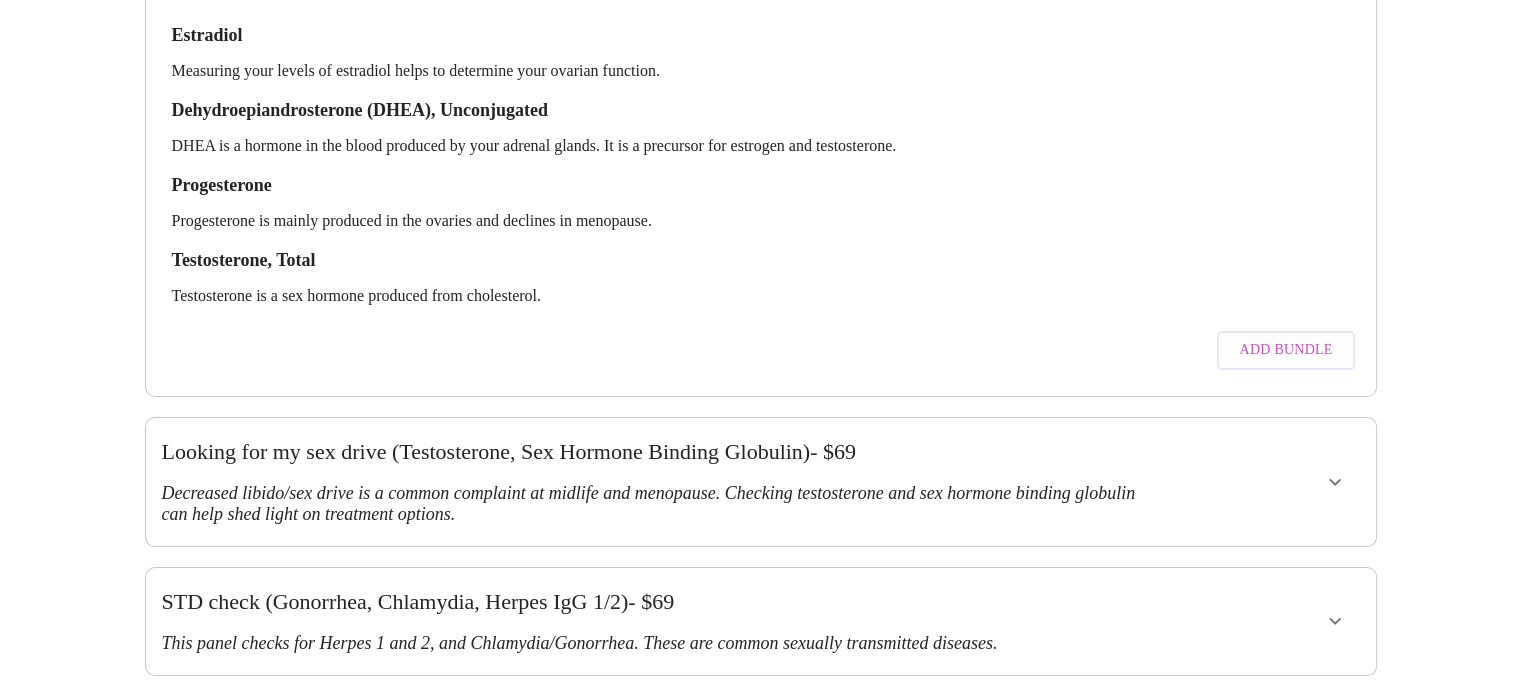 scroll, scrollTop: 500, scrollLeft: 0, axis: vertical 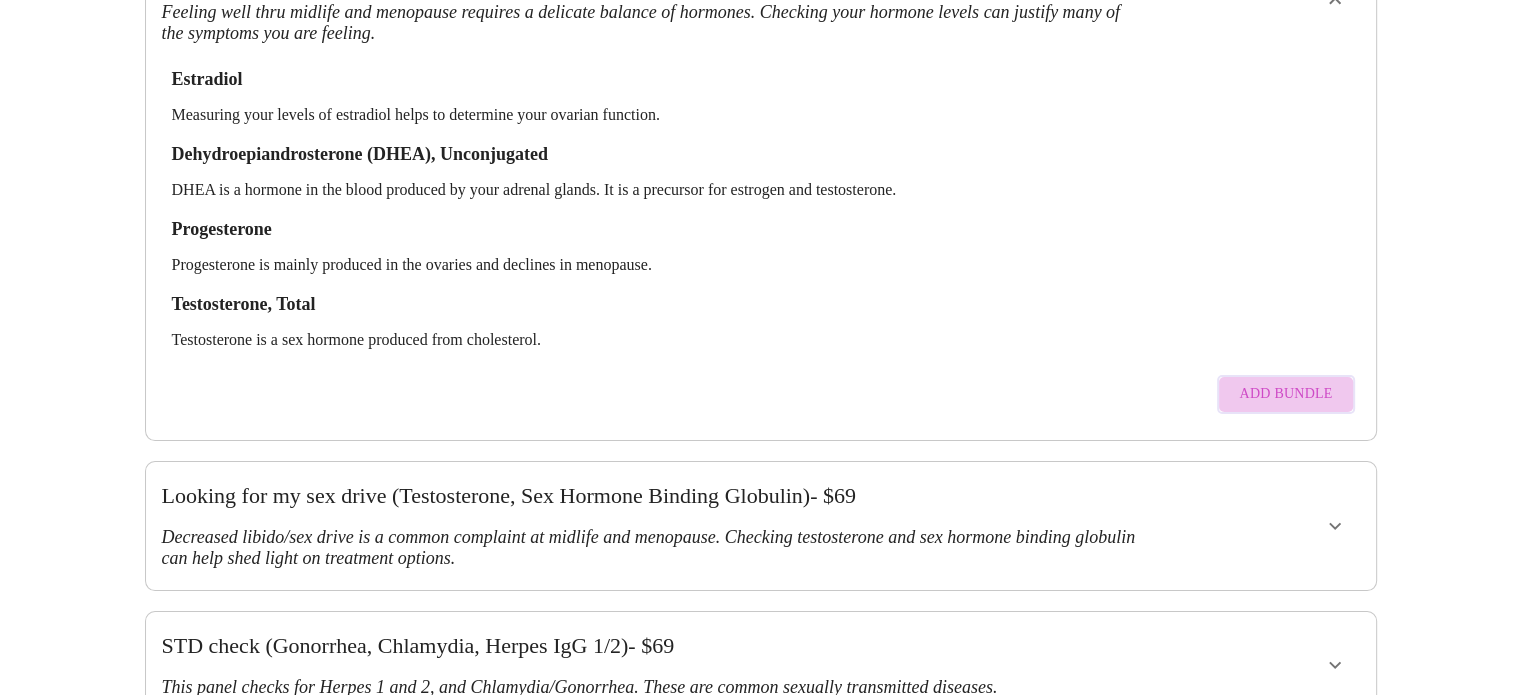 click on "Add Bundle" at bounding box center (1285, 394) 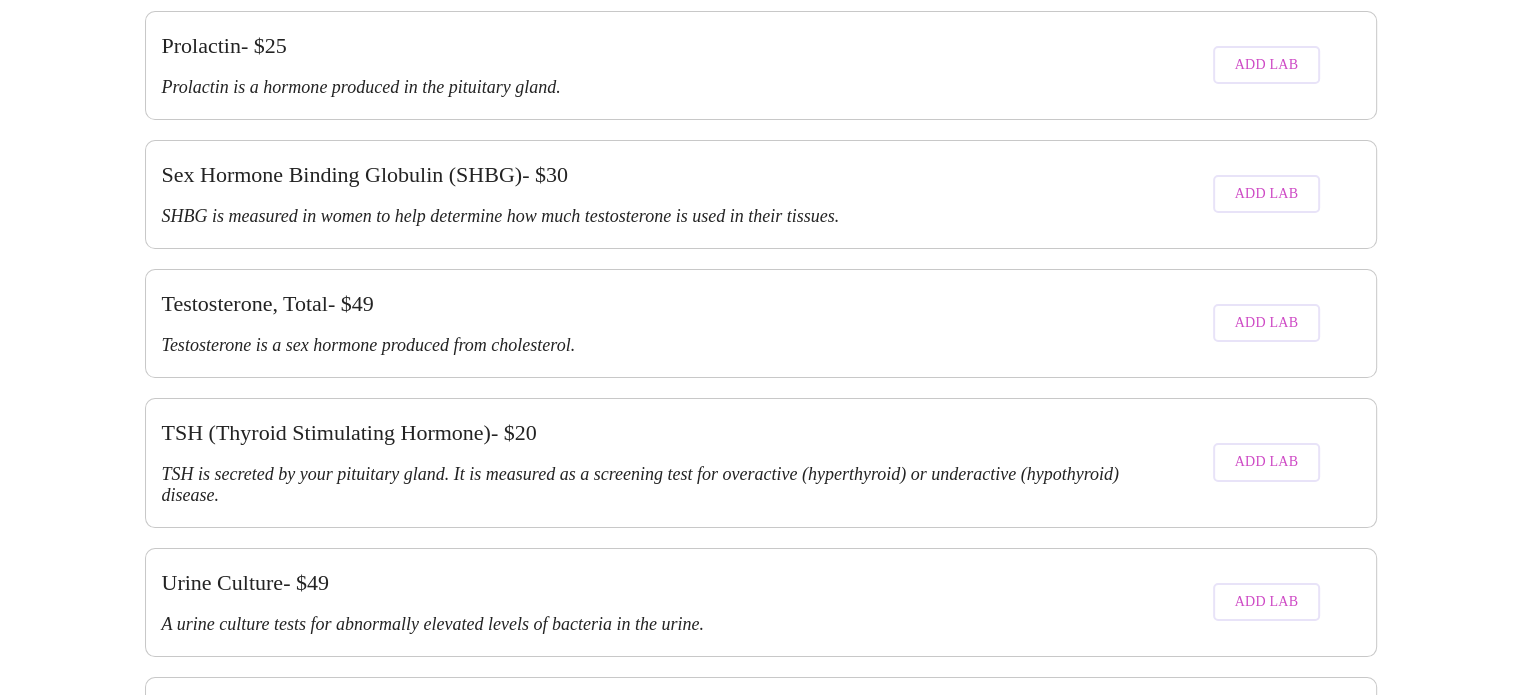 scroll, scrollTop: 3857, scrollLeft: 0, axis: vertical 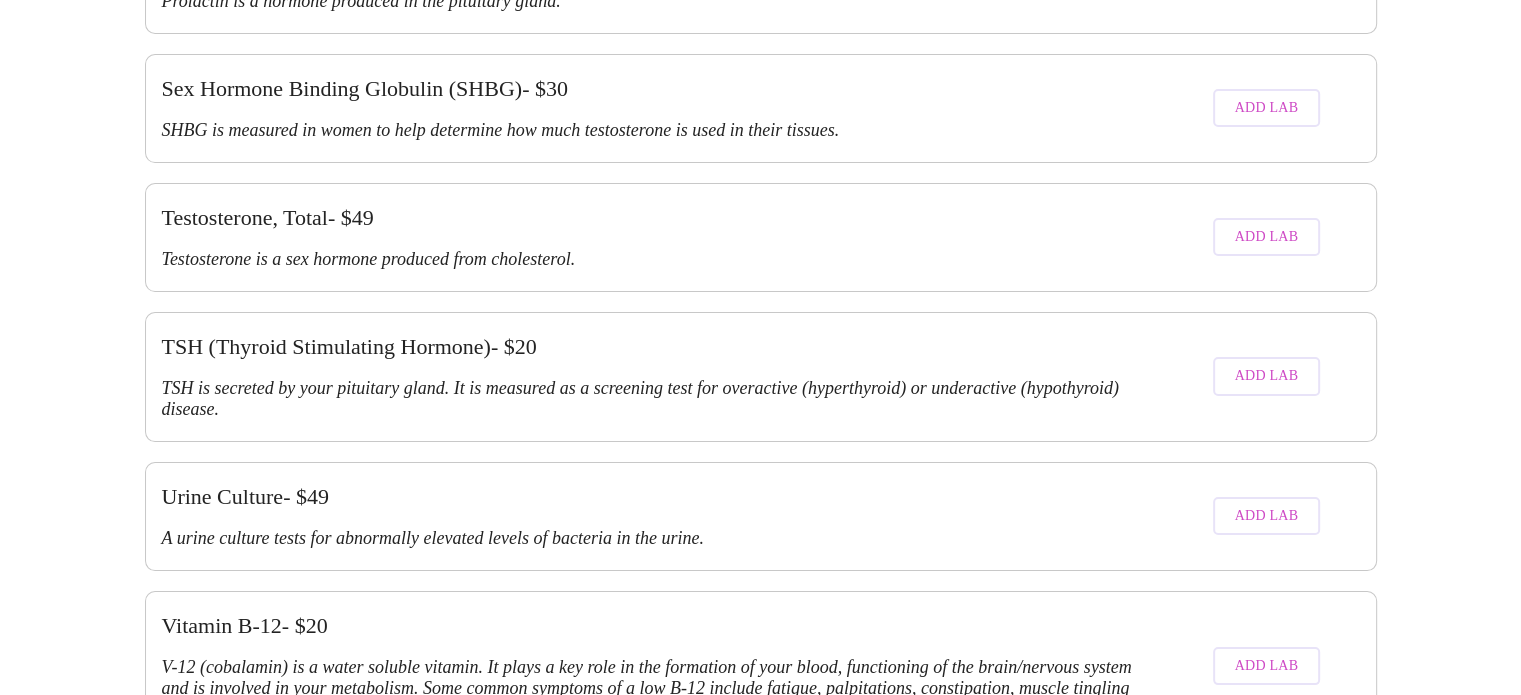 click on "Purchase Labs" at bounding box center (1293, 939) 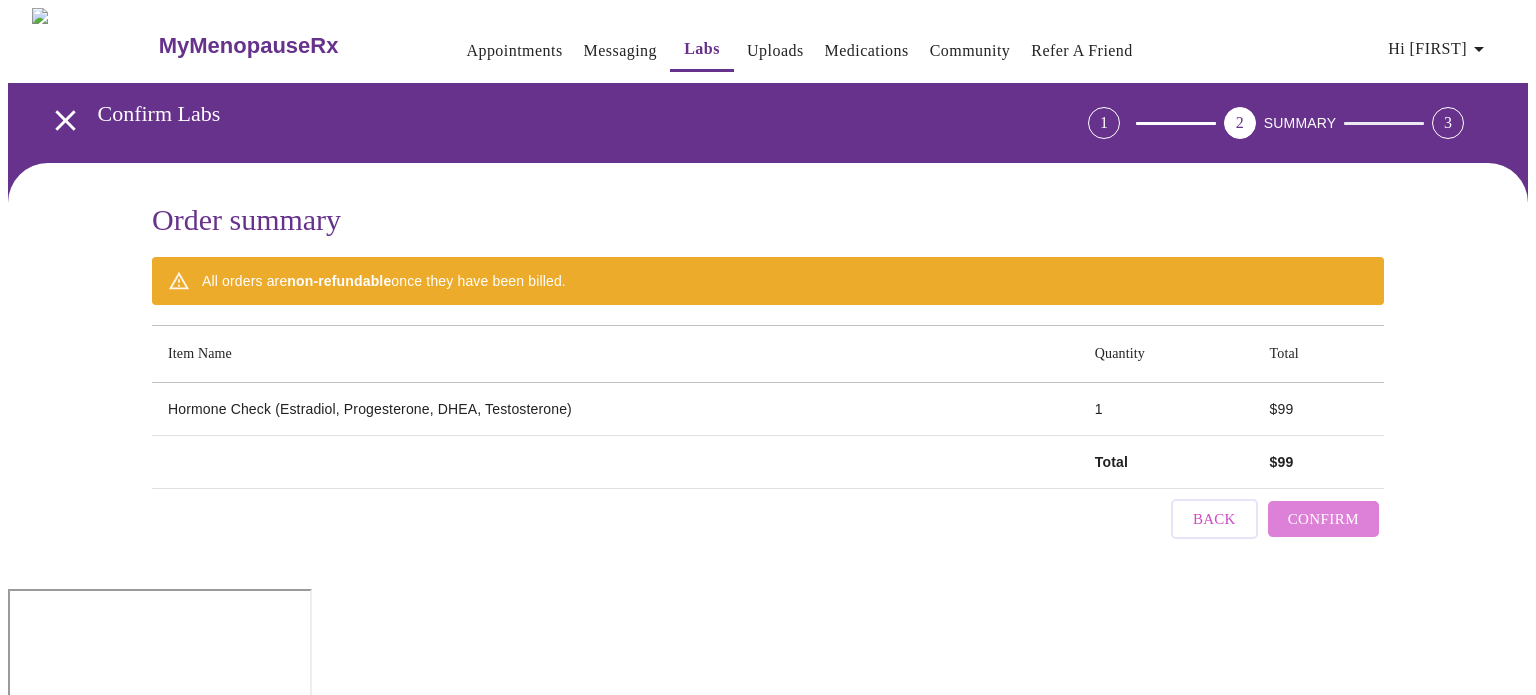 click on "Confirm" at bounding box center [1323, 519] 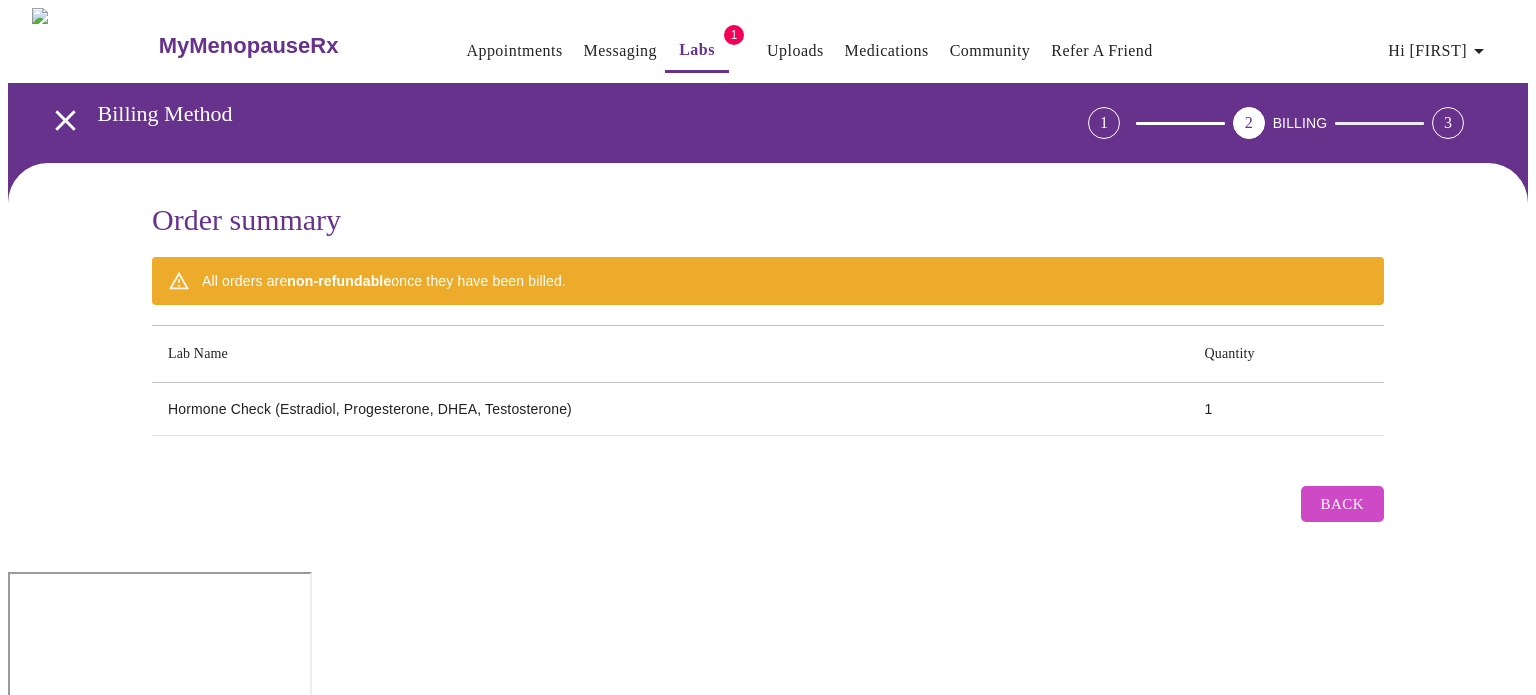 click on "Hormone Check (Estradiol, Progesterone, DHEA, Testosterone)" at bounding box center (670, 409) 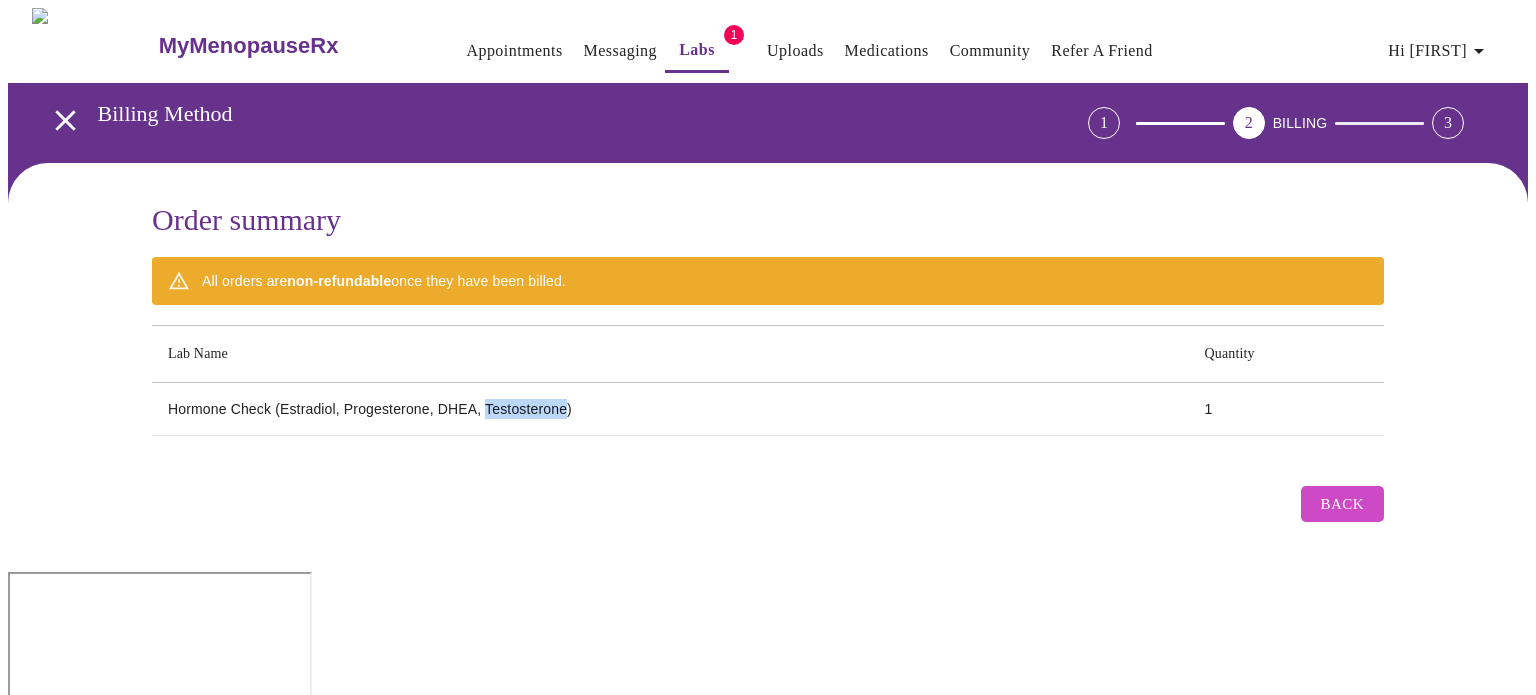 click on "Hormone Check (Estradiol, Progesterone, DHEA, Testosterone)" at bounding box center (670, 409) 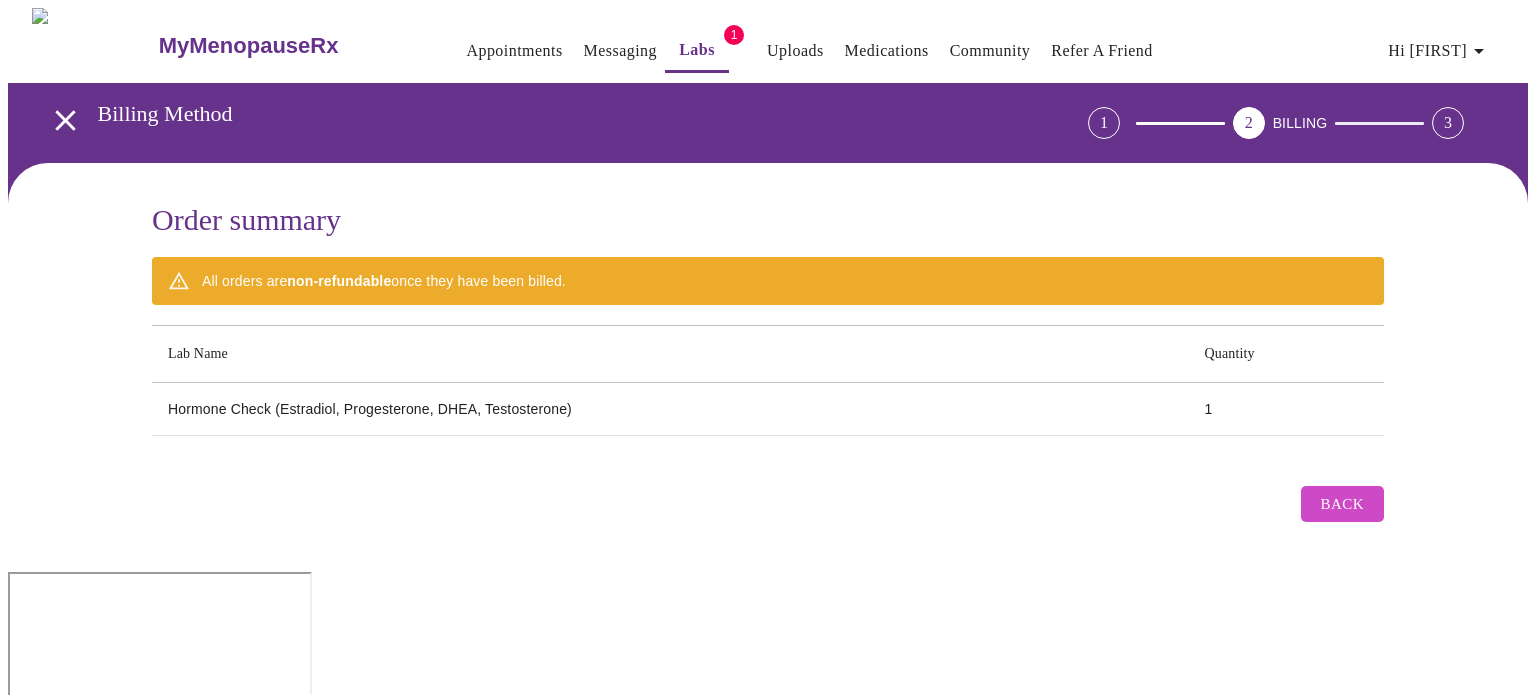 click on "Back" at bounding box center [1342, 504] 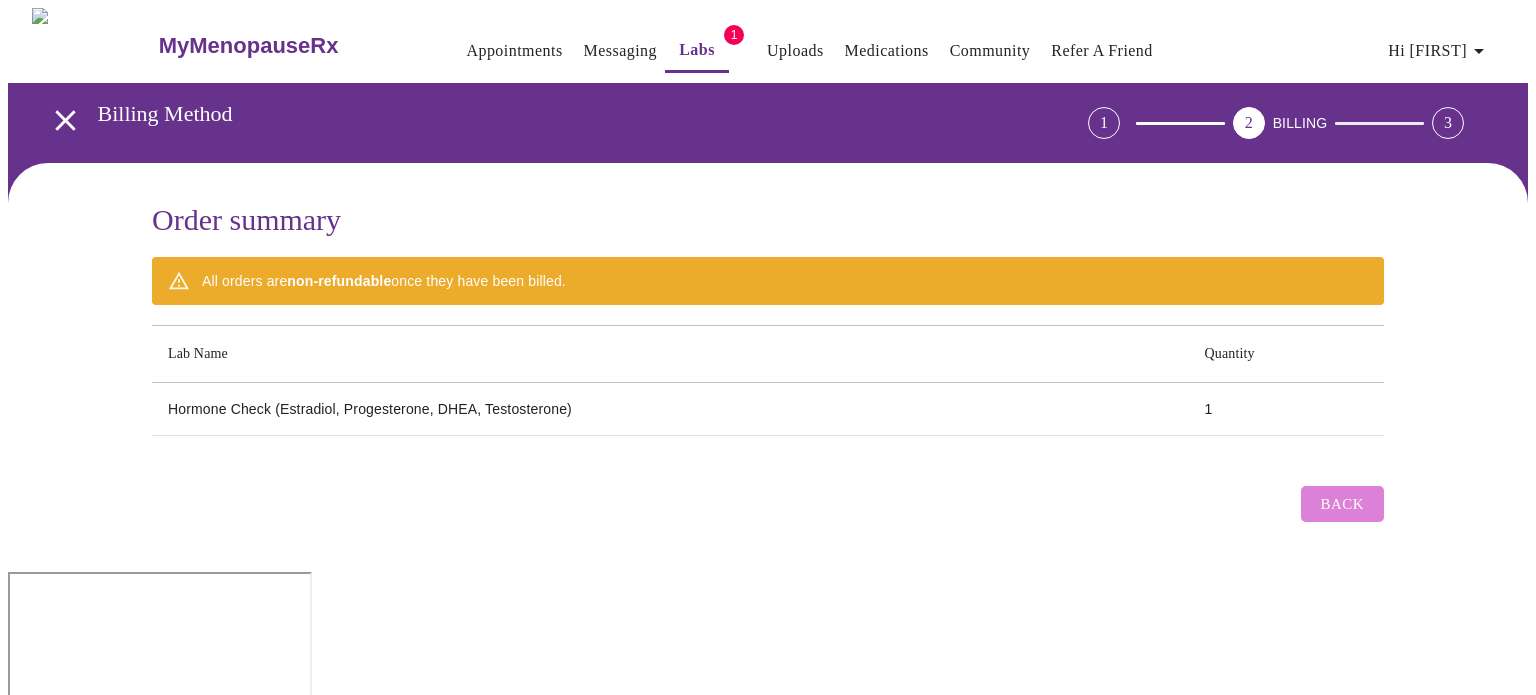 click on "Back" at bounding box center [1342, 504] 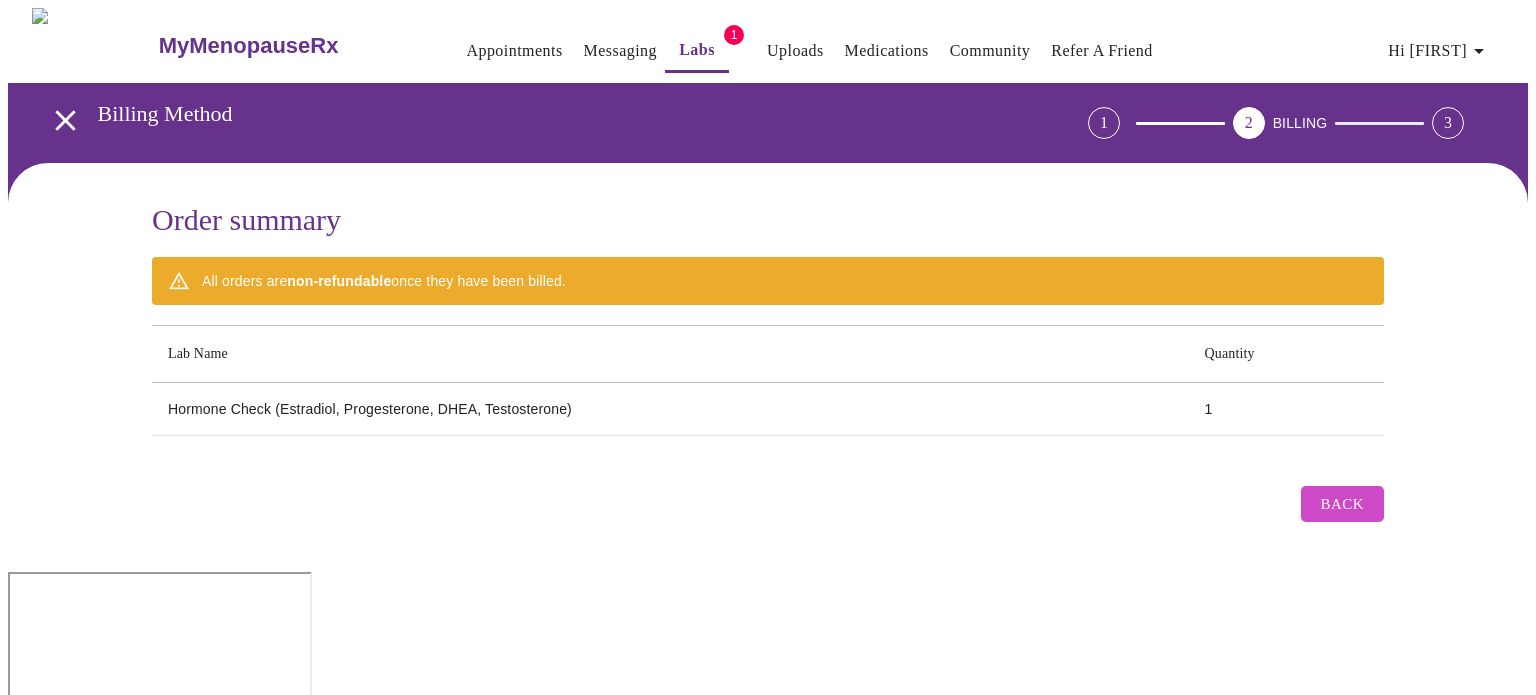 click on "Back" at bounding box center (1342, 504) 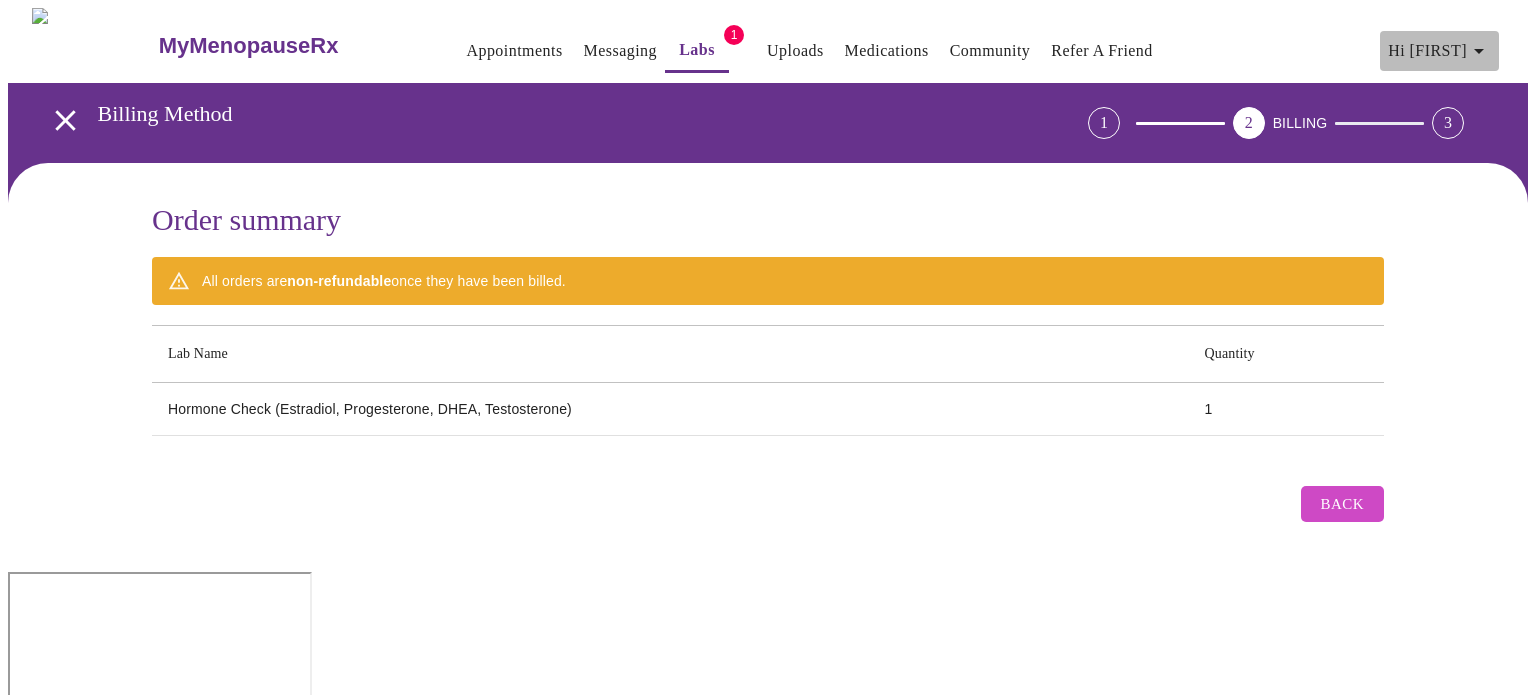 click 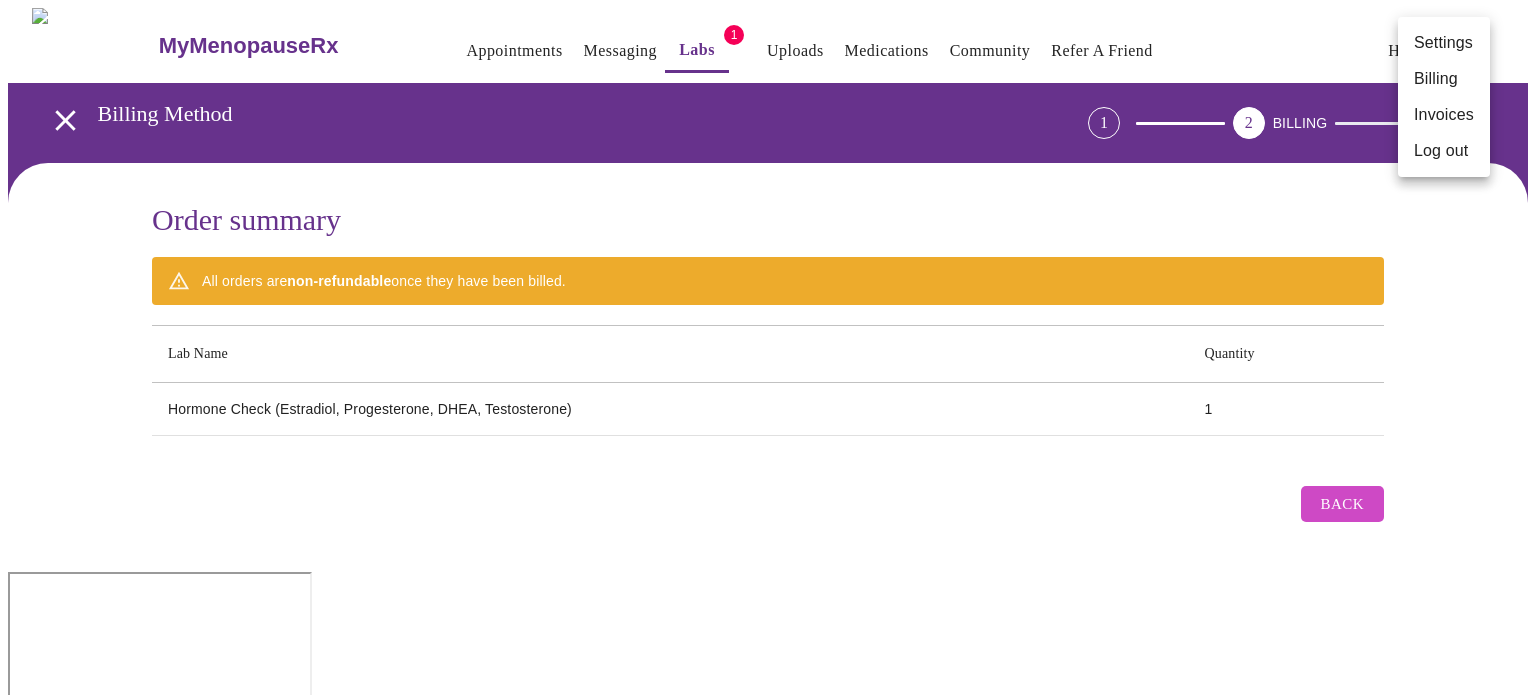 click on "Billing" at bounding box center (1444, 79) 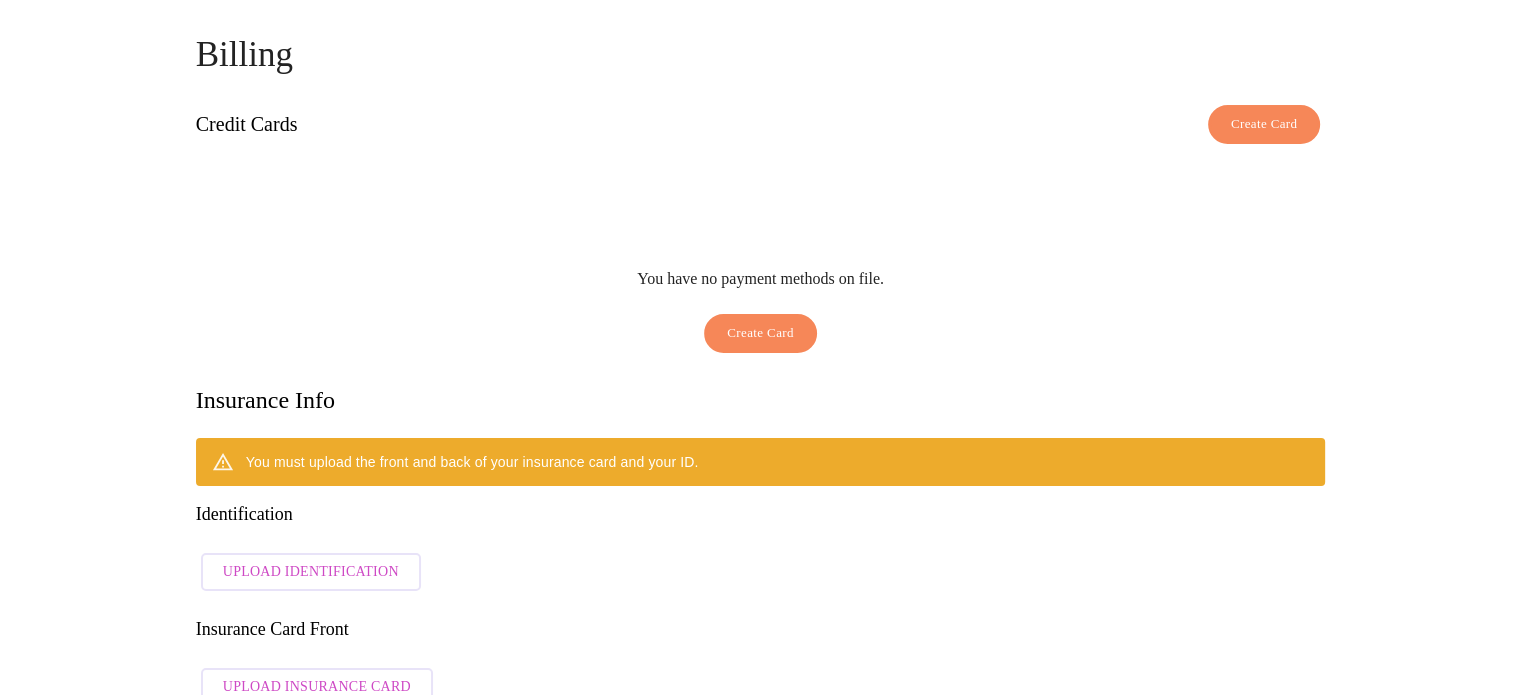 scroll, scrollTop: 0, scrollLeft: 0, axis: both 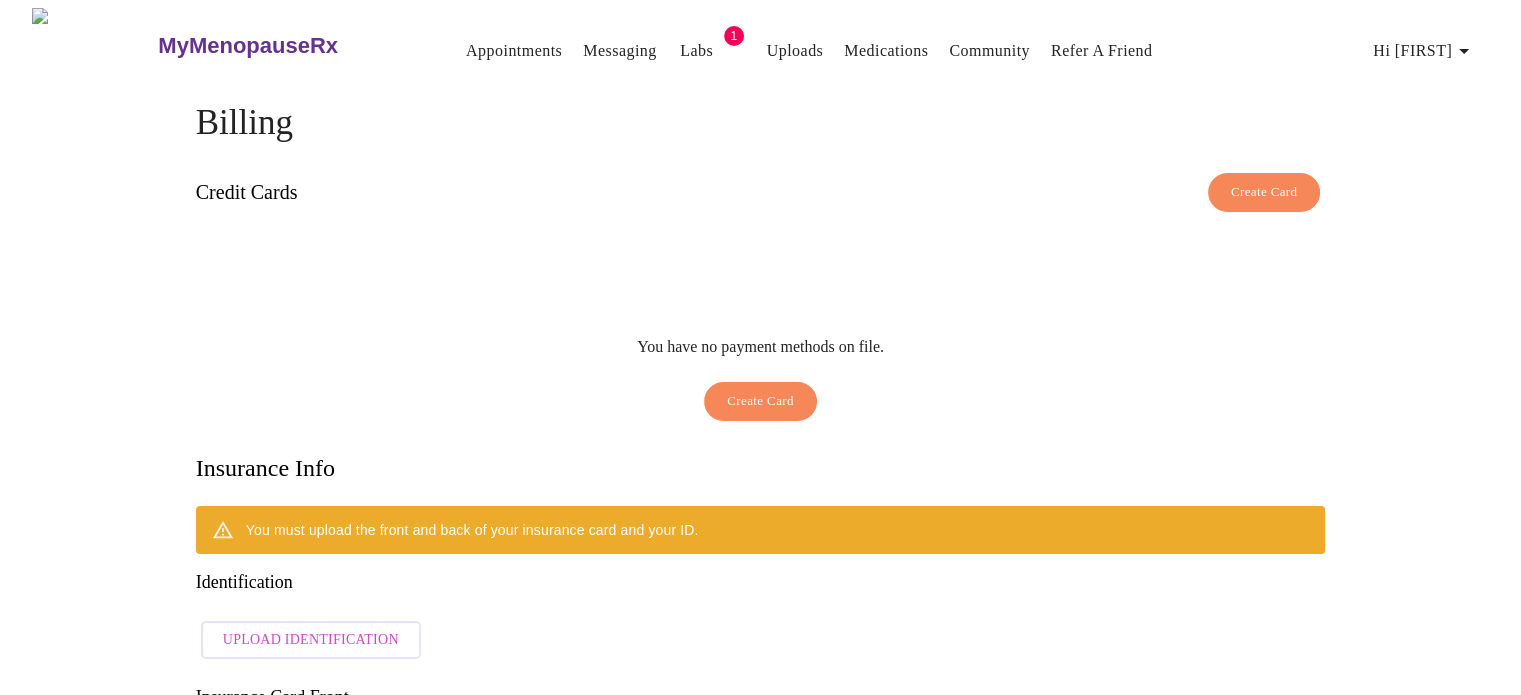 click on "Labs" at bounding box center [696, 51] 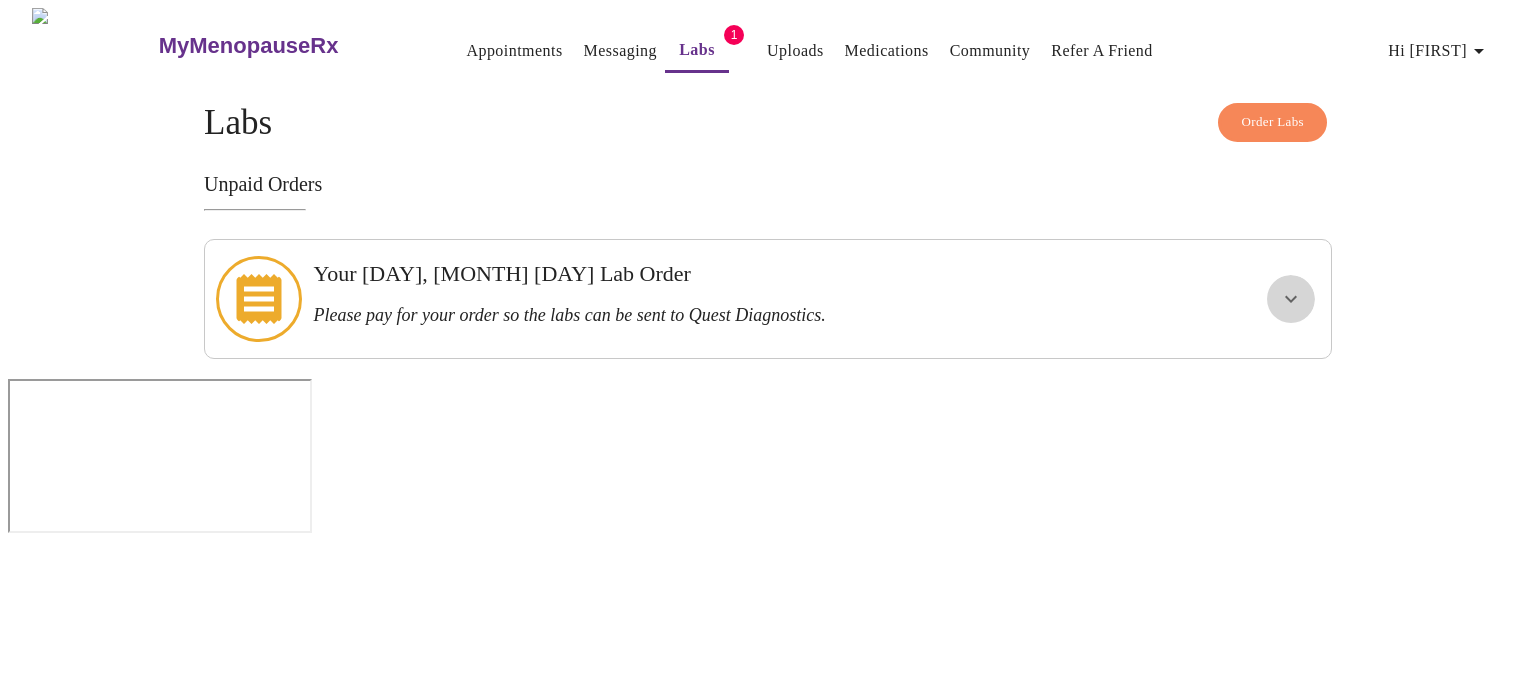 click 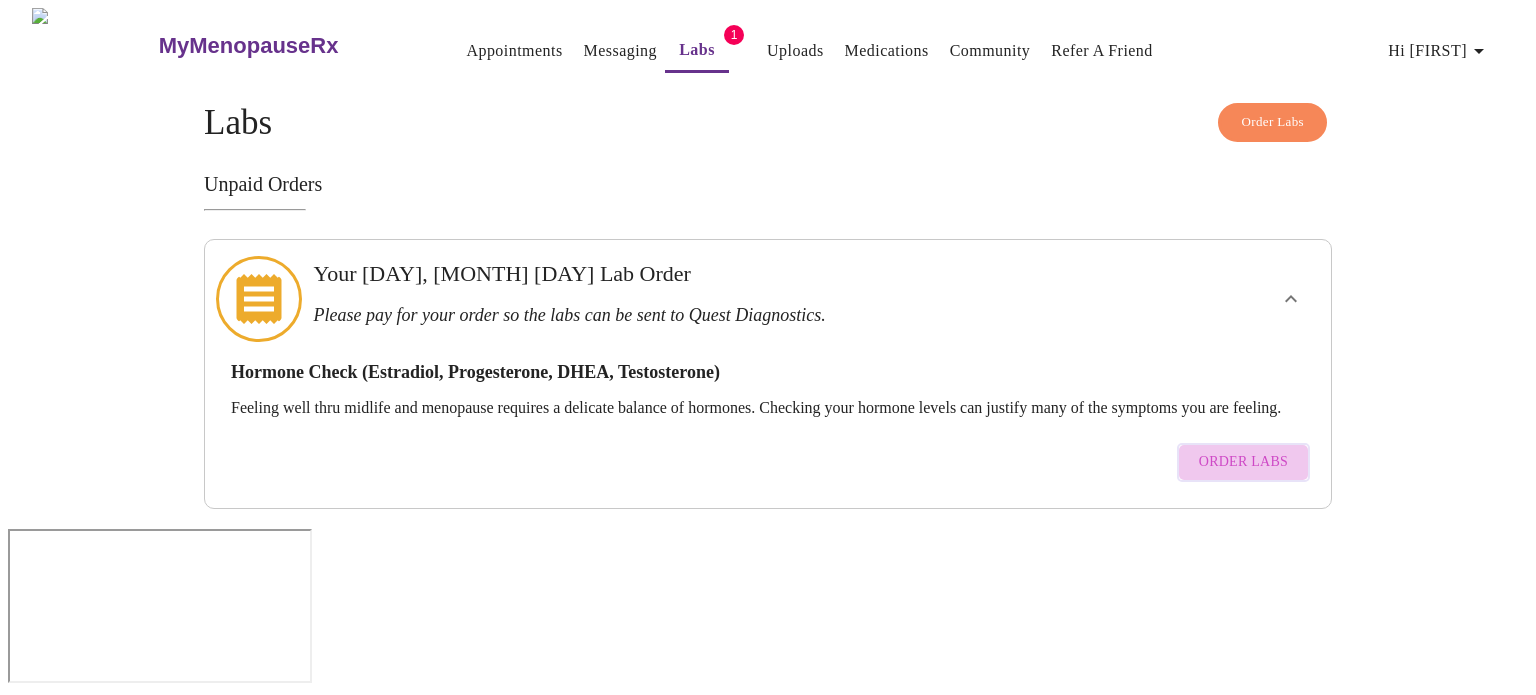click on "Order Labs" at bounding box center [1243, 462] 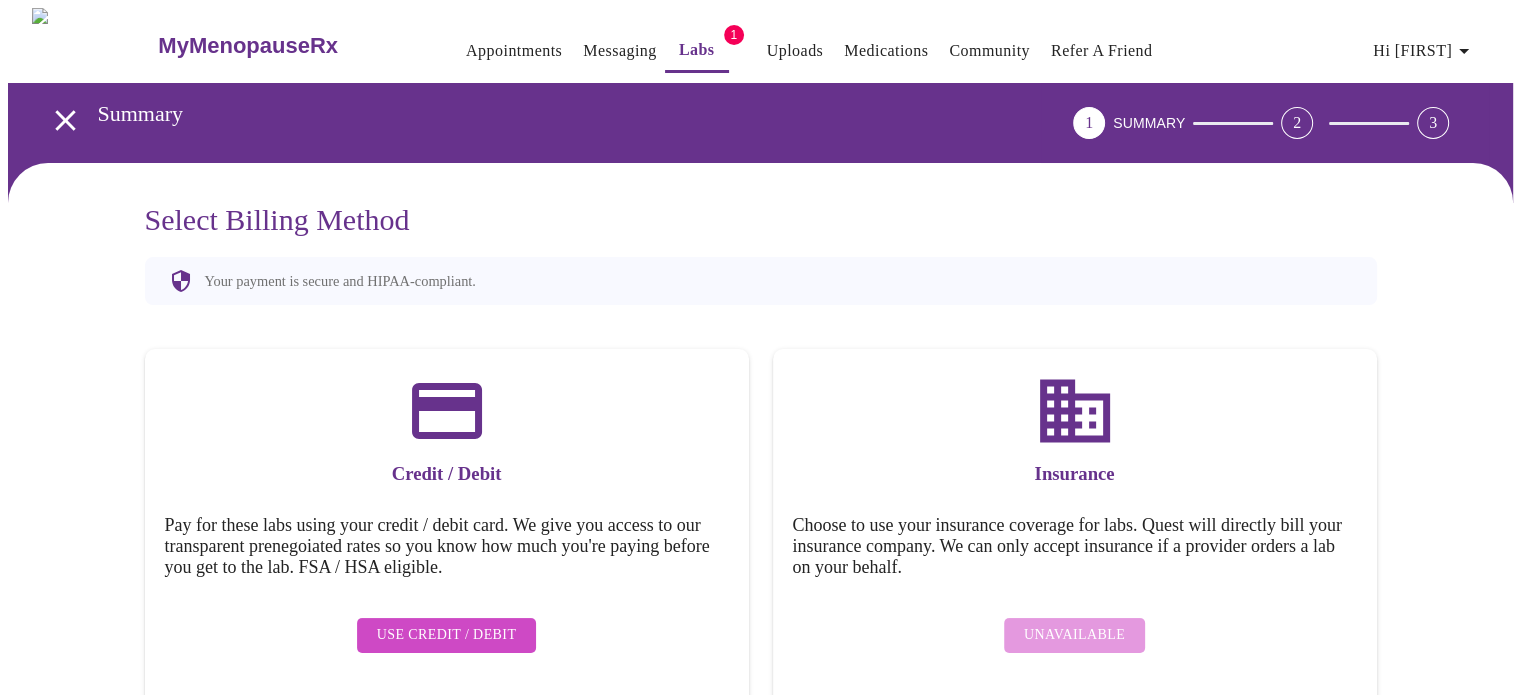 scroll, scrollTop: 36, scrollLeft: 0, axis: vertical 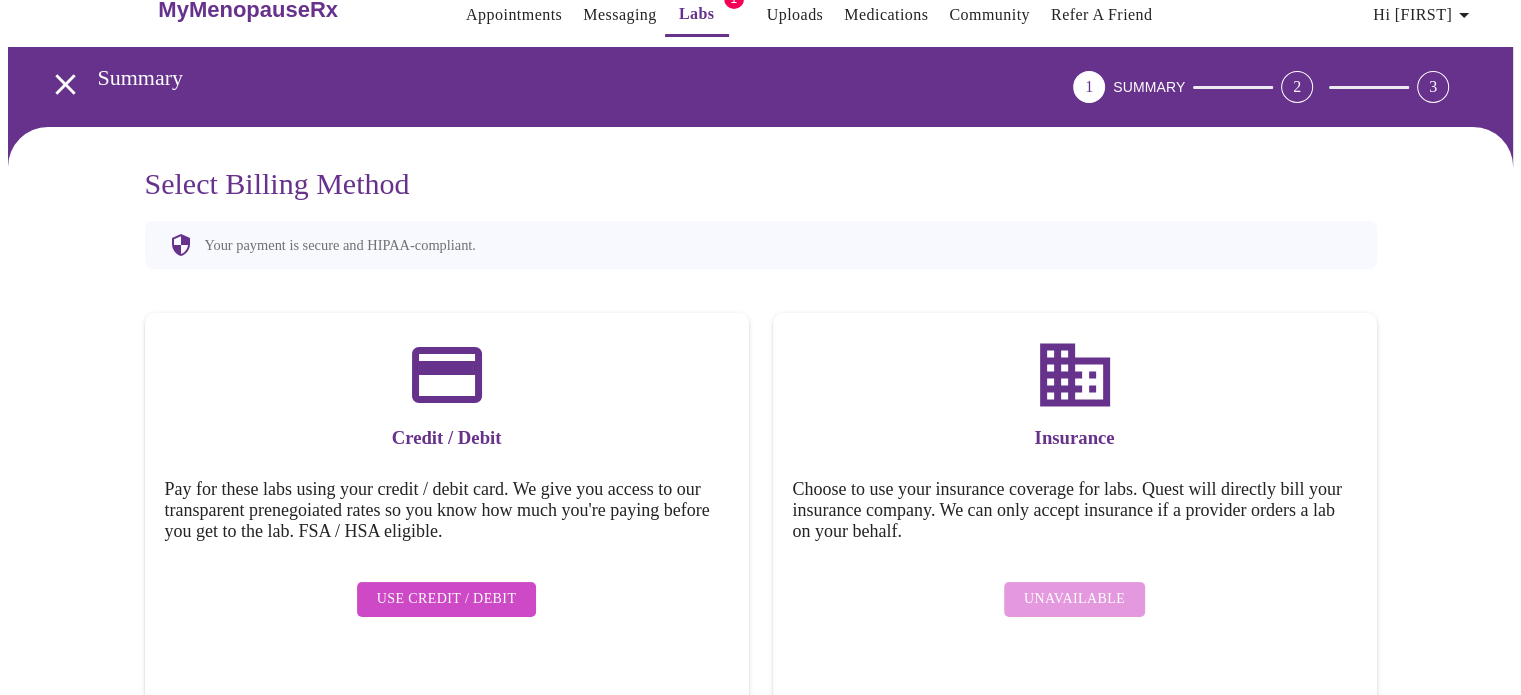 click on "Unavailable" at bounding box center (1075, 599) 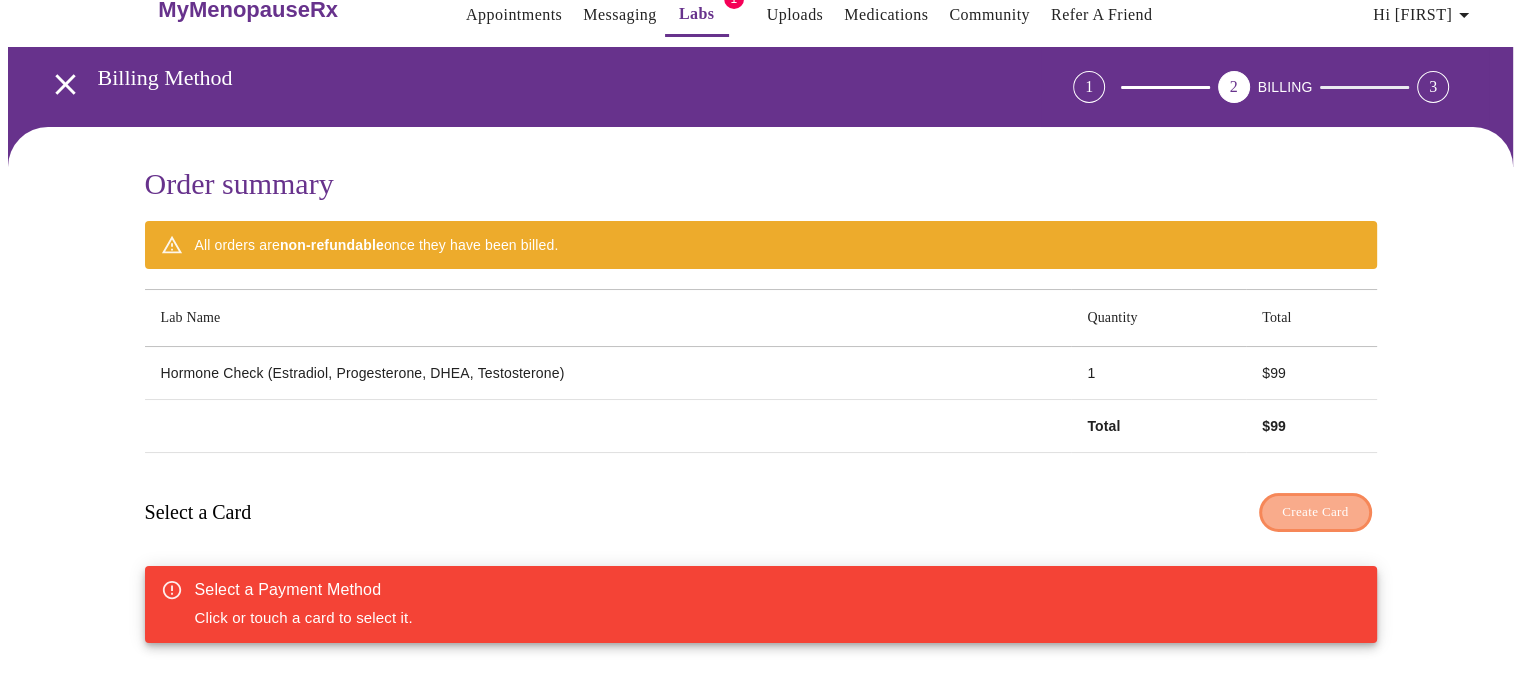 click on "Create Card" at bounding box center (1315, 512) 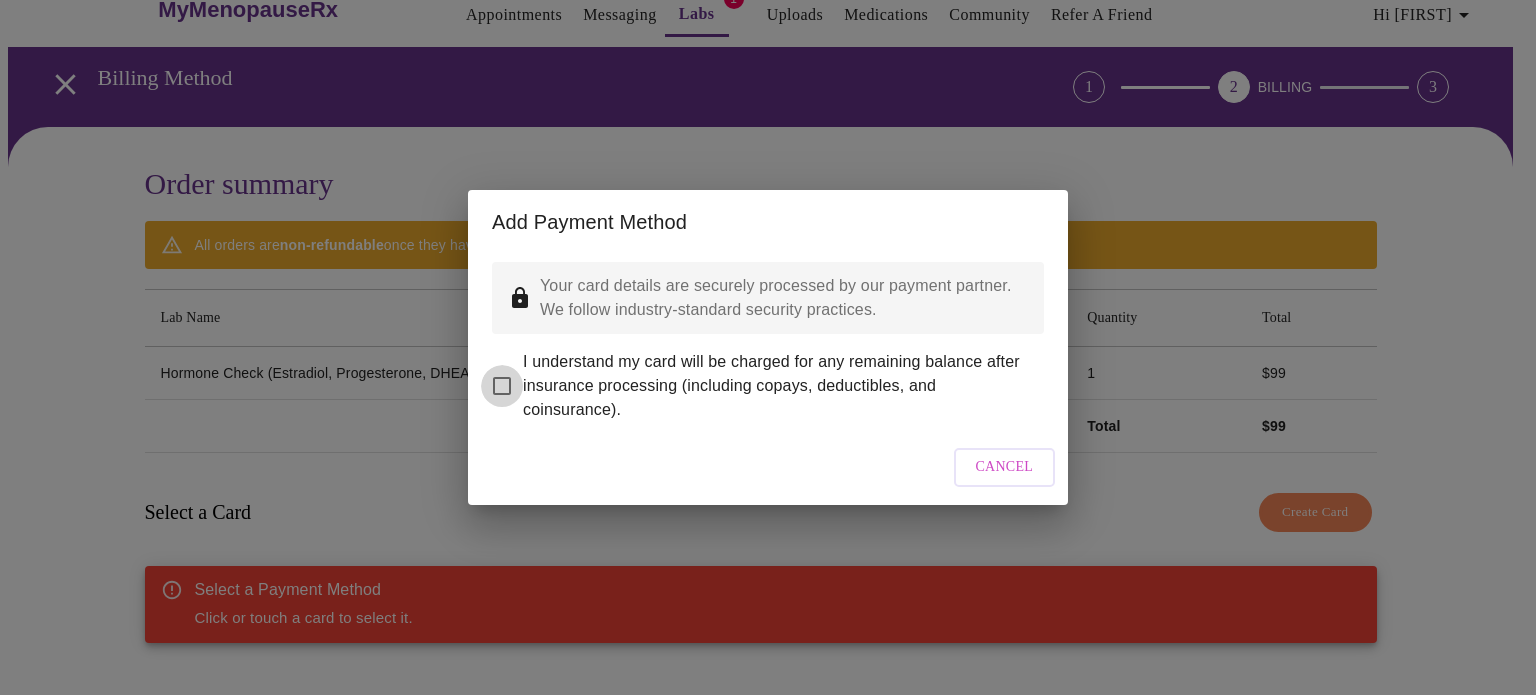 click on "I understand my card will be charged for any remaining balance after insurance processing (including copays, deductibles, and coinsurance)." at bounding box center (502, 386) 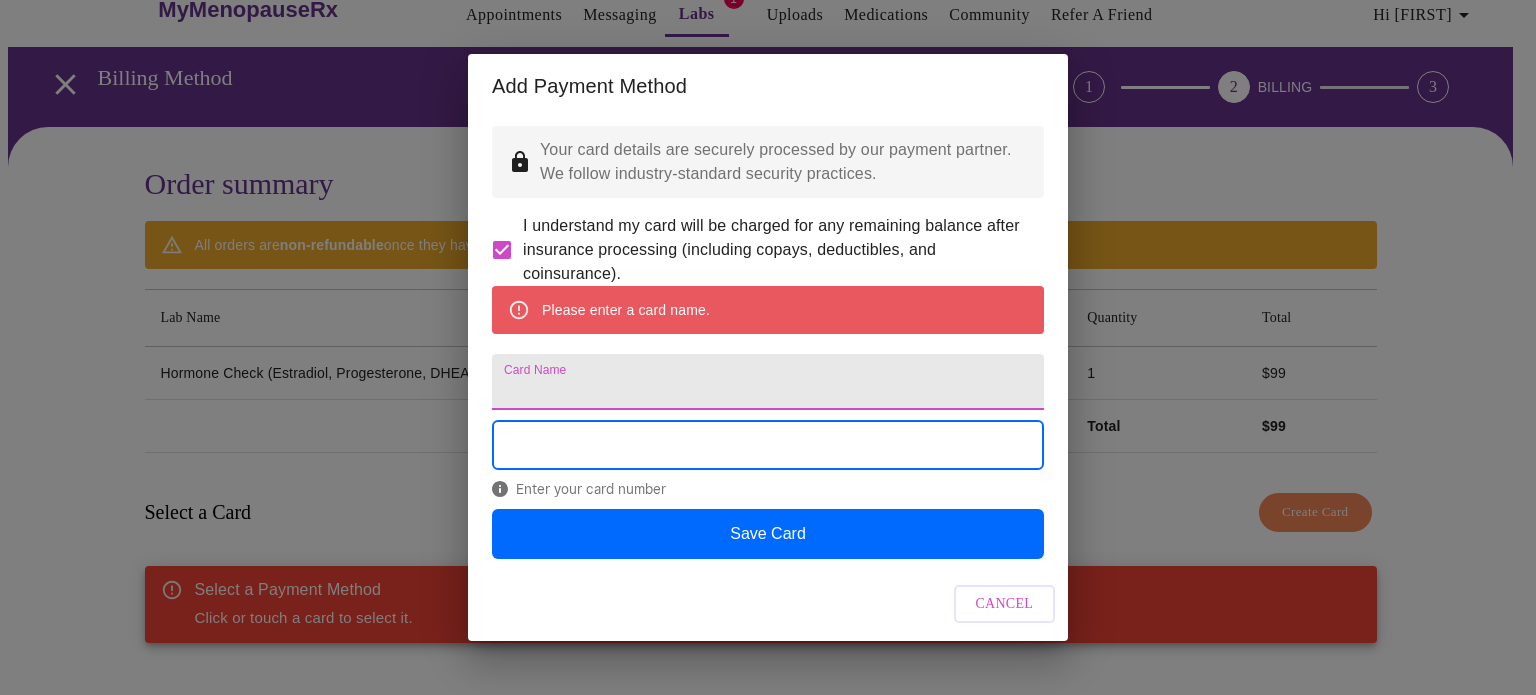 click on "Card Name" at bounding box center (768, 382) 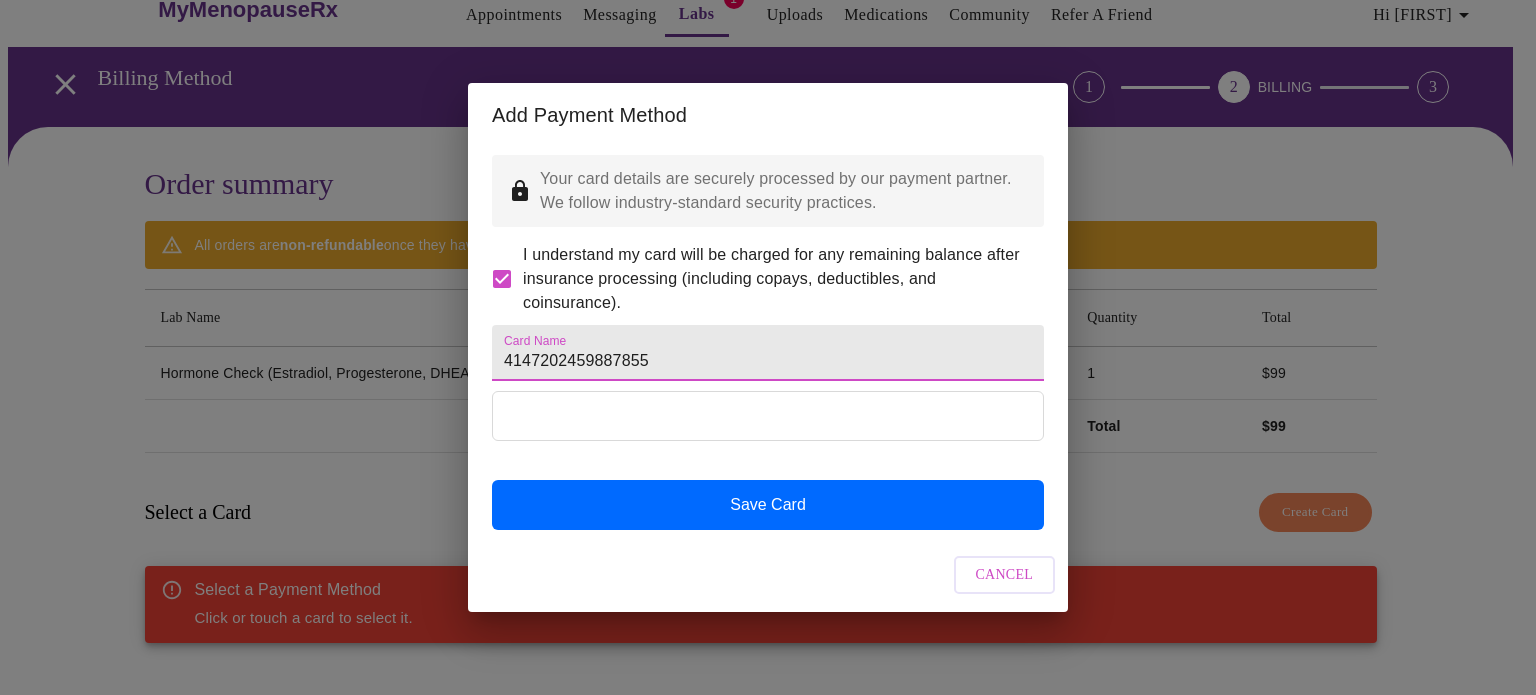 drag, startPoint x: 666, startPoint y: 367, endPoint x: 464, endPoint y: 352, distance: 202.55617 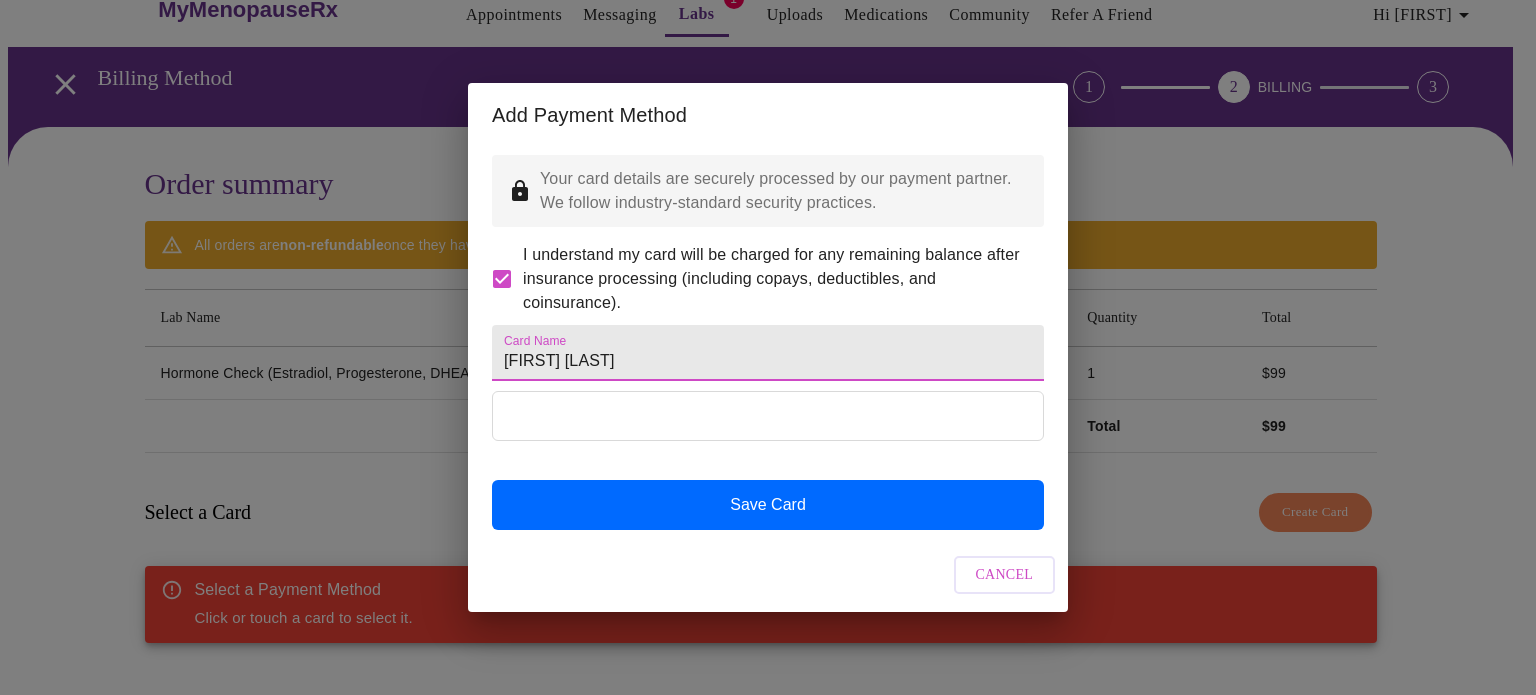 type on "Shannon Schurr" 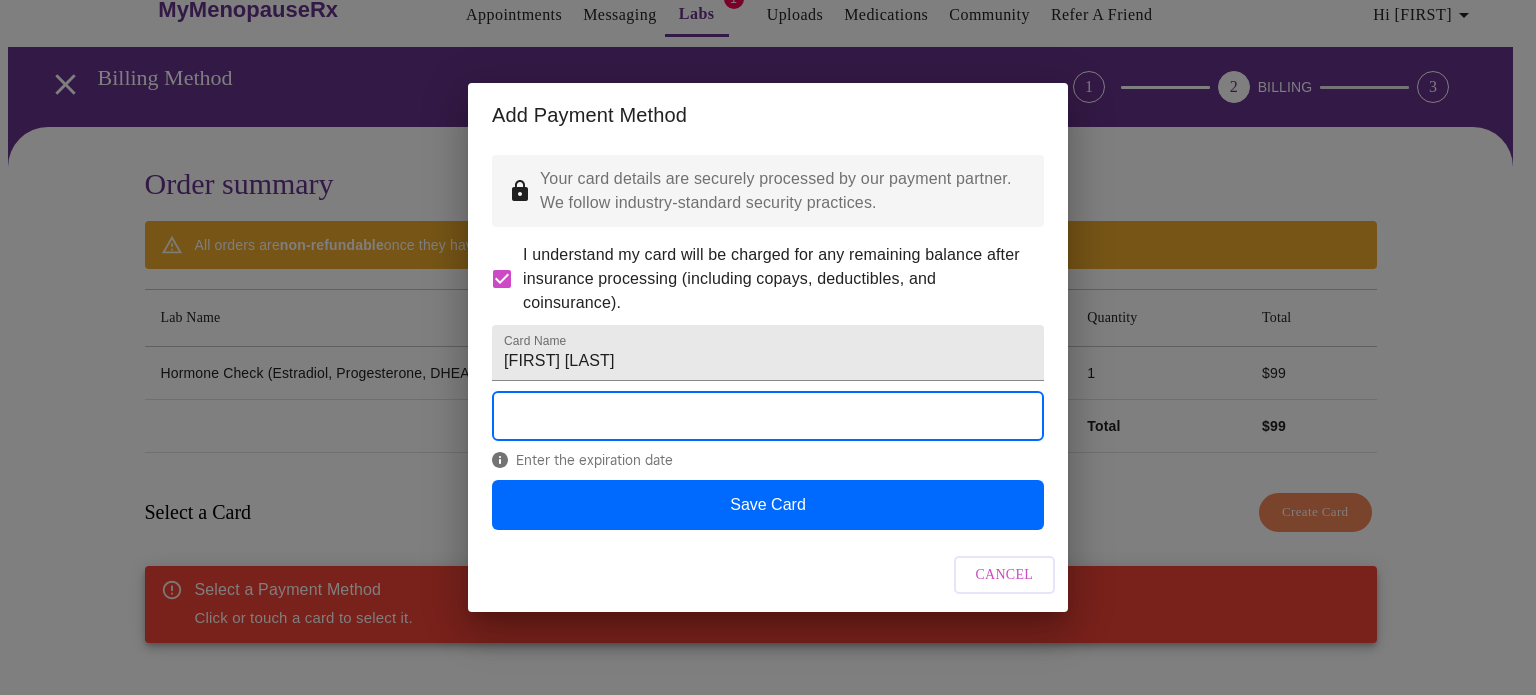 click on "Enter the expiration date" at bounding box center (768, 435) 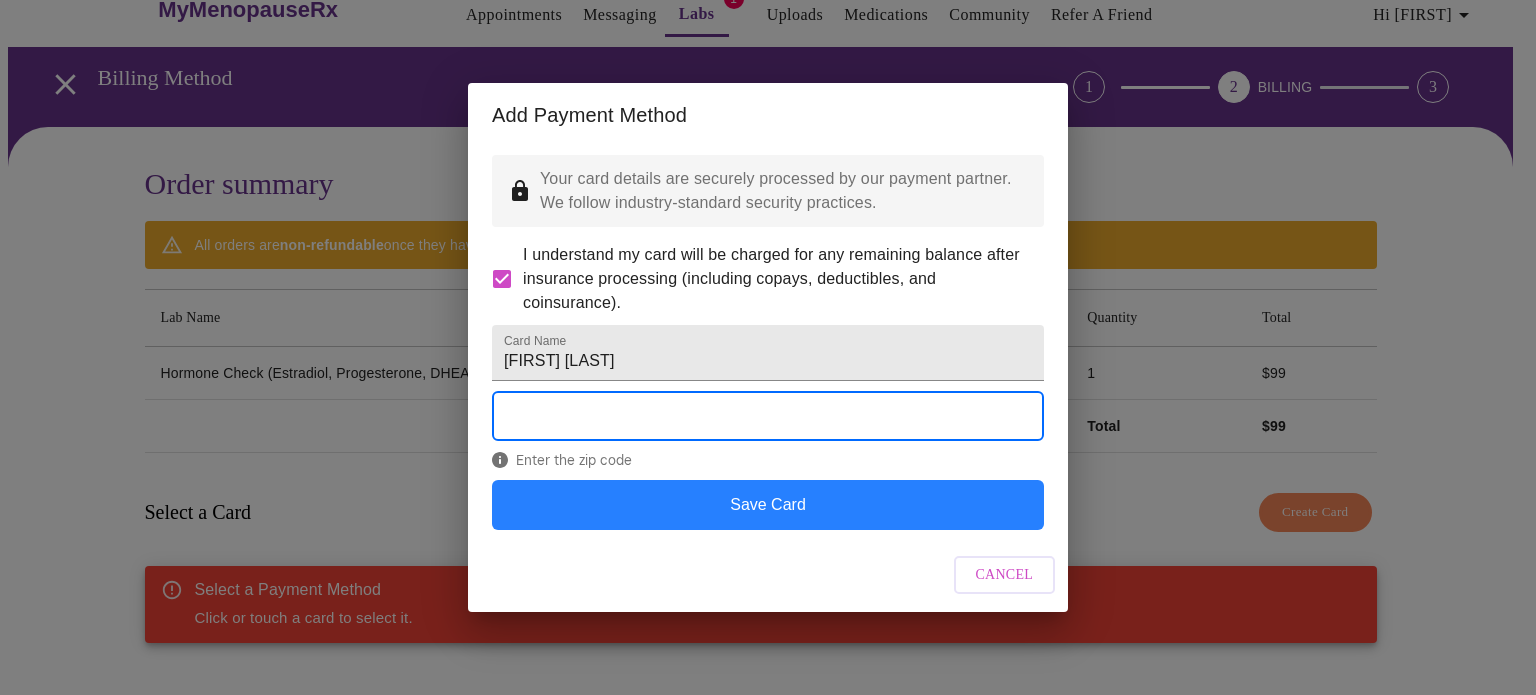 click on "Save Card" at bounding box center [768, 505] 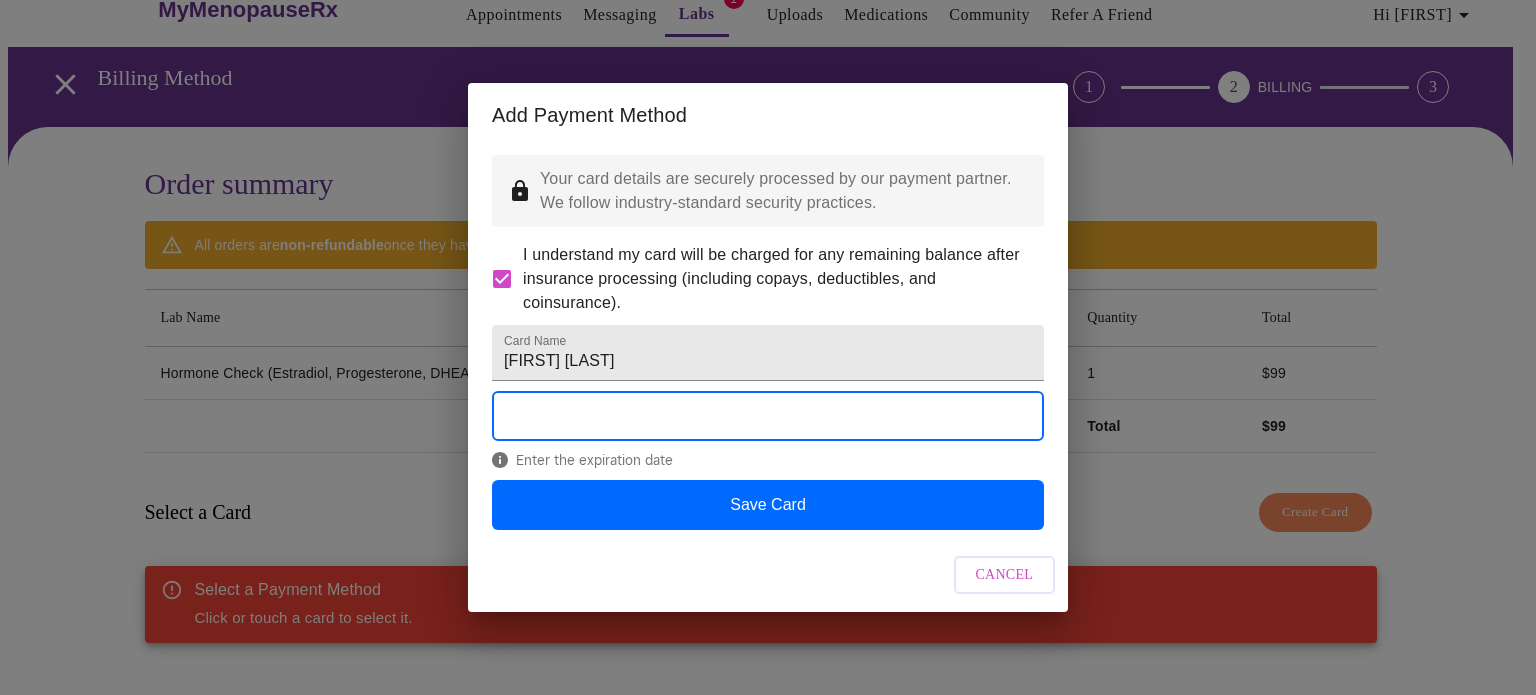 click on "Enter the expiration date" at bounding box center [768, 435] 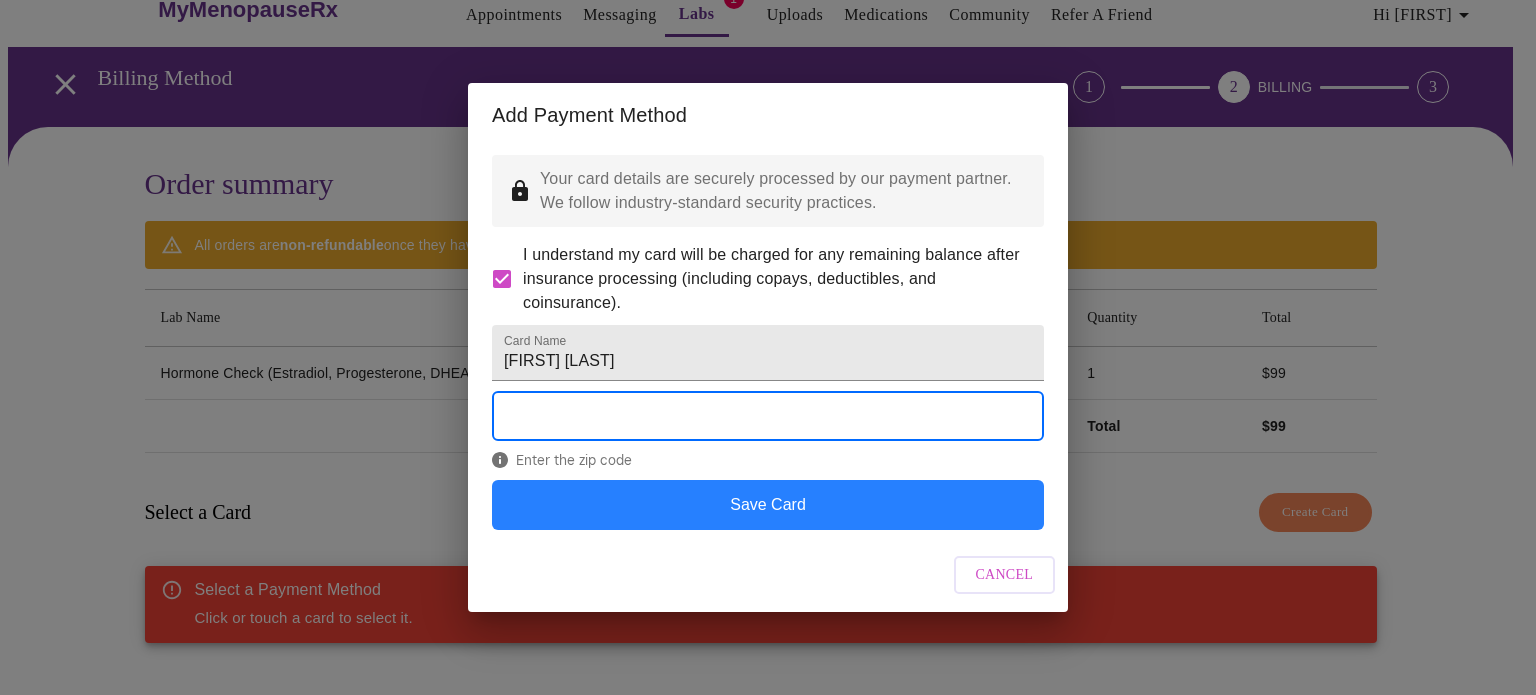 click on "Save Card" at bounding box center (768, 505) 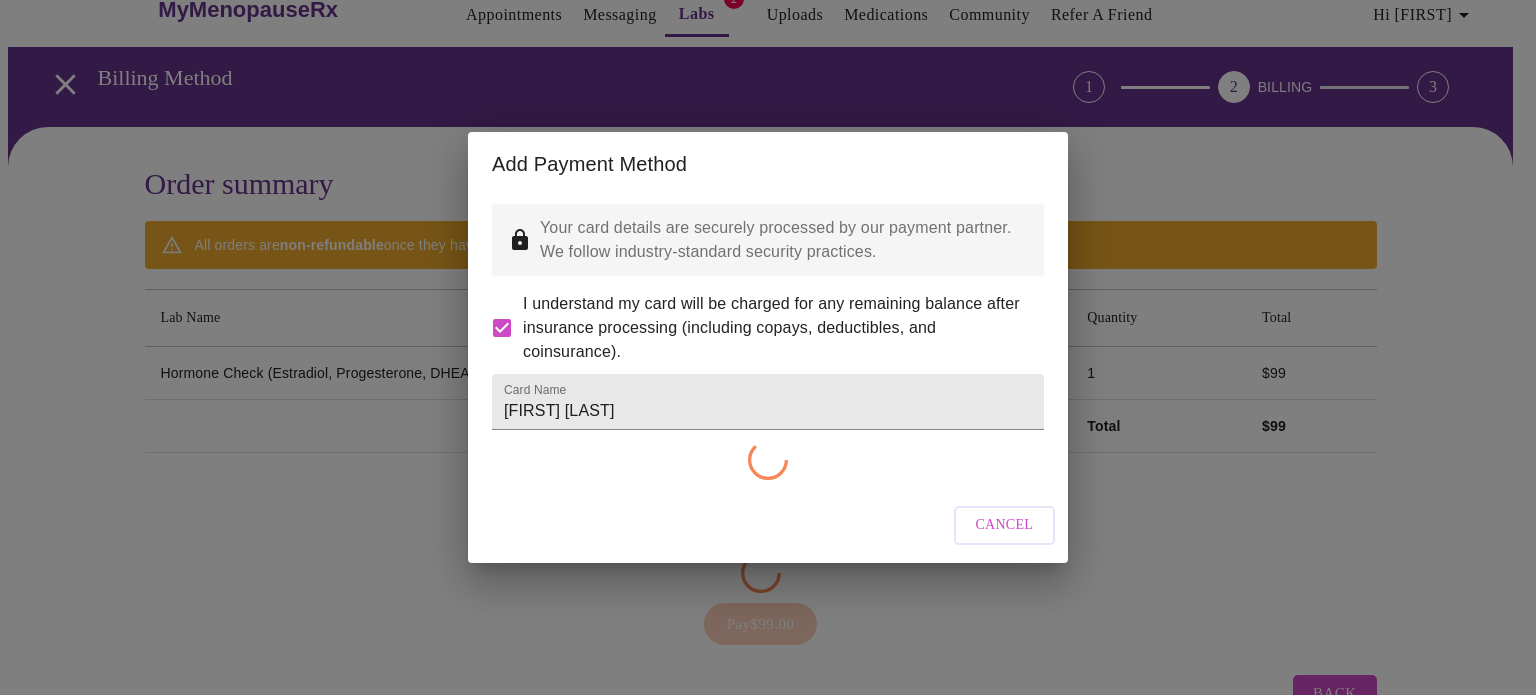 checkbox on "false" 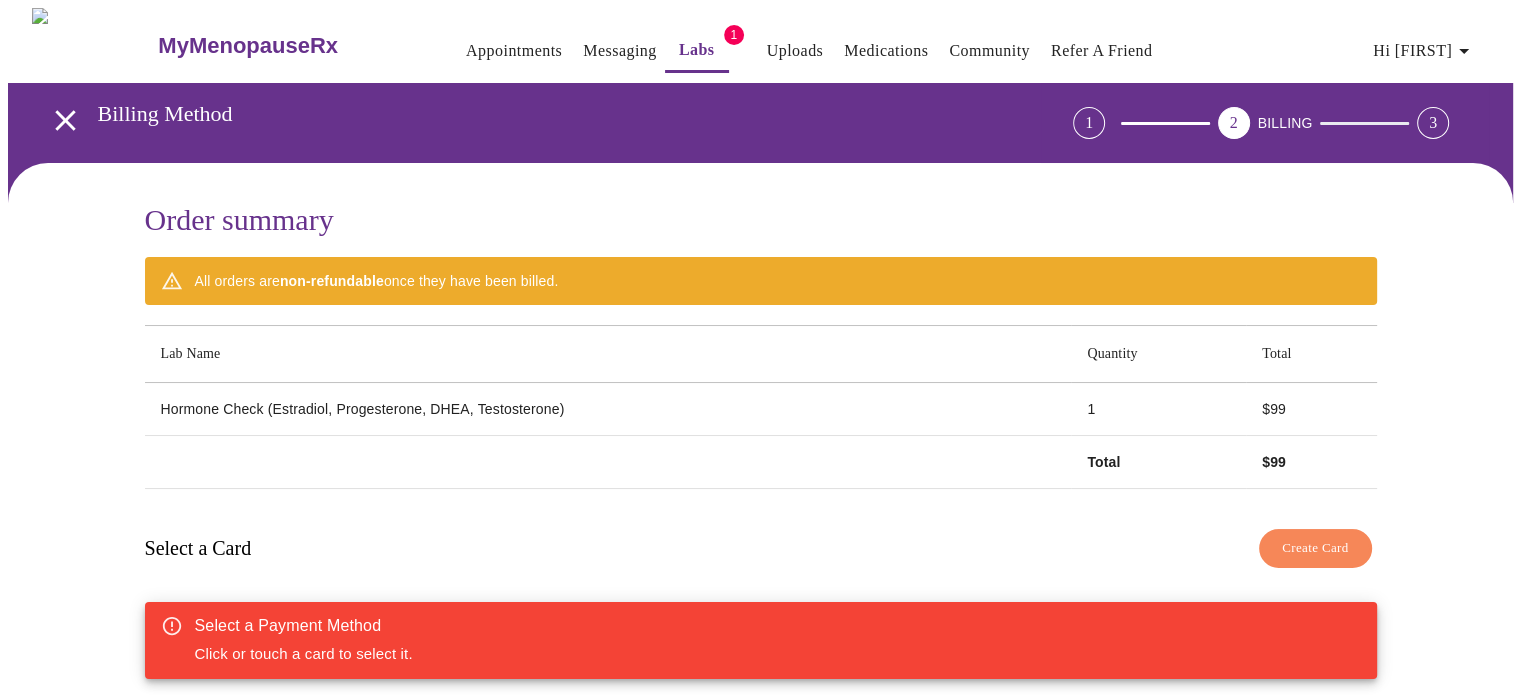 scroll, scrollTop: 286, scrollLeft: 0, axis: vertical 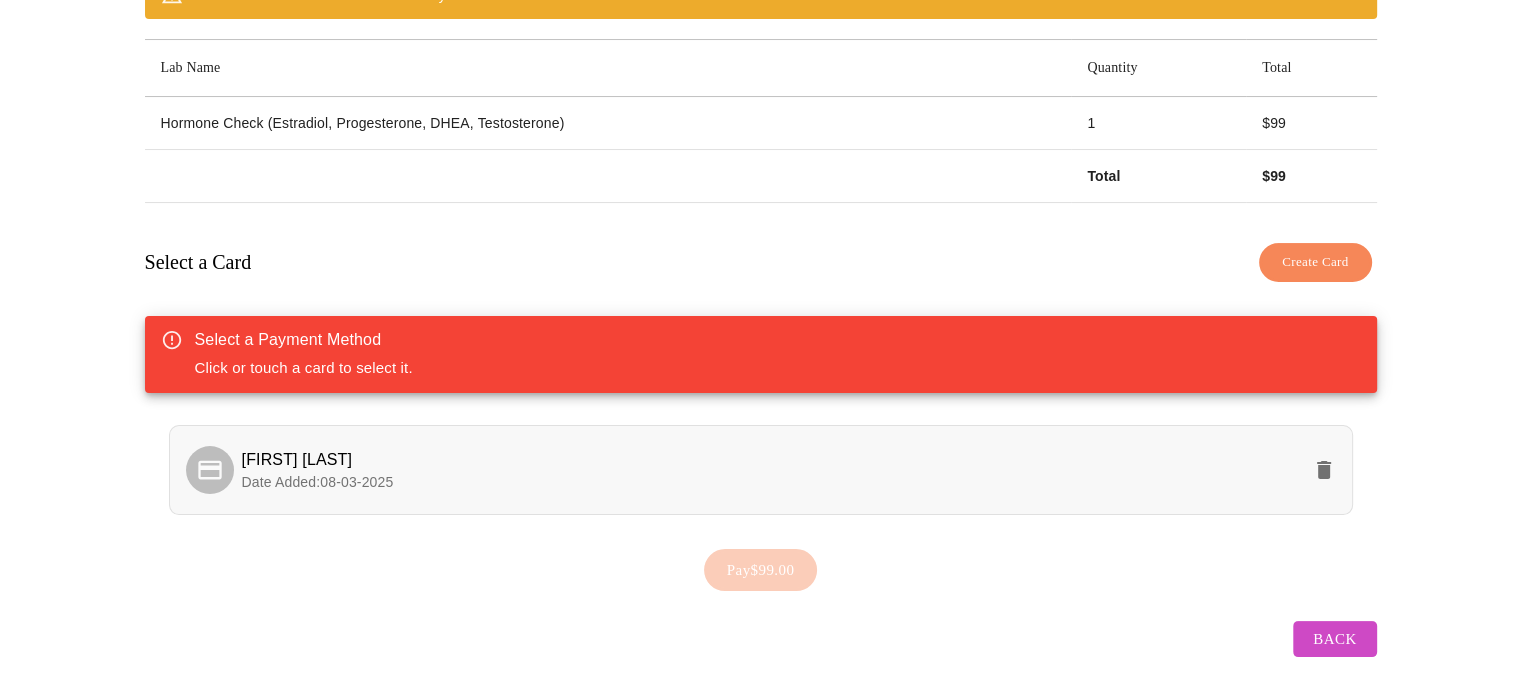 click on "Date Added:  08-03-2025" at bounding box center [318, 482] 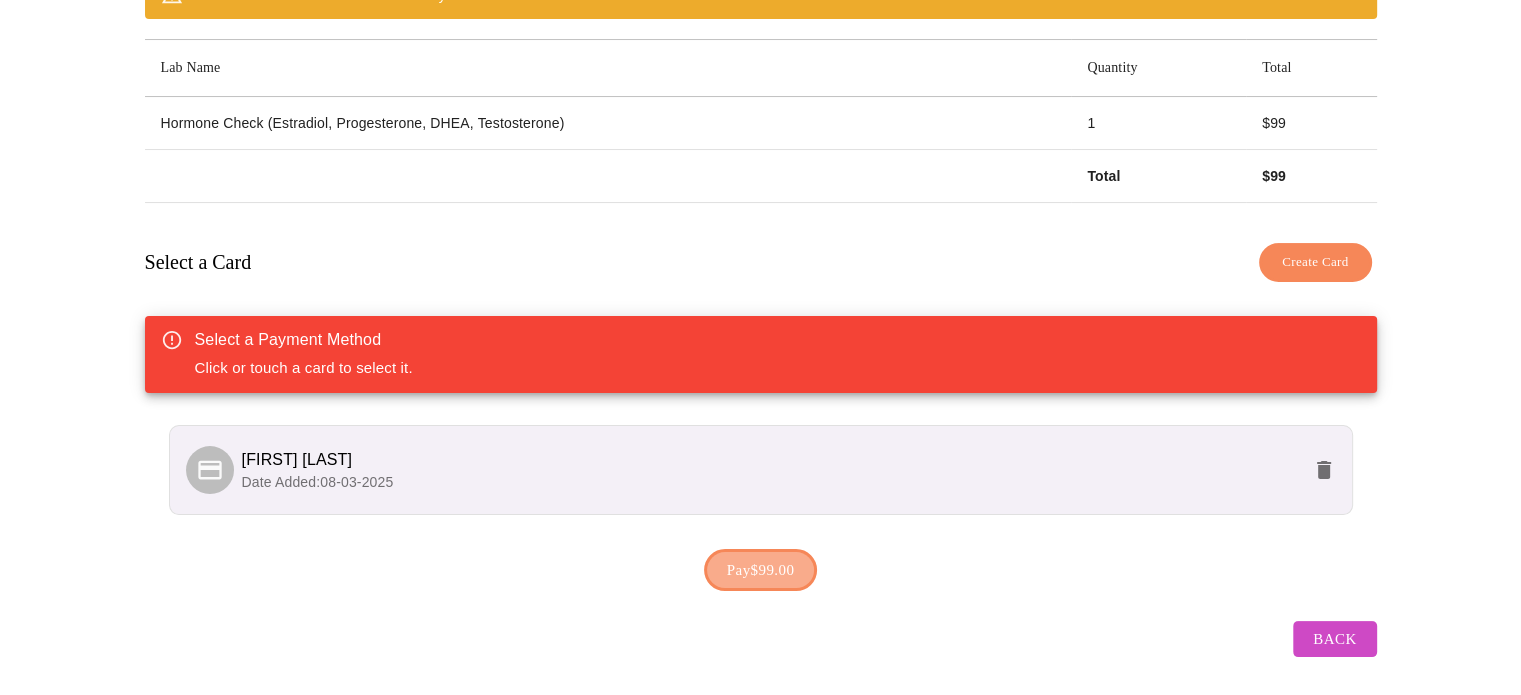 click on "Pay  $99.00" at bounding box center (761, 570) 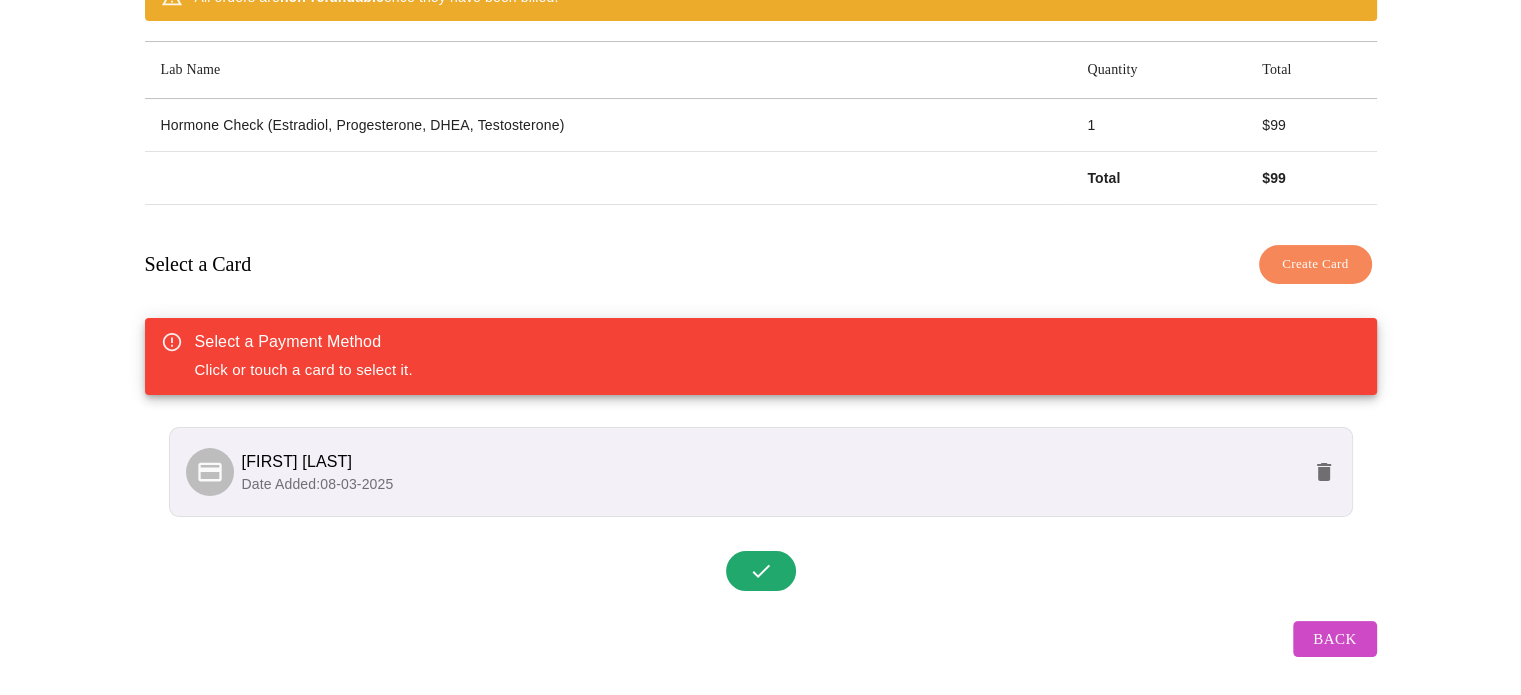 scroll, scrollTop: 0, scrollLeft: 0, axis: both 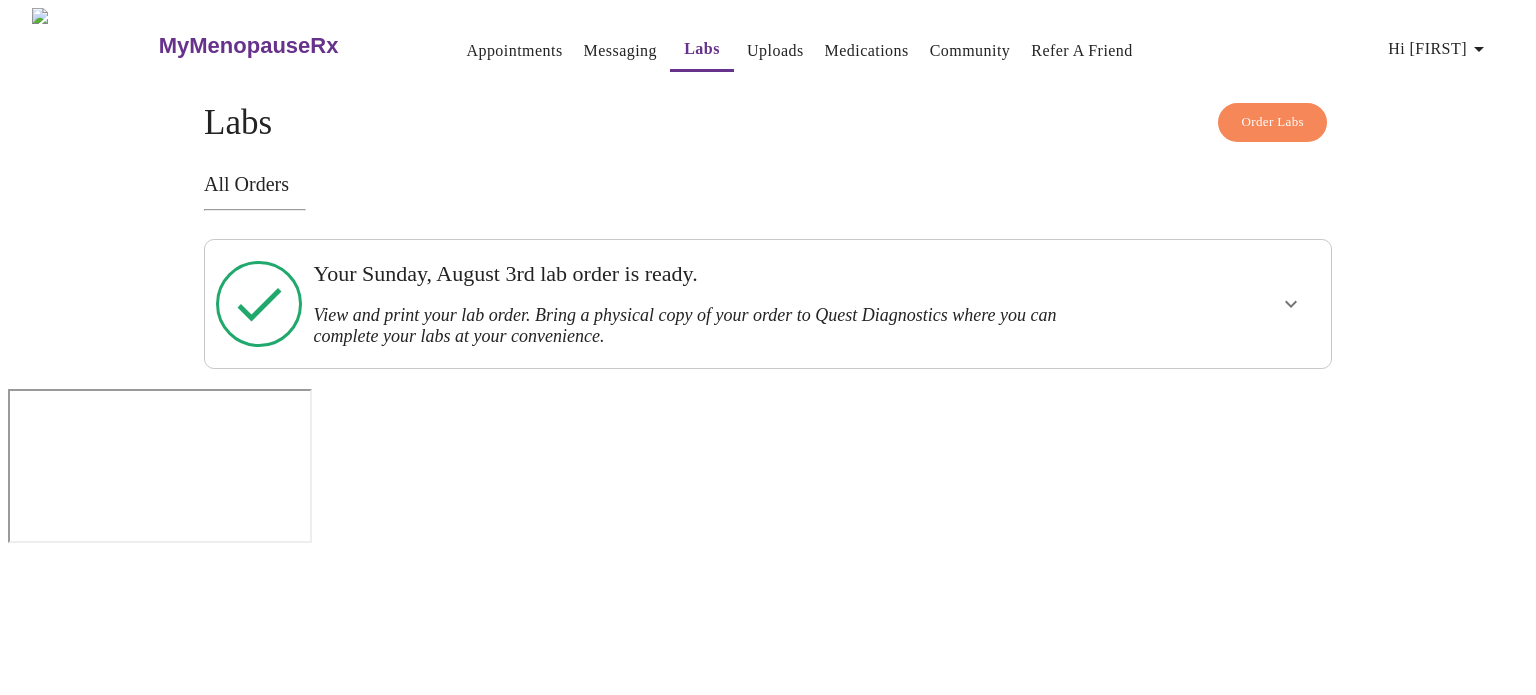 click on "View and print your lab order. Bring a physical copy of your order to Quest Diagnostics where you can complete your labs at your convenience." at bounding box center [713, 326] 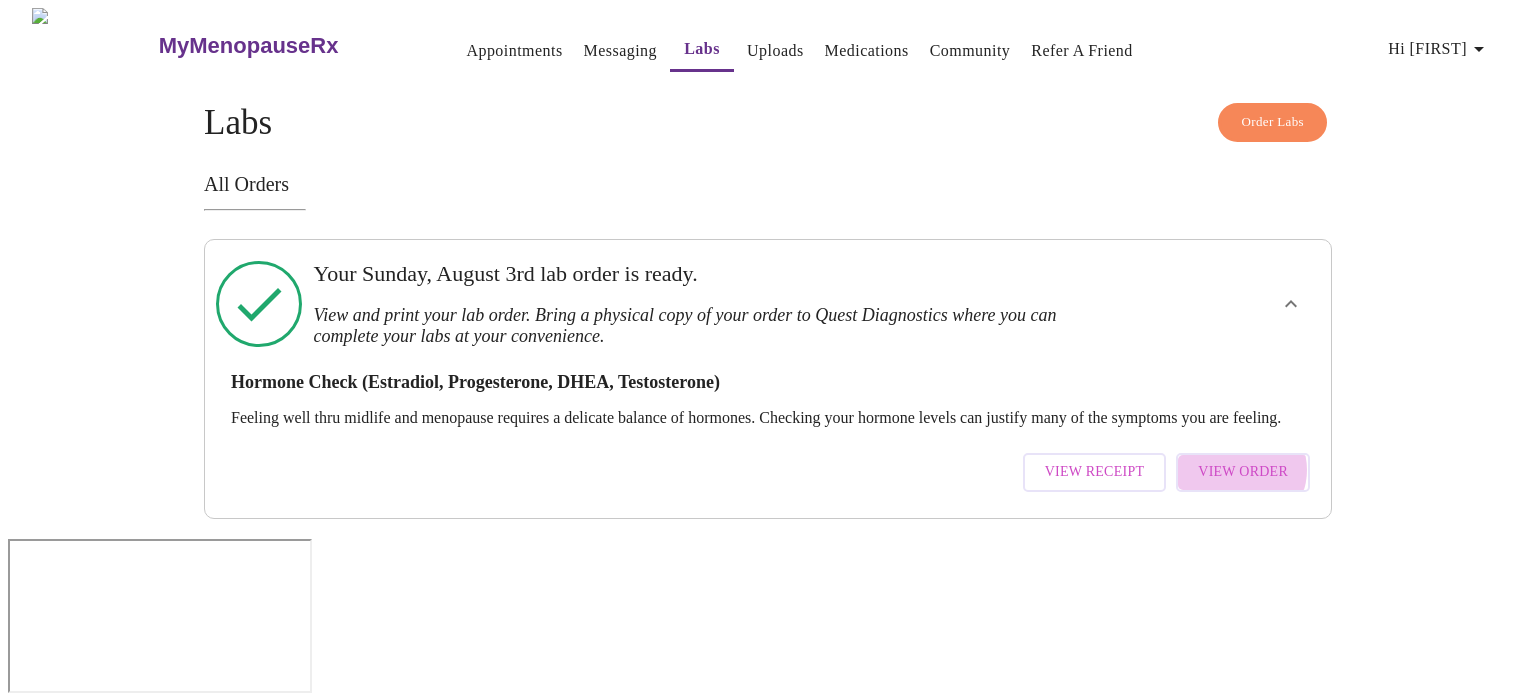click on "View Order" at bounding box center (1243, 472) 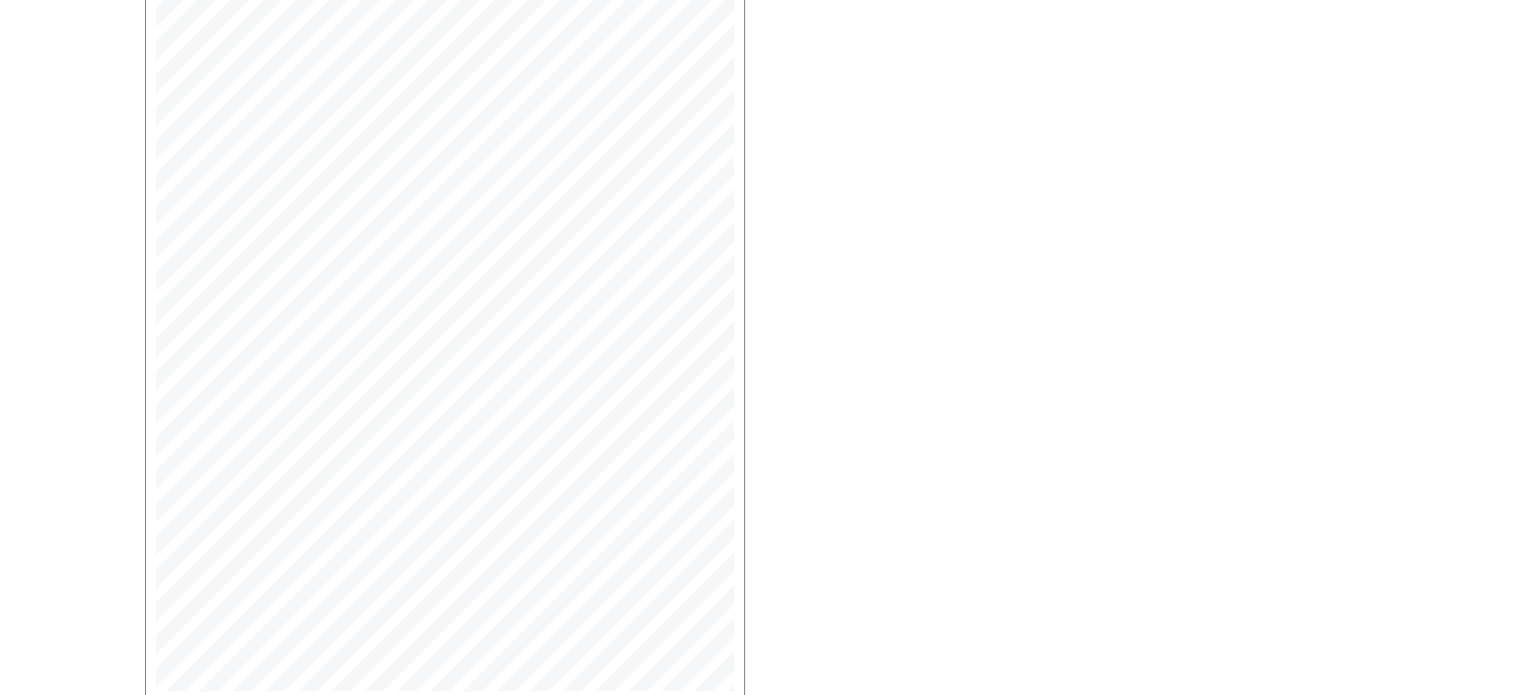 scroll, scrollTop: 533, scrollLeft: 0, axis: vertical 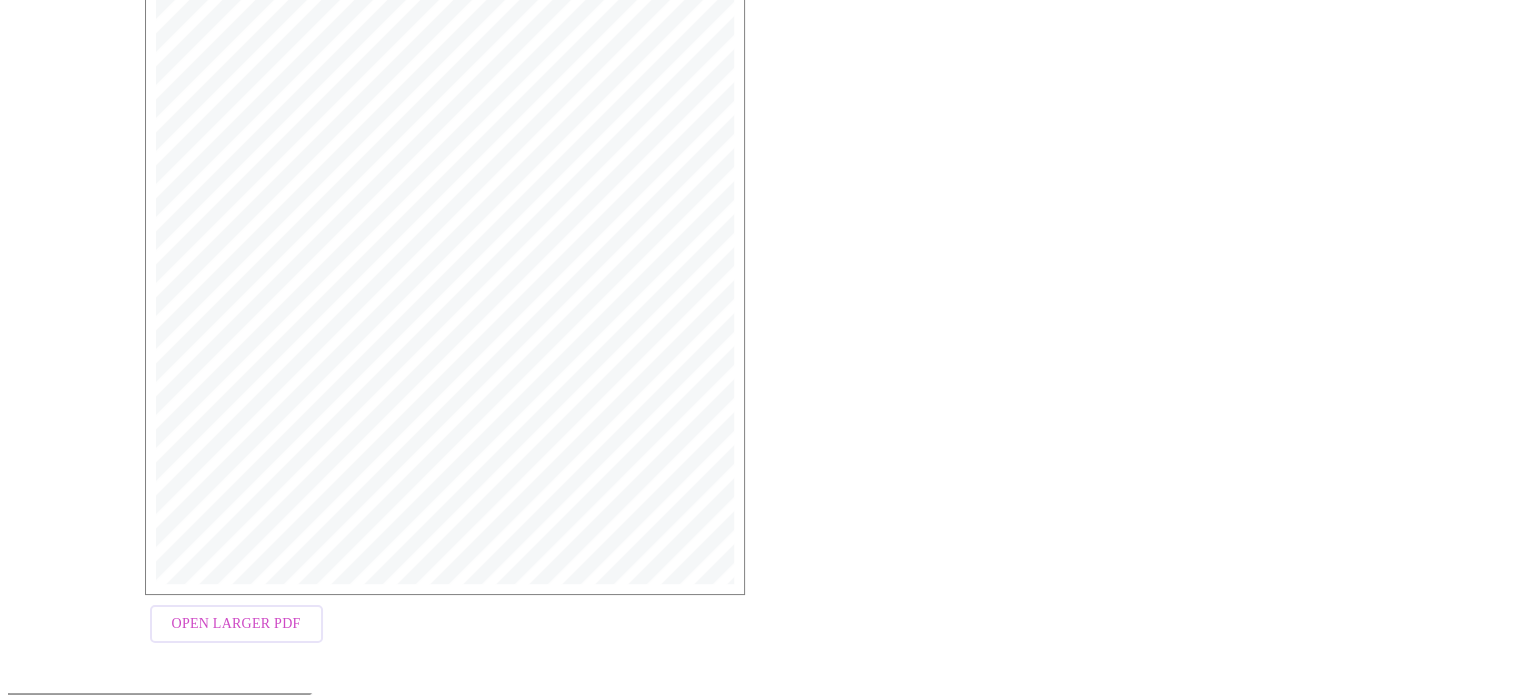 click on "Open Larger PDF" at bounding box center (236, 624) 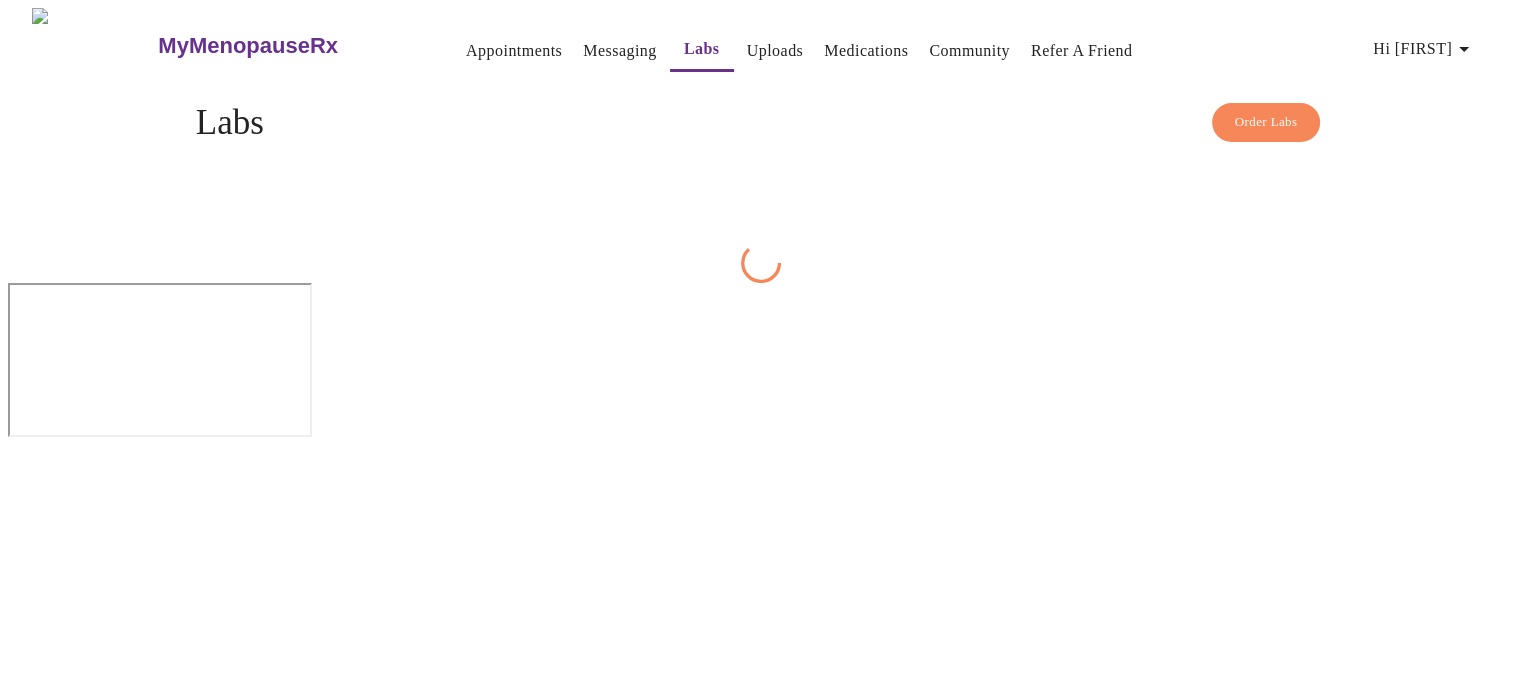 scroll, scrollTop: 0, scrollLeft: 0, axis: both 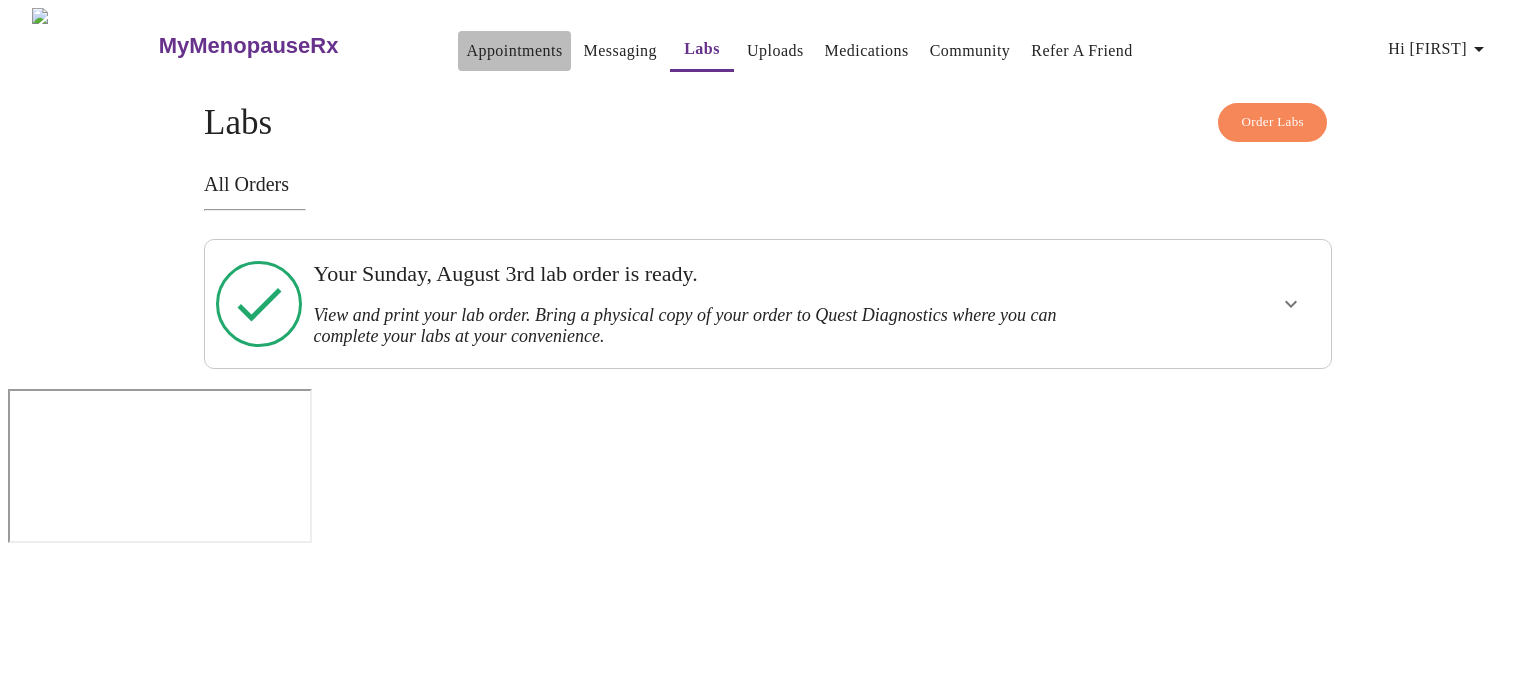 click on "Appointments" at bounding box center (514, 51) 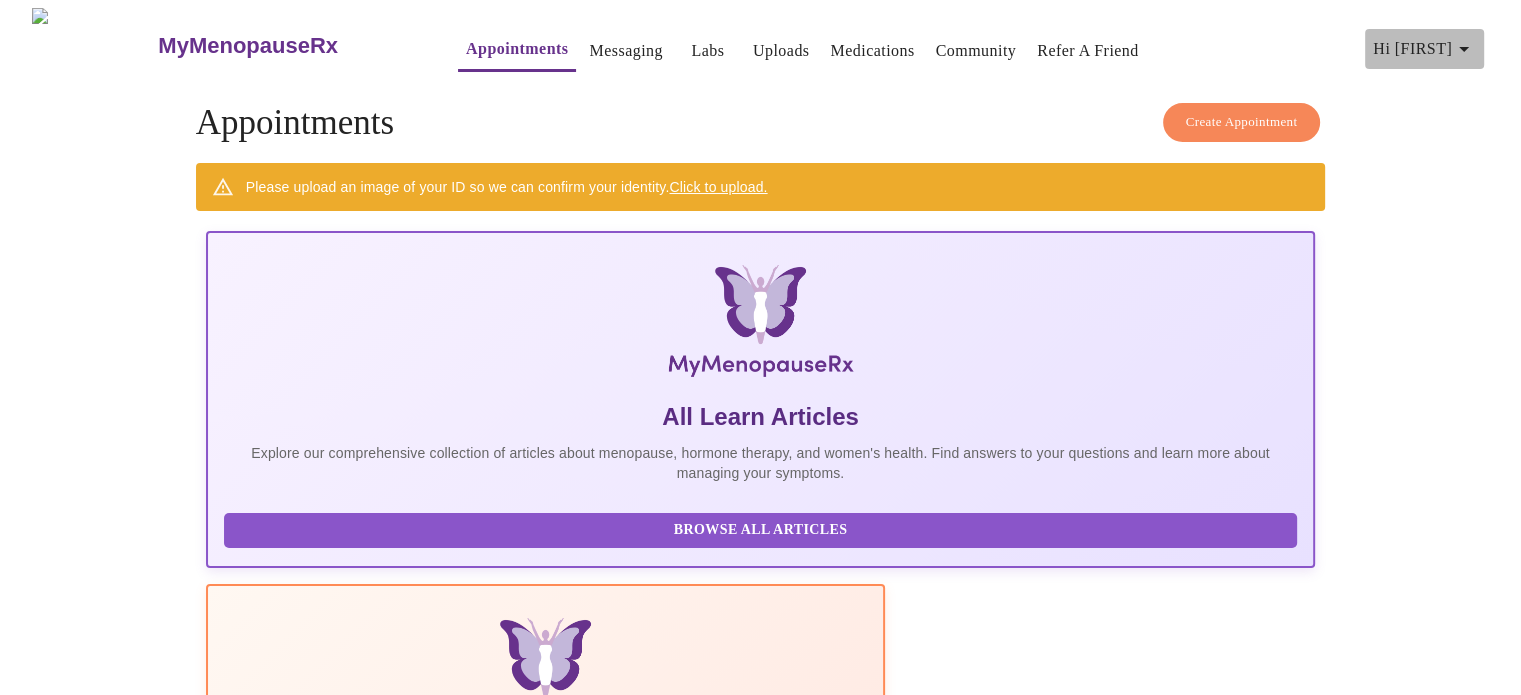 click on "Hi Shannon" at bounding box center [1424, 49] 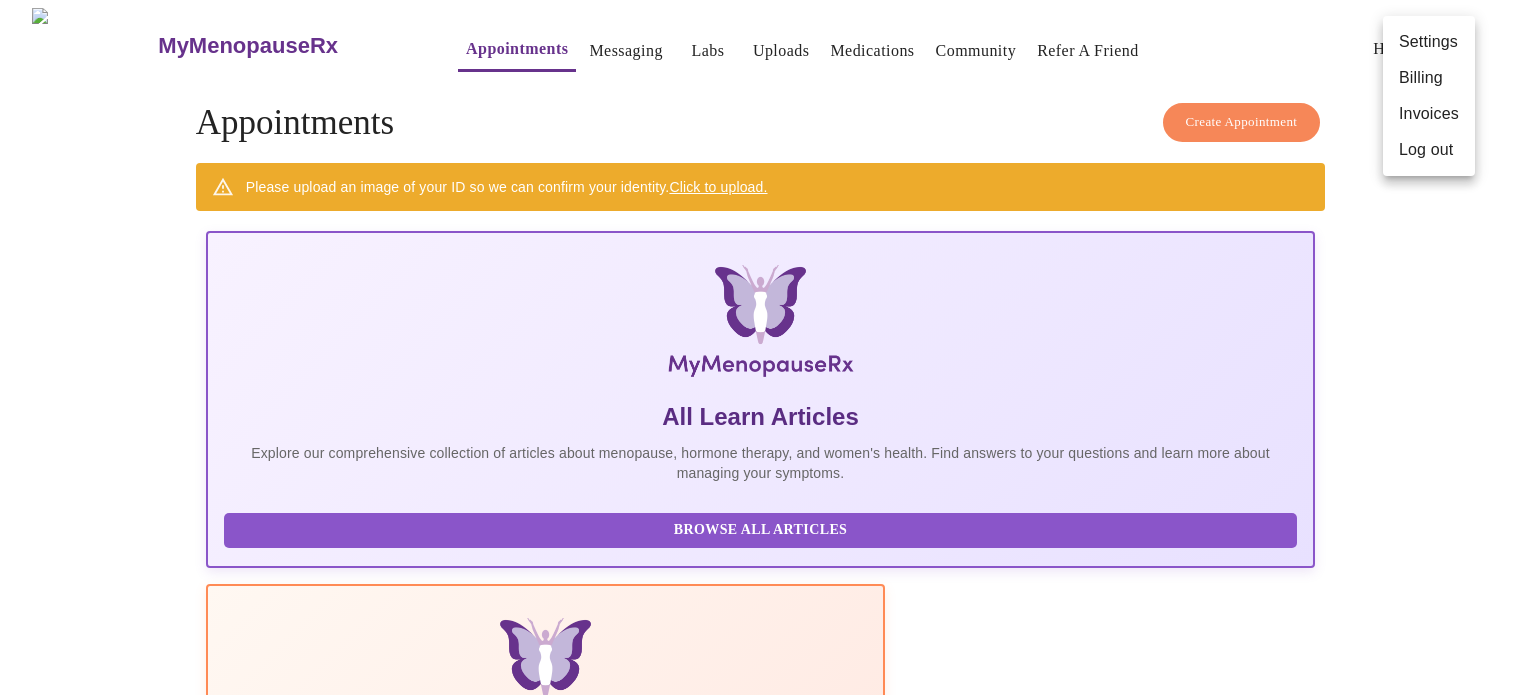 click at bounding box center (768, 347) 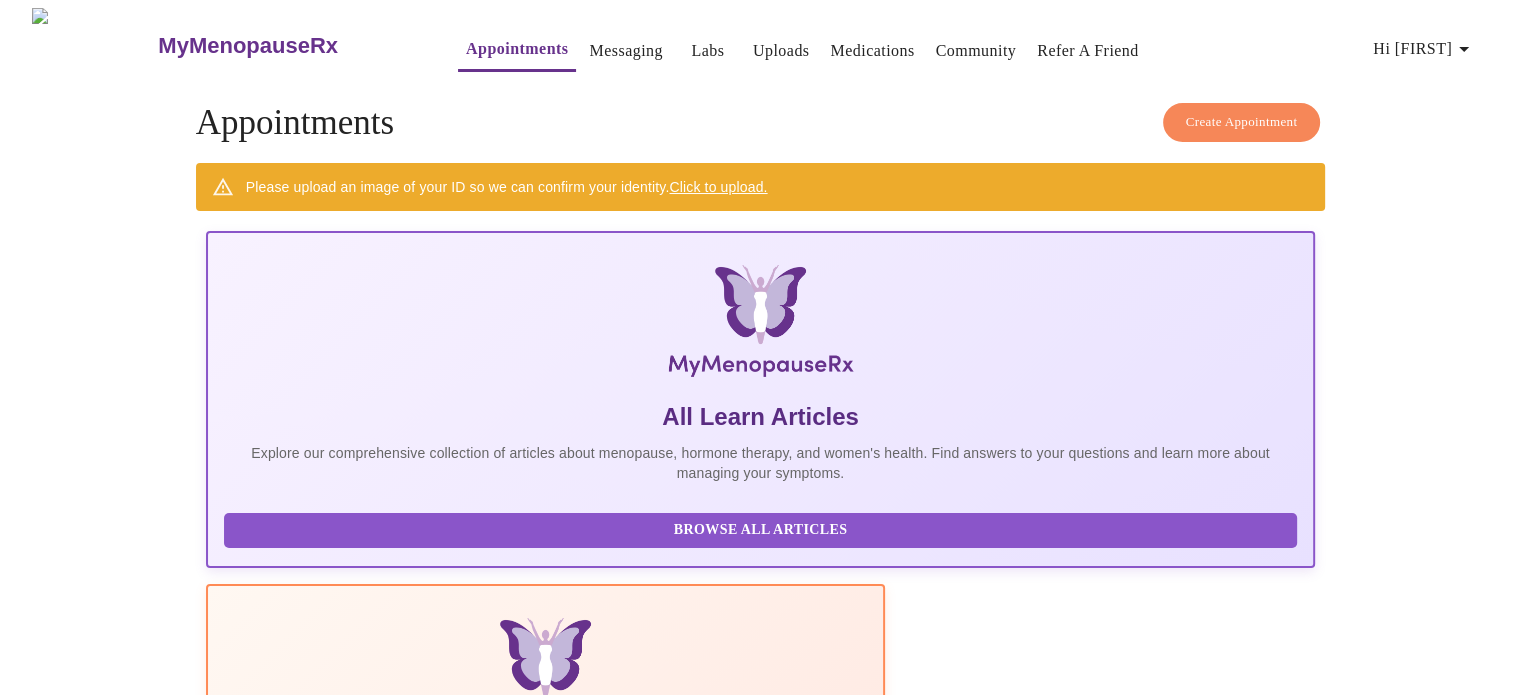 scroll, scrollTop: 0, scrollLeft: 0, axis: both 